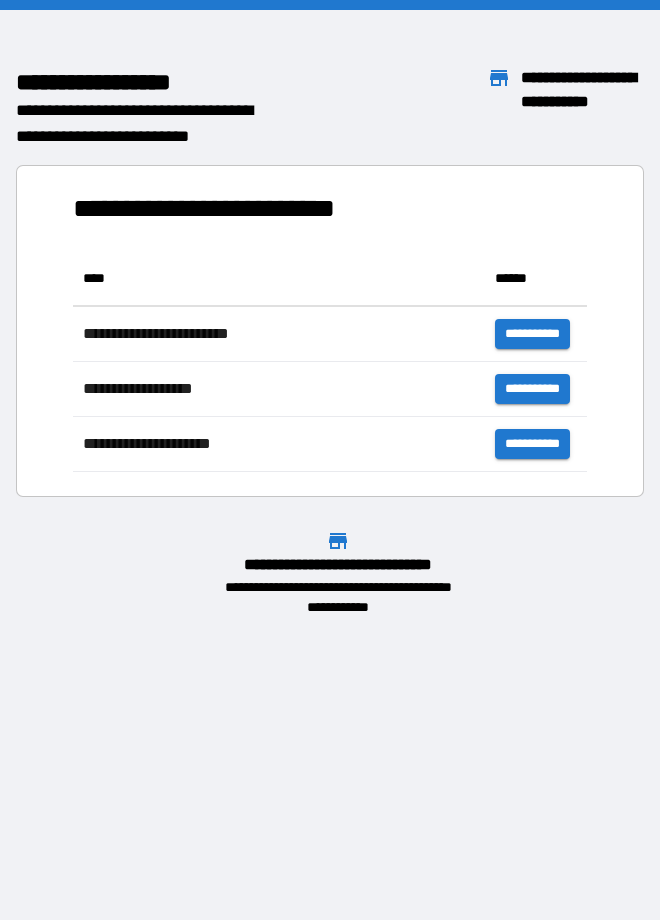 scroll, scrollTop: 0, scrollLeft: 0, axis: both 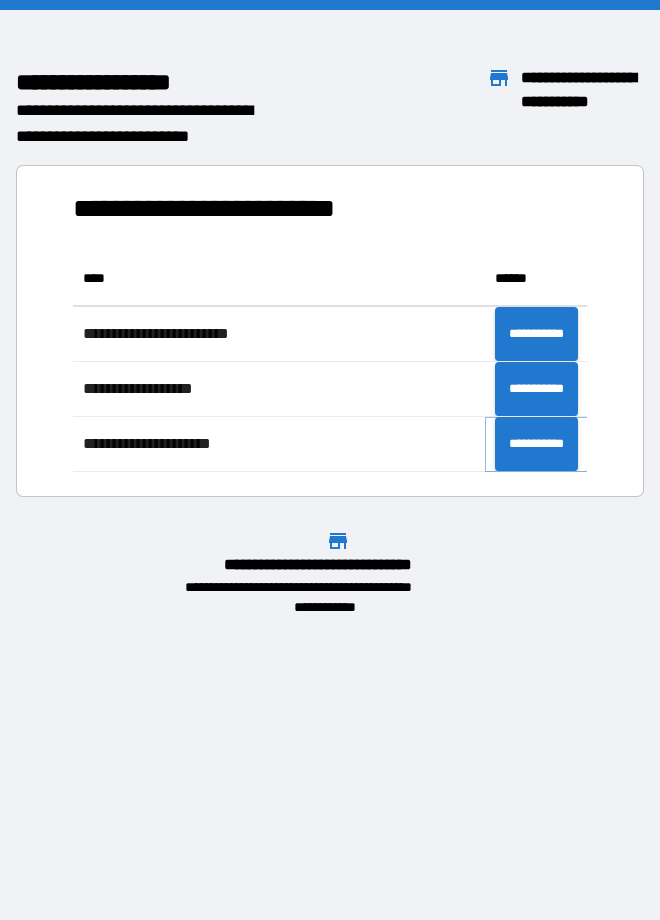 click on "**********" at bounding box center (536, 444) 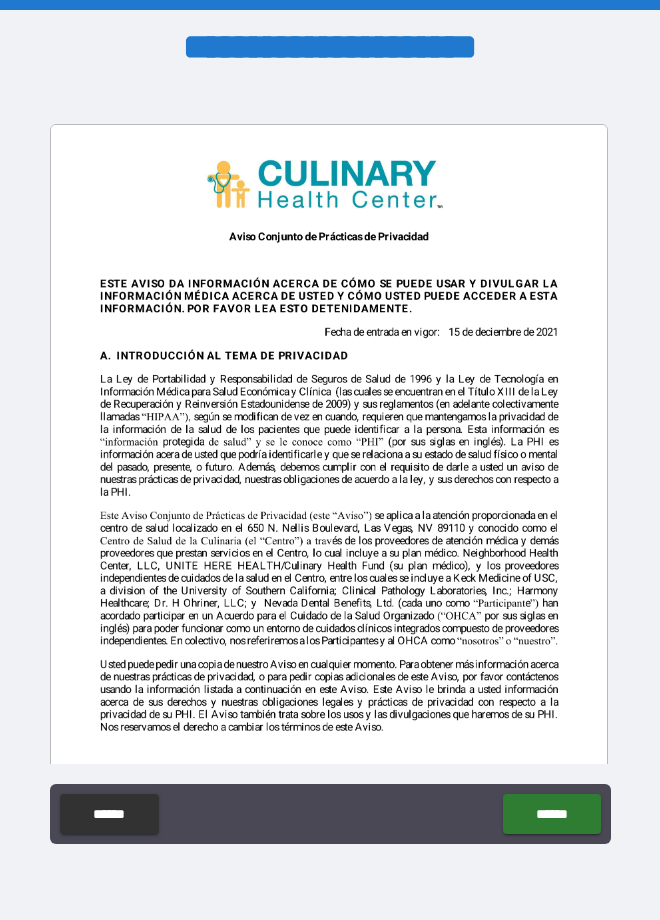 scroll, scrollTop: 0, scrollLeft: 0, axis: both 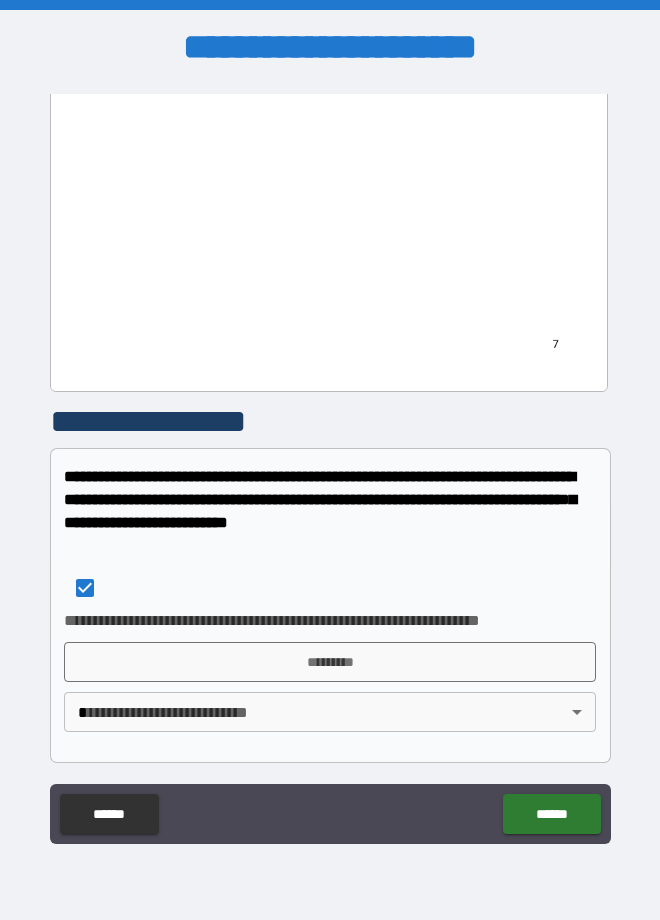 click on "*********" at bounding box center (330, 662) 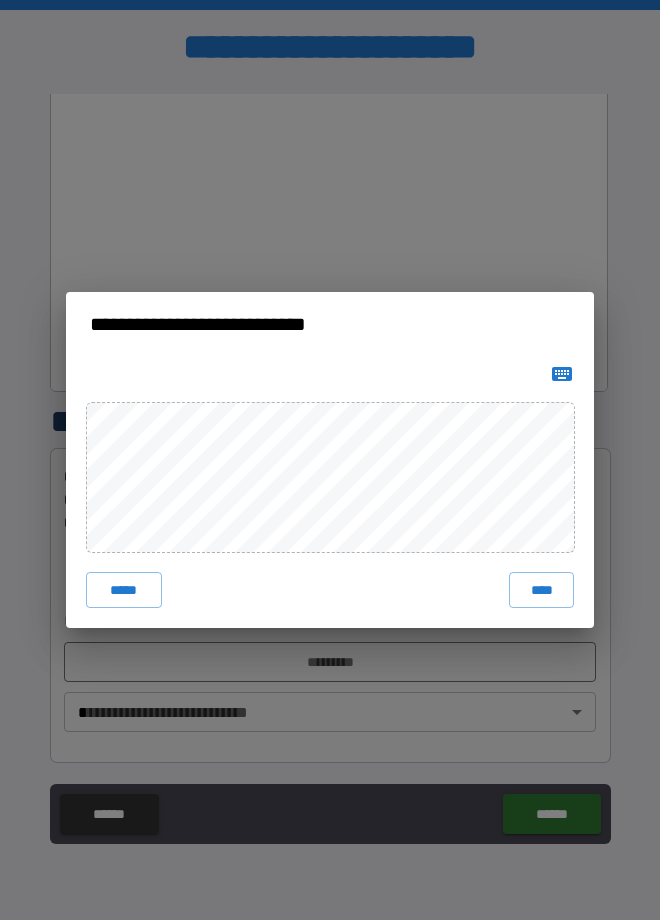 click on "****" at bounding box center (541, 590) 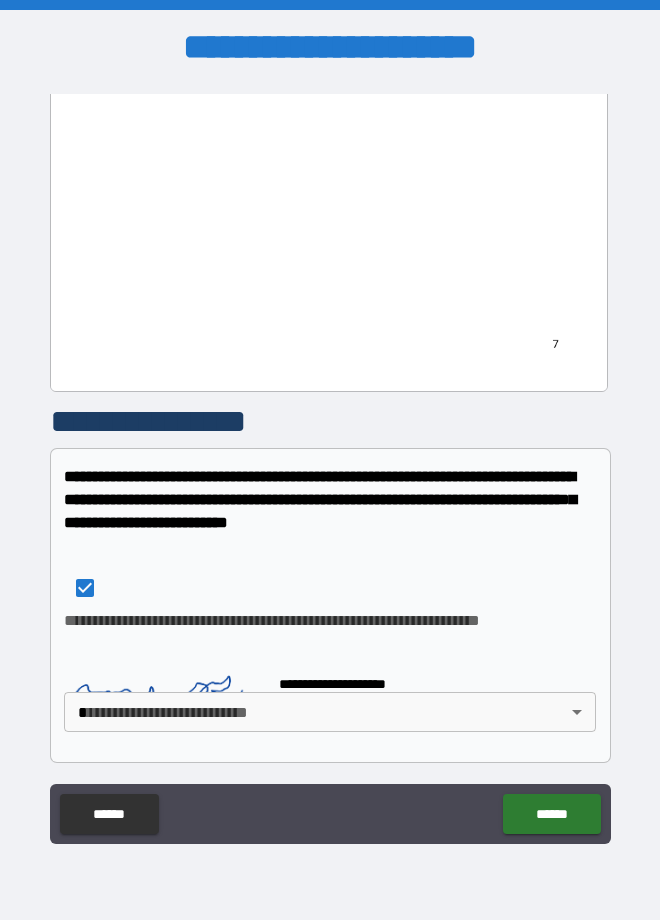 scroll, scrollTop: 4977, scrollLeft: 0, axis: vertical 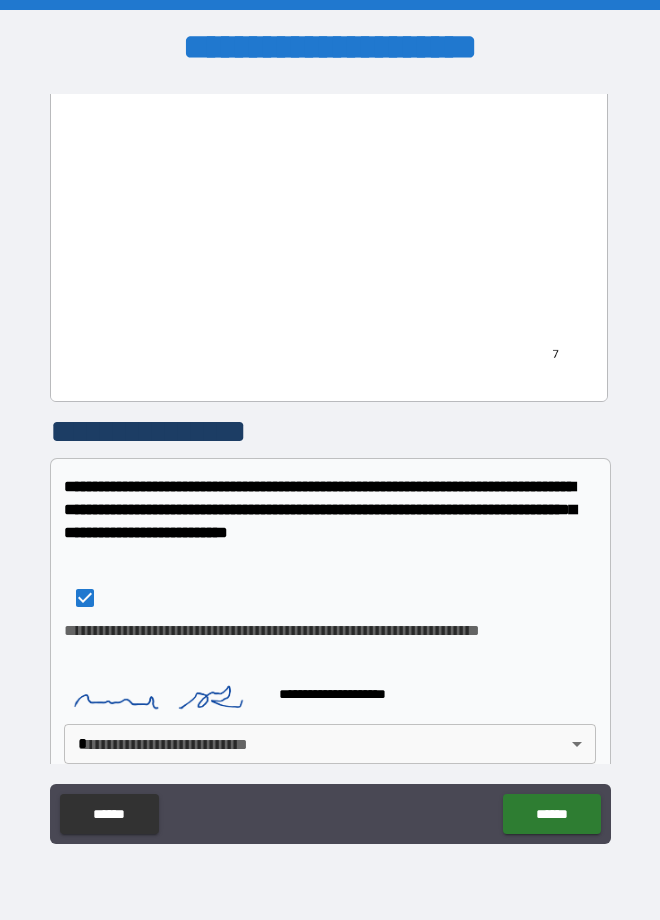 click on "******" at bounding box center (551, 814) 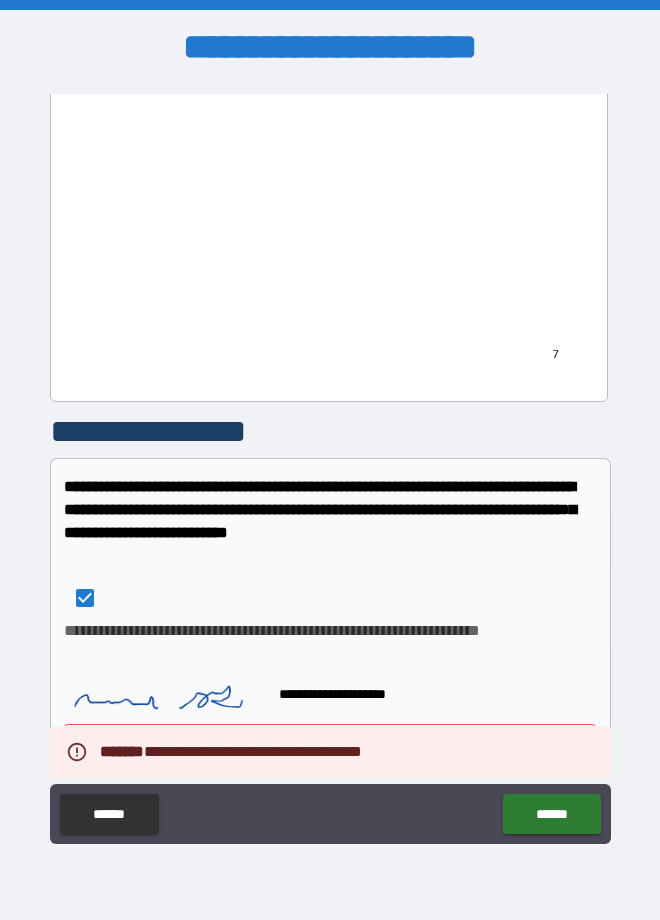 scroll, scrollTop: 5009, scrollLeft: 0, axis: vertical 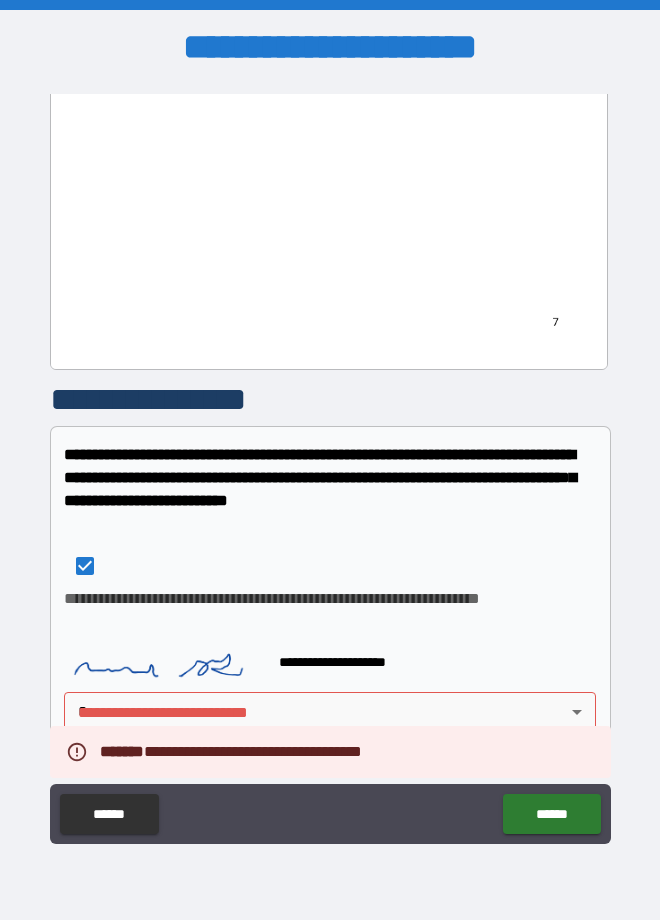 click on "**********" at bounding box center (330, 460) 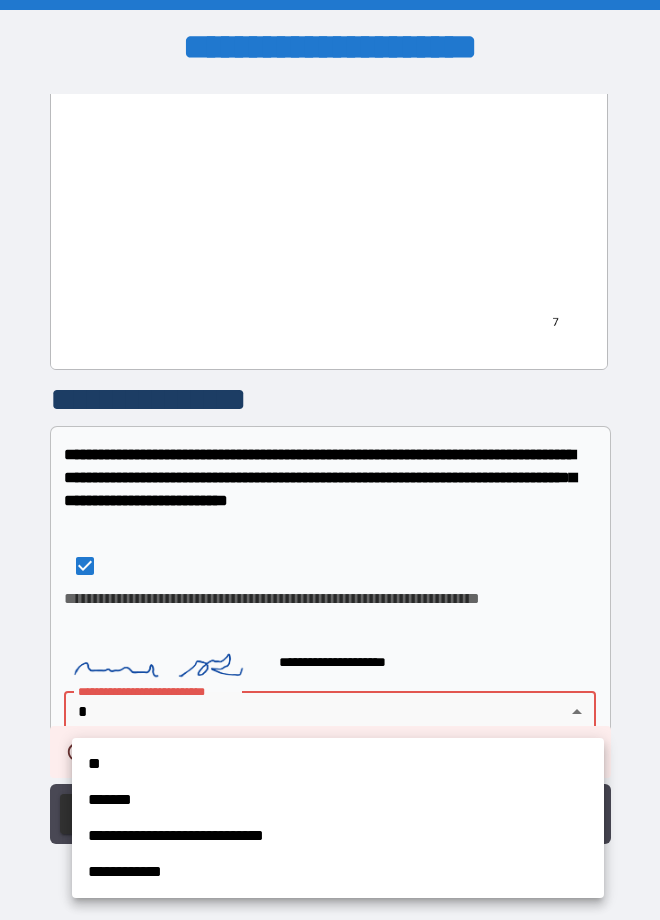 click at bounding box center (330, 460) 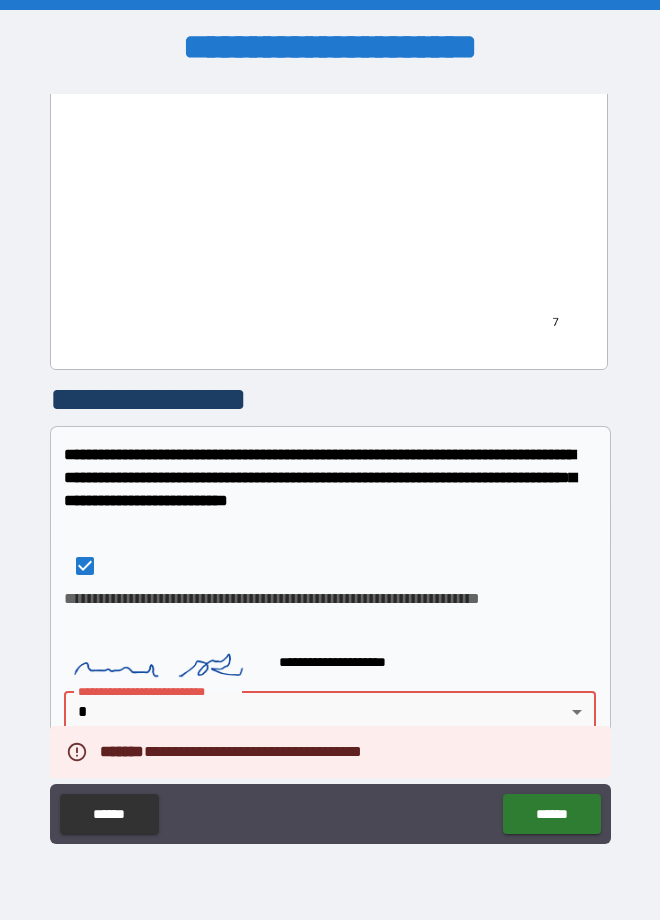 click on "**********" at bounding box center [330, 689] 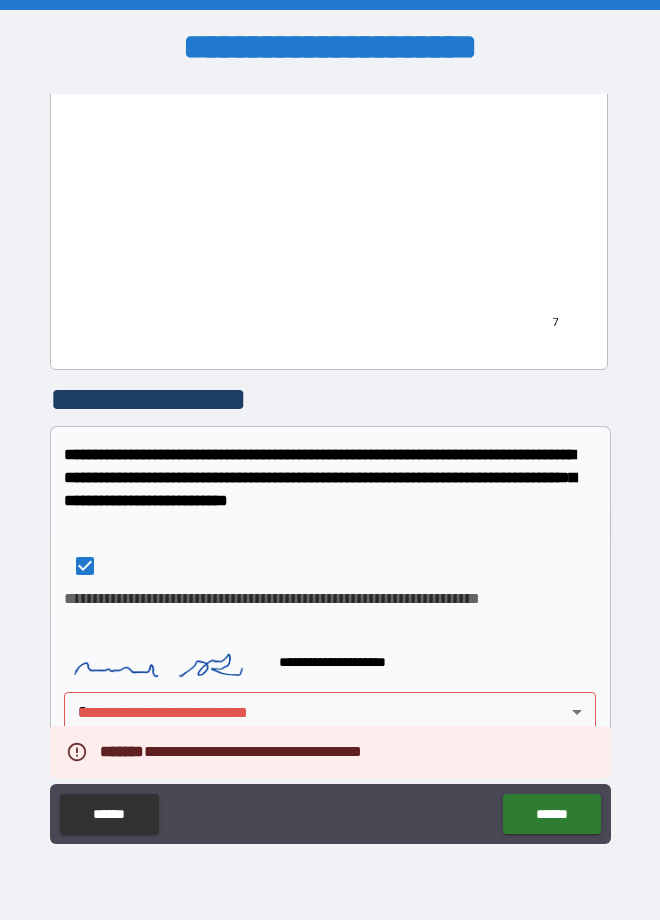 click on "**********" at bounding box center [330, 460] 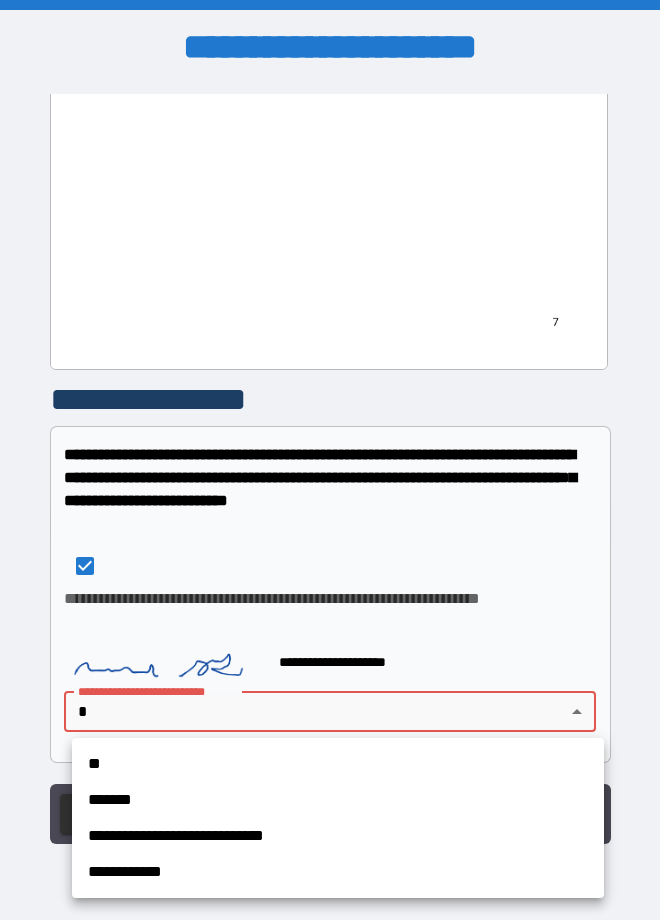 click on "**" at bounding box center (338, 764) 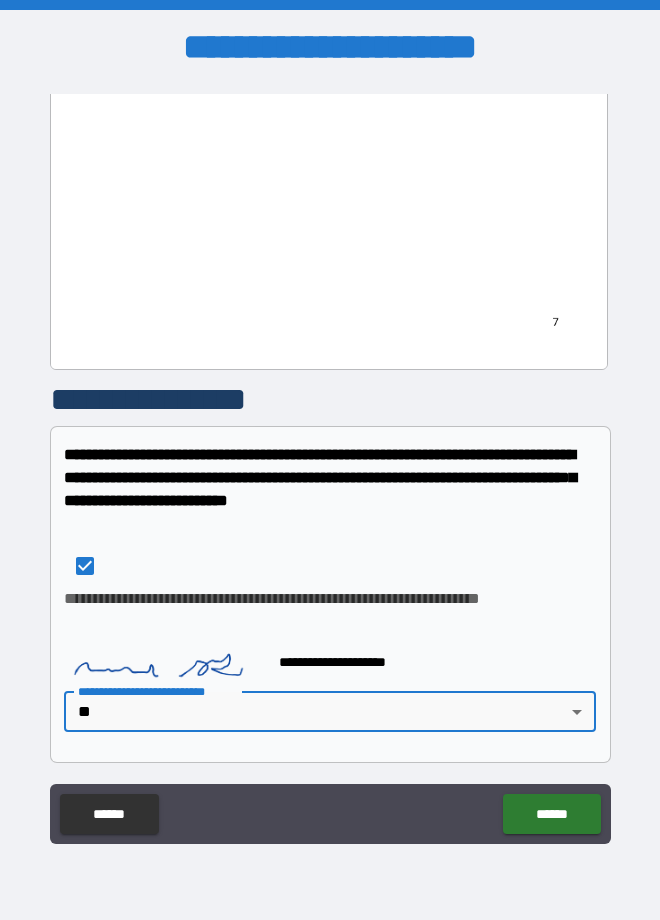 click on "******" at bounding box center (551, 814) 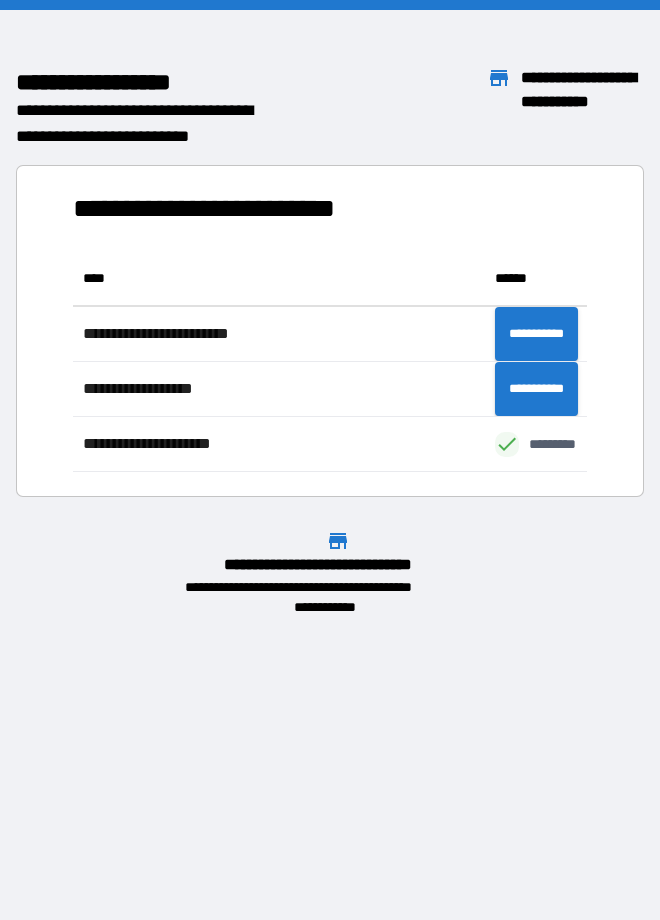 scroll, scrollTop: 221, scrollLeft: 515, axis: both 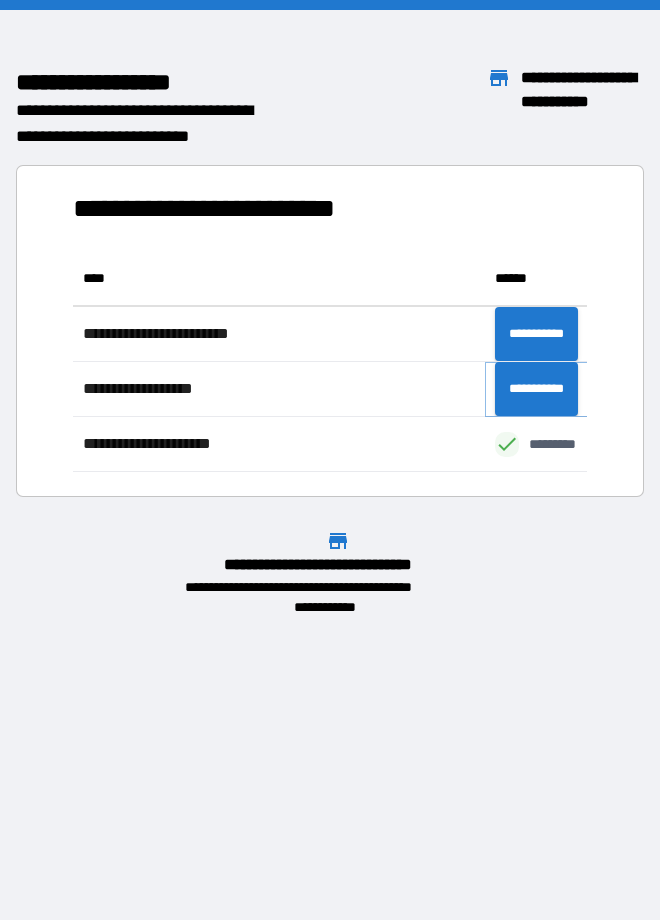 click on "**********" at bounding box center (536, 389) 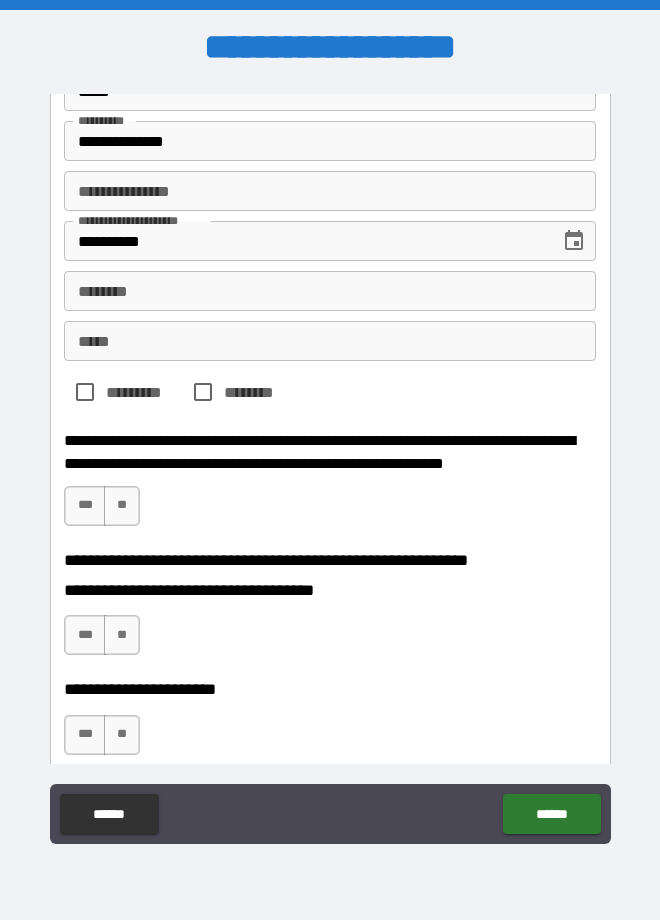scroll, scrollTop: 320, scrollLeft: 0, axis: vertical 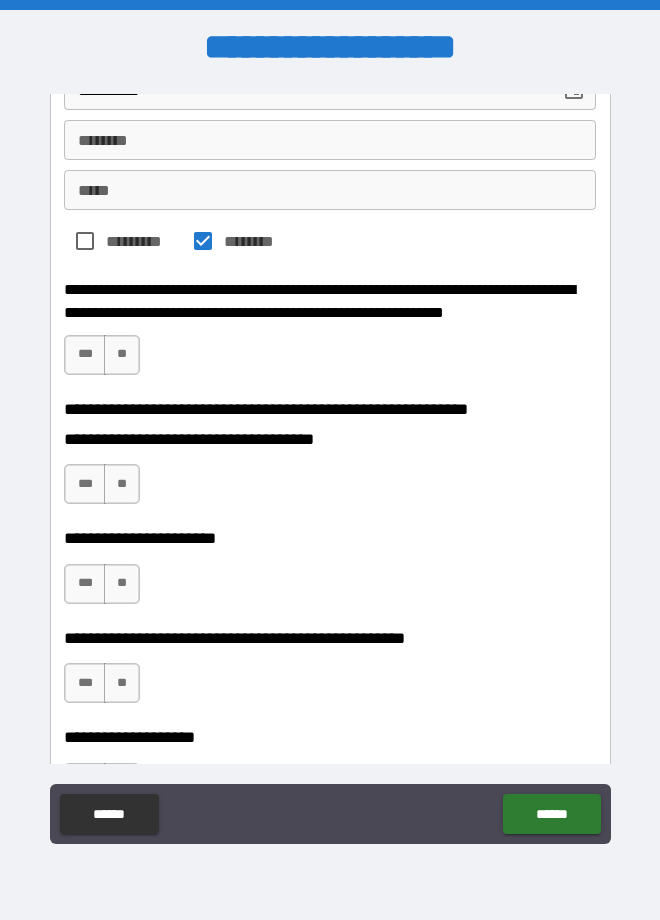 click on "**" at bounding box center [122, 355] 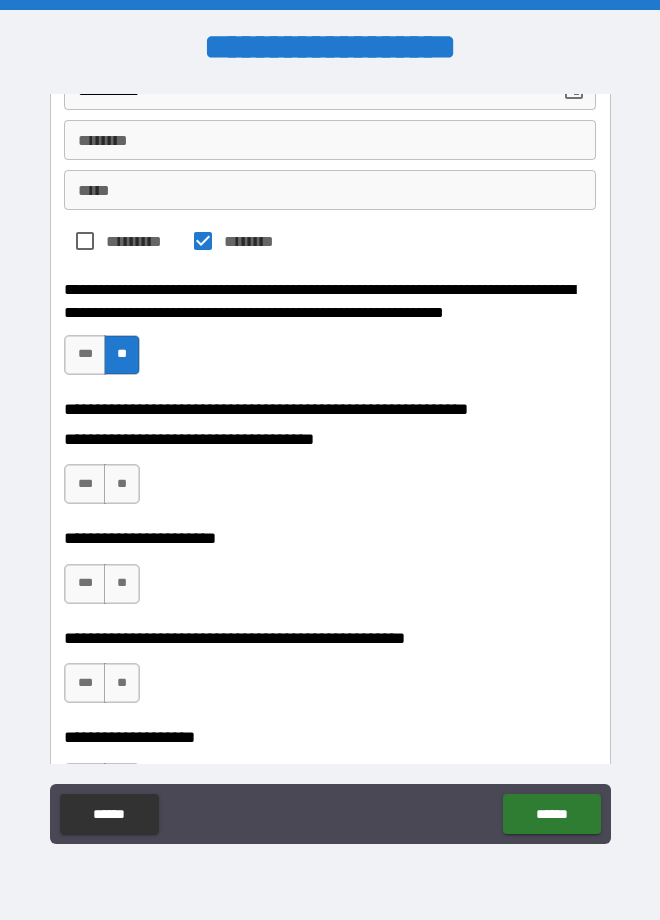 scroll, scrollTop: 625, scrollLeft: 0, axis: vertical 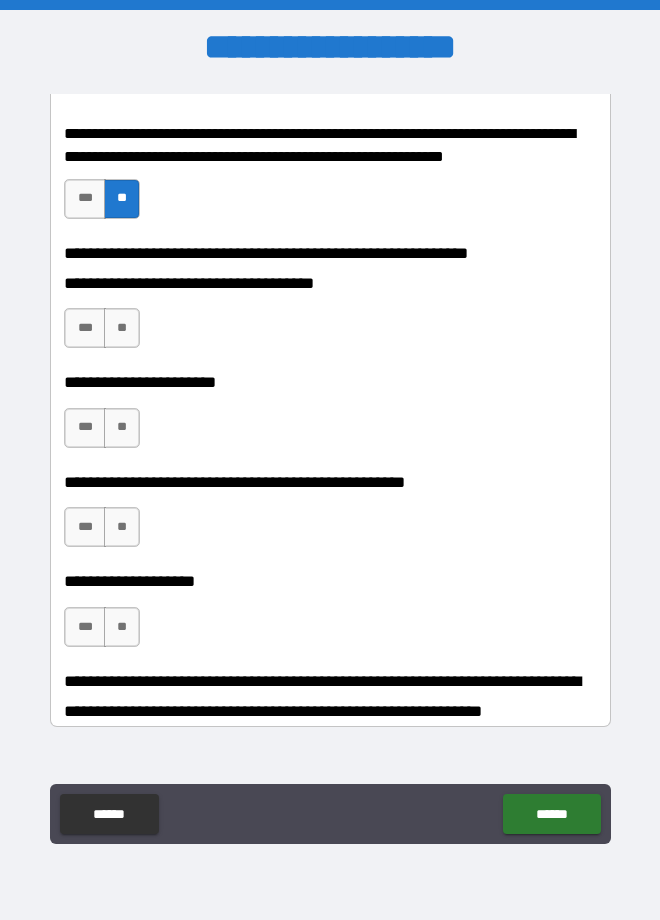 click on "**" at bounding box center (122, 328) 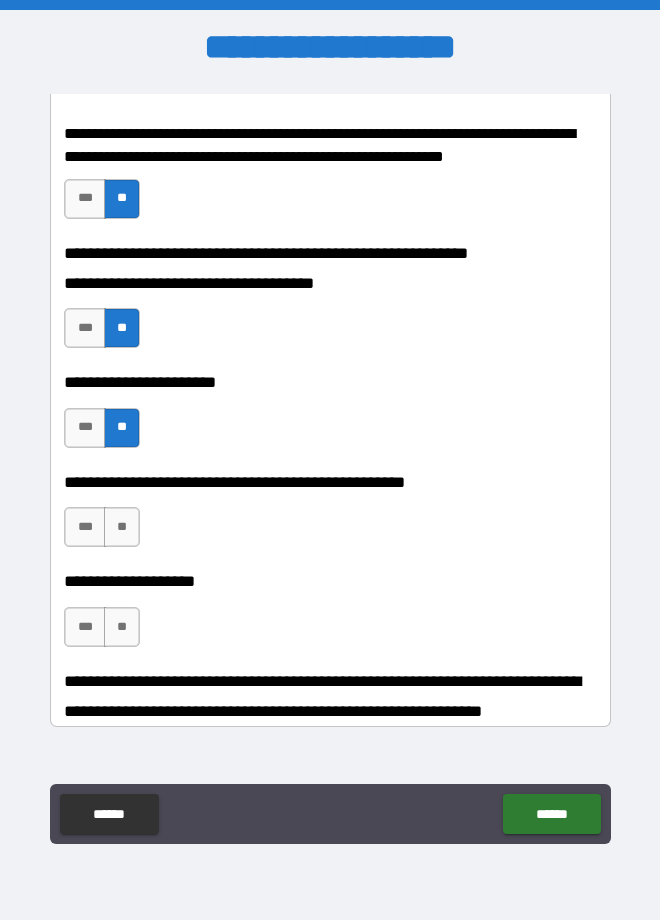click on "**********" at bounding box center (330, 428) 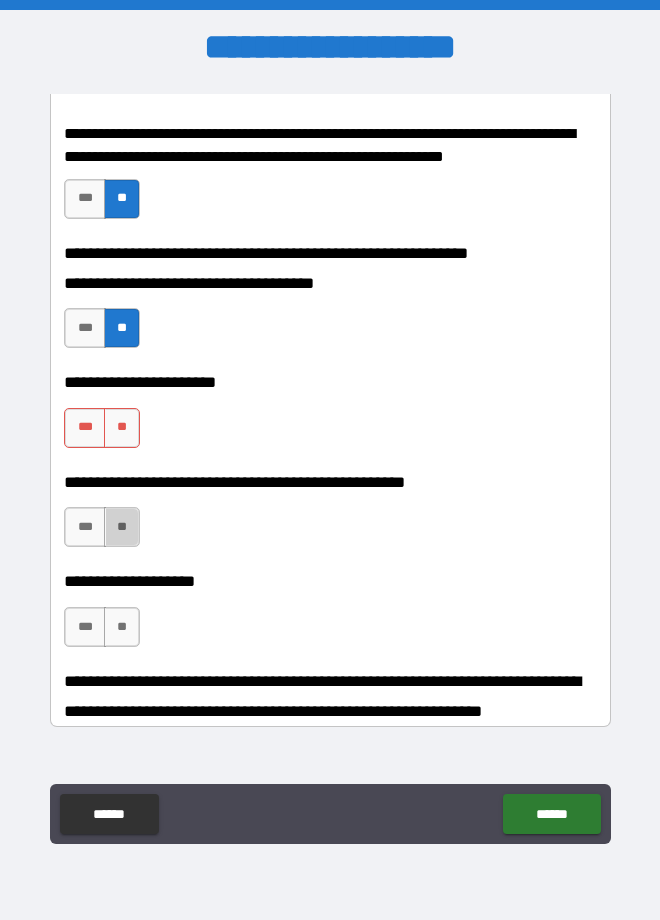 click on "**" at bounding box center [122, 527] 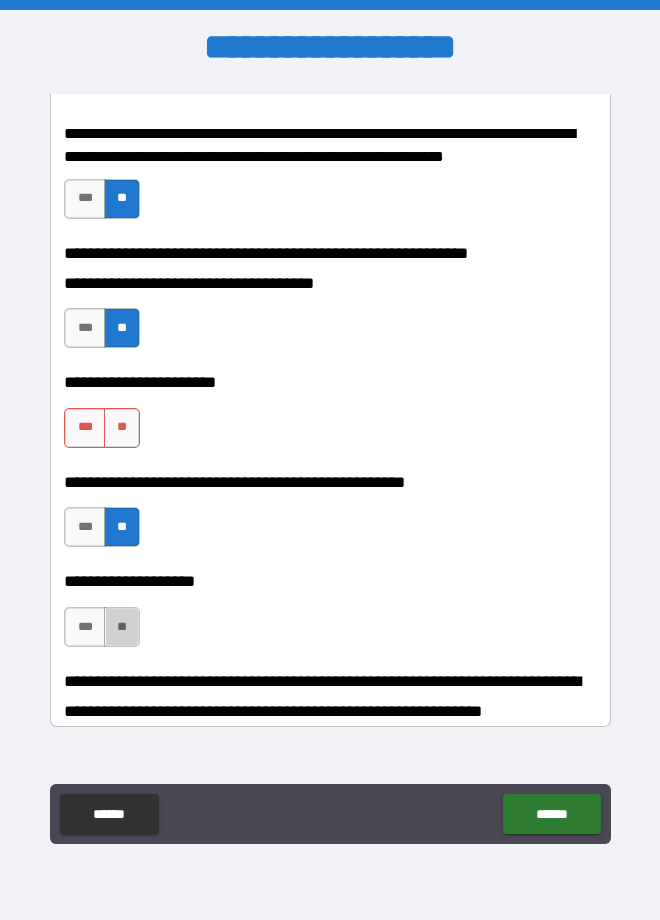 click on "**" at bounding box center [122, 527] 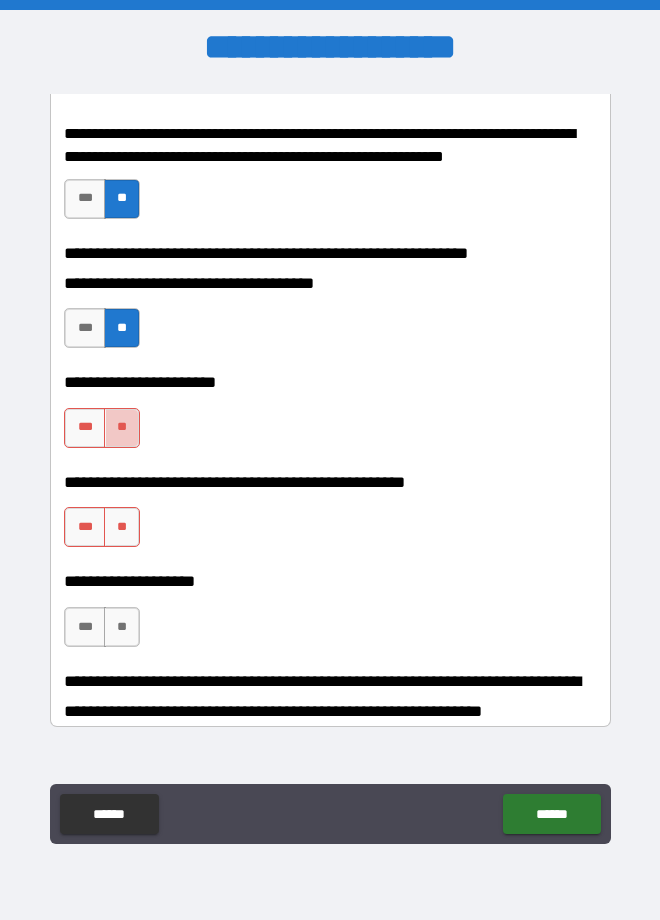 click on "**" at bounding box center (122, 428) 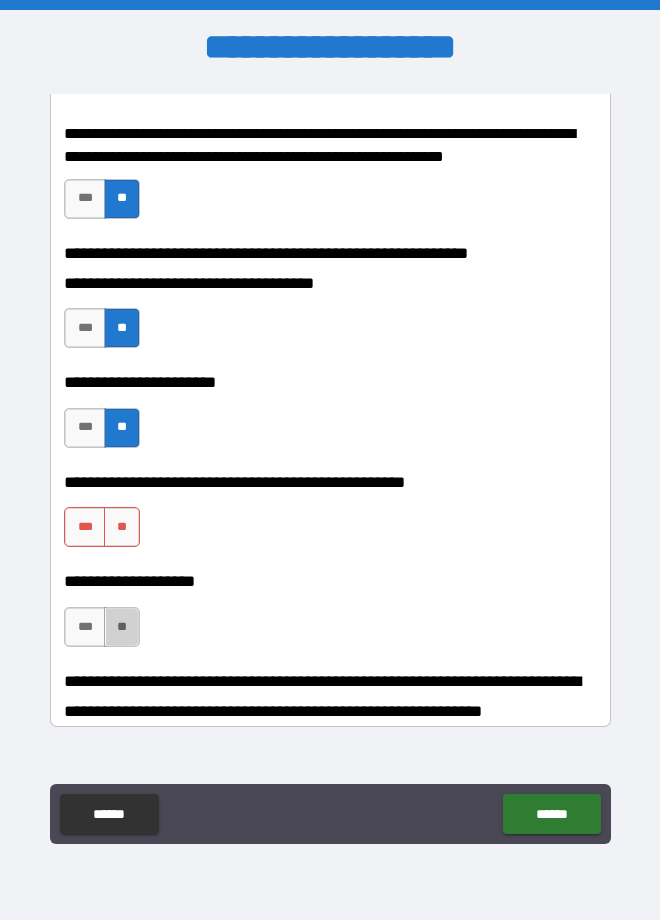click on "**" at bounding box center (122, 627) 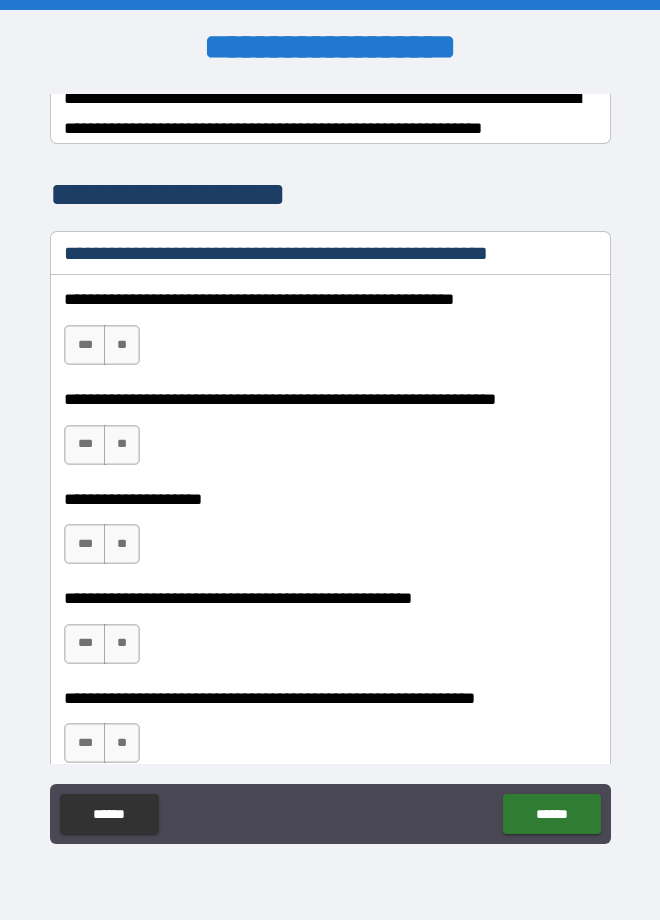 scroll, scrollTop: 1212, scrollLeft: 0, axis: vertical 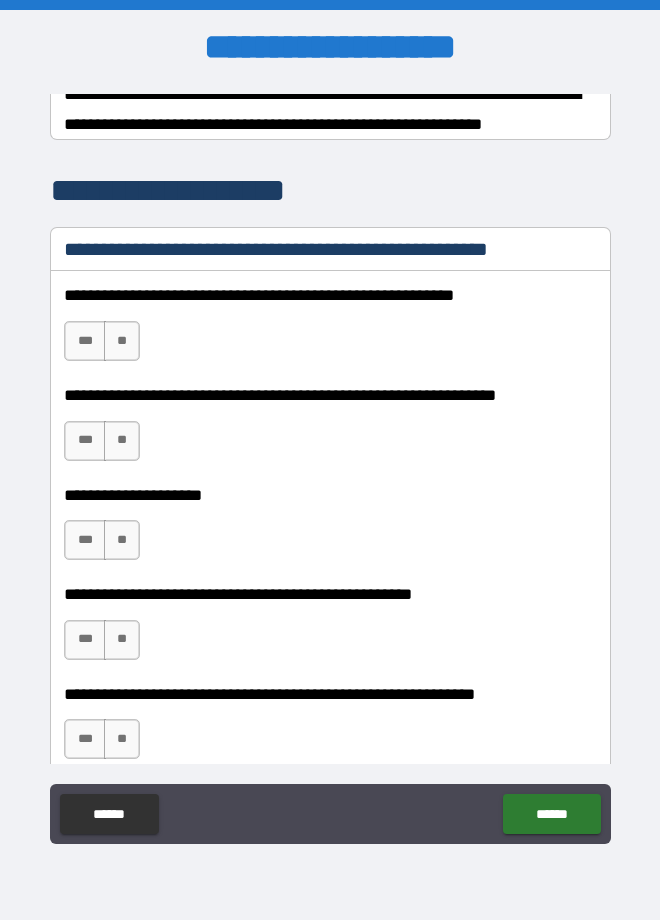 click on "**" at bounding box center (122, 341) 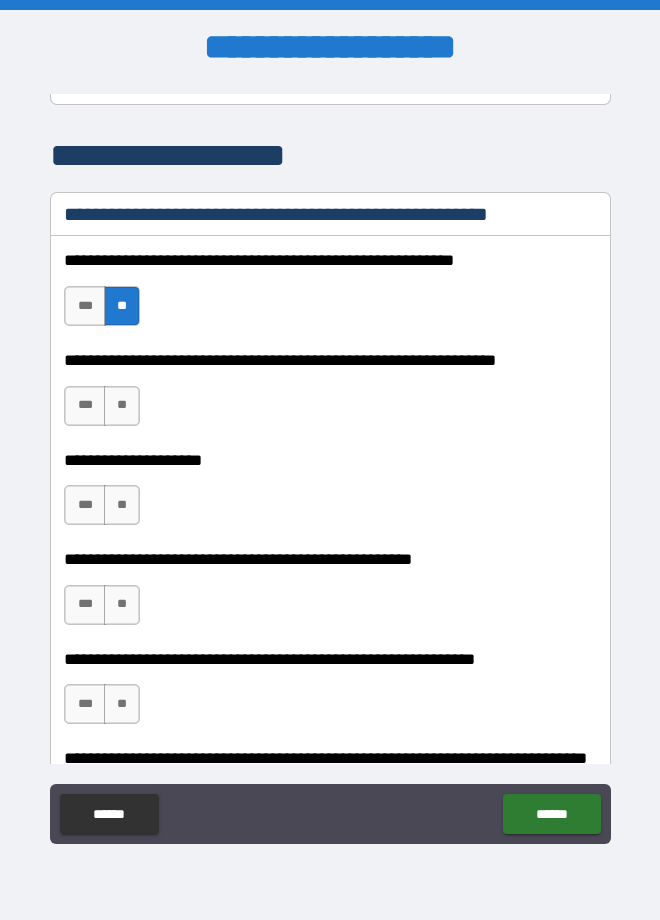 scroll, scrollTop: 1250, scrollLeft: 0, axis: vertical 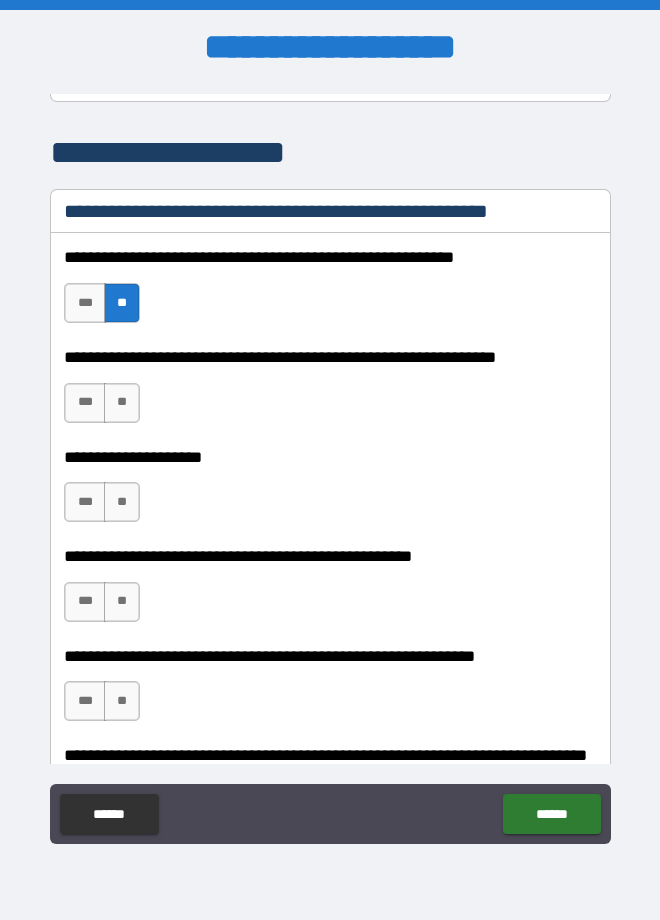 click on "**" at bounding box center (122, 403) 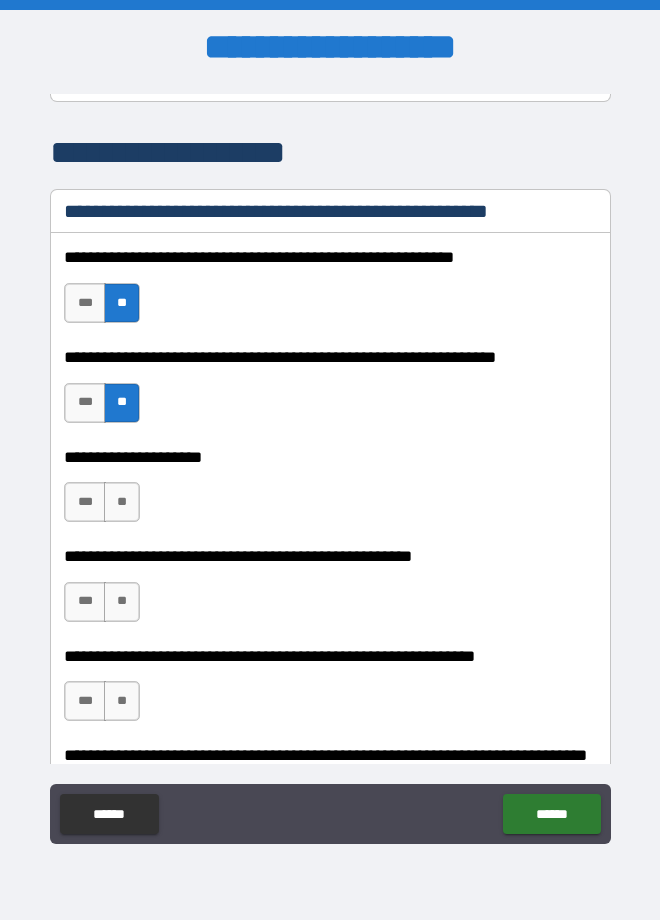 scroll, scrollTop: 1294, scrollLeft: 0, axis: vertical 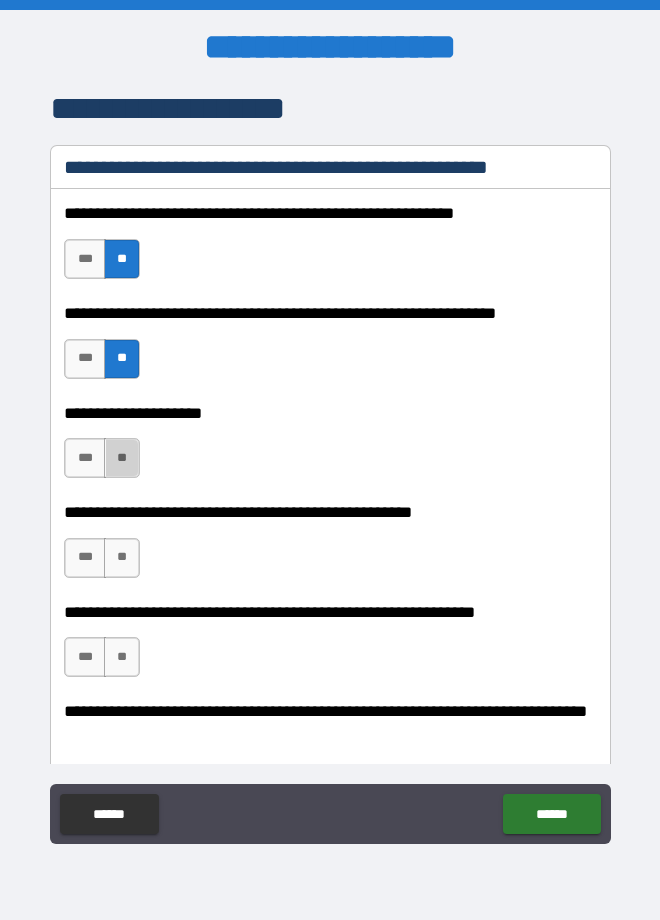 click on "**" at bounding box center [122, 458] 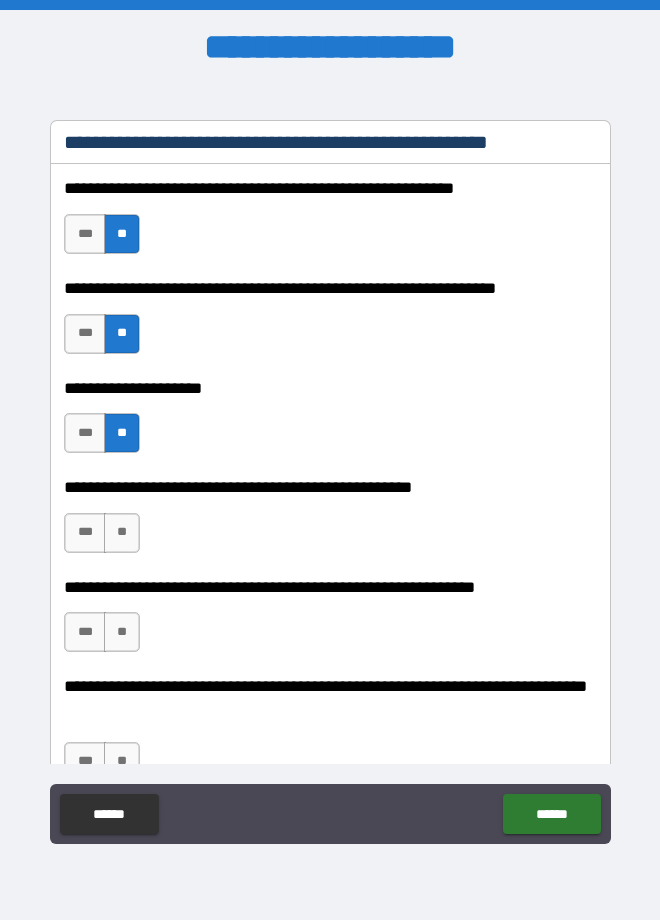 scroll, scrollTop: 1324, scrollLeft: 0, axis: vertical 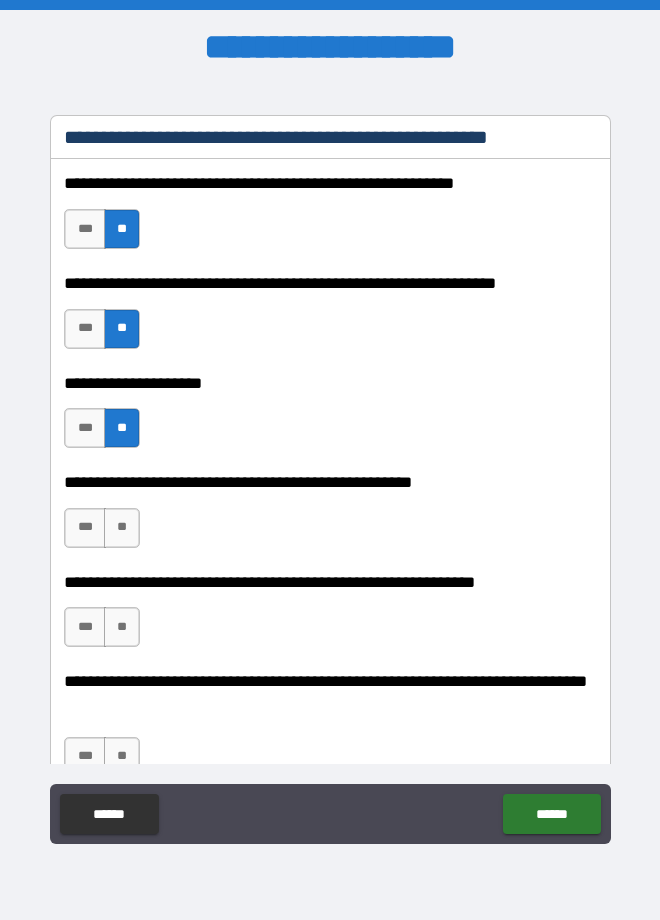 click on "**" at bounding box center [122, 528] 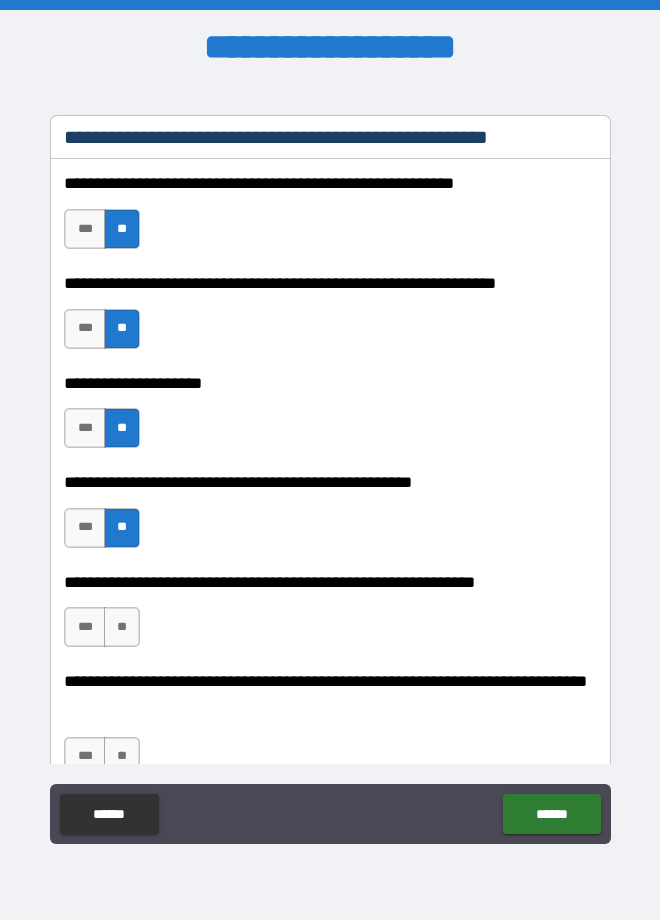 scroll, scrollTop: 1382, scrollLeft: 0, axis: vertical 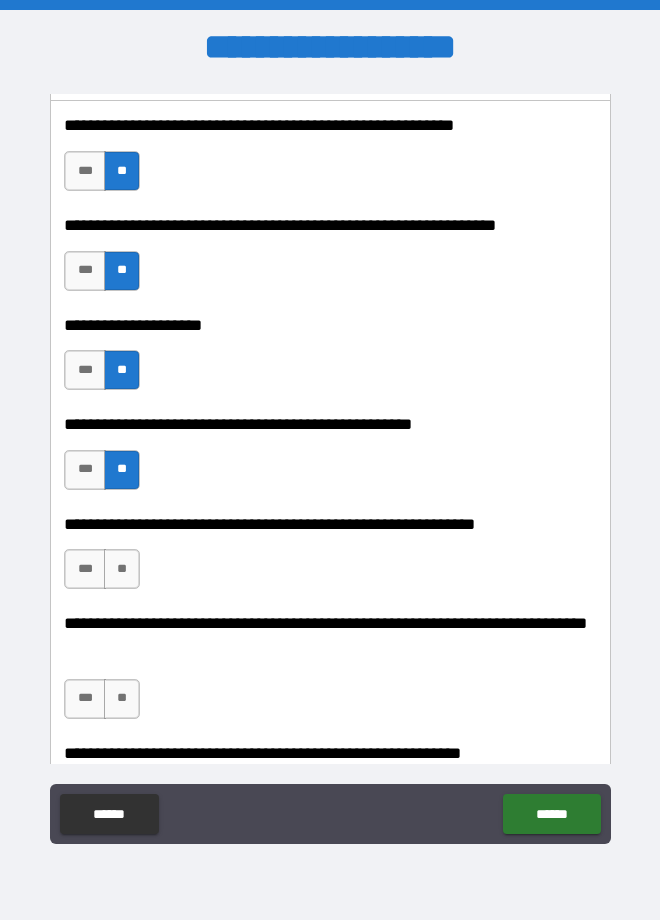 click on "**" at bounding box center (122, 569) 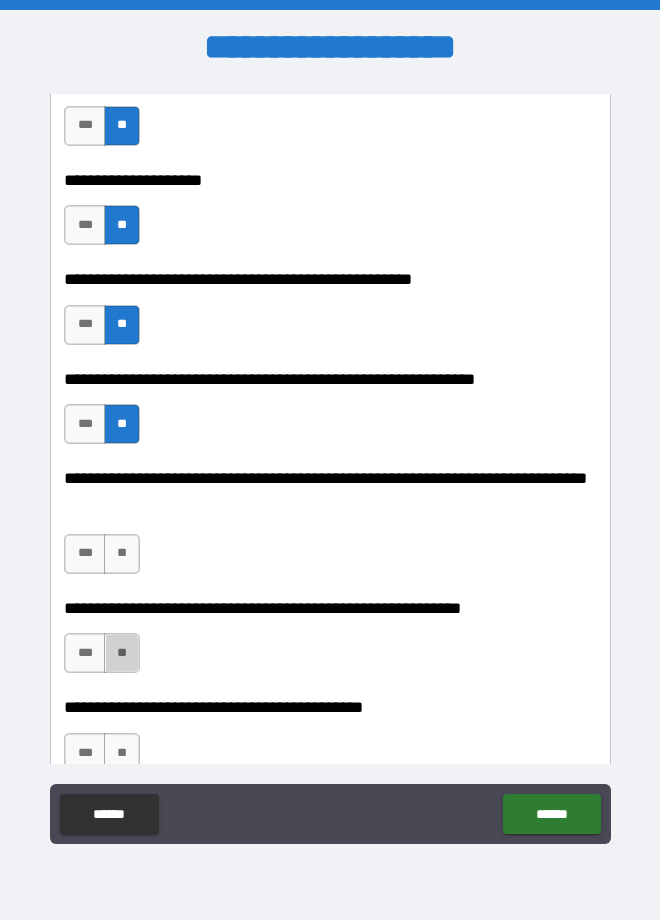 click on "**********" at bounding box center (330, 644) 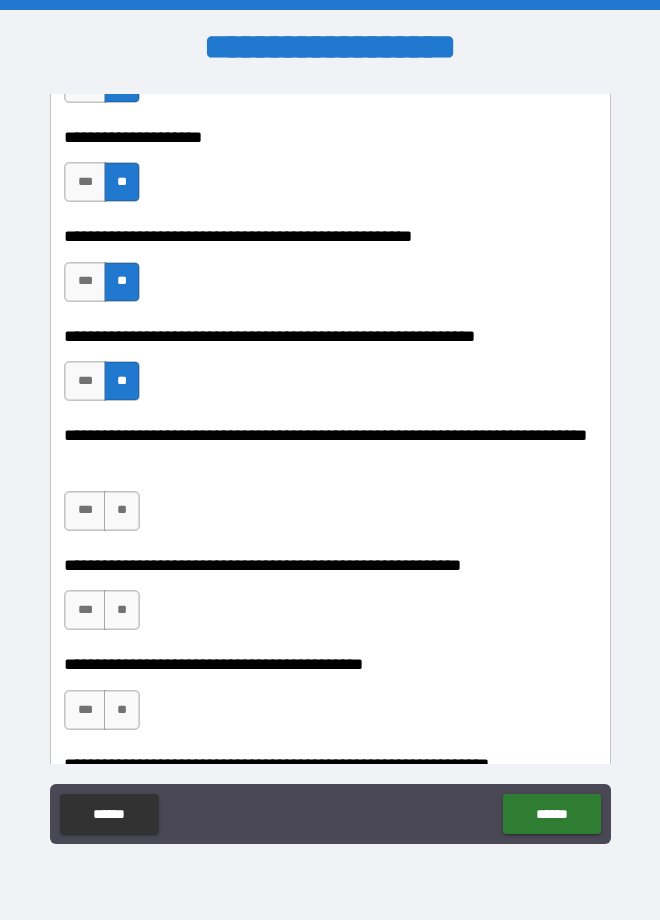 scroll, scrollTop: 1587, scrollLeft: 0, axis: vertical 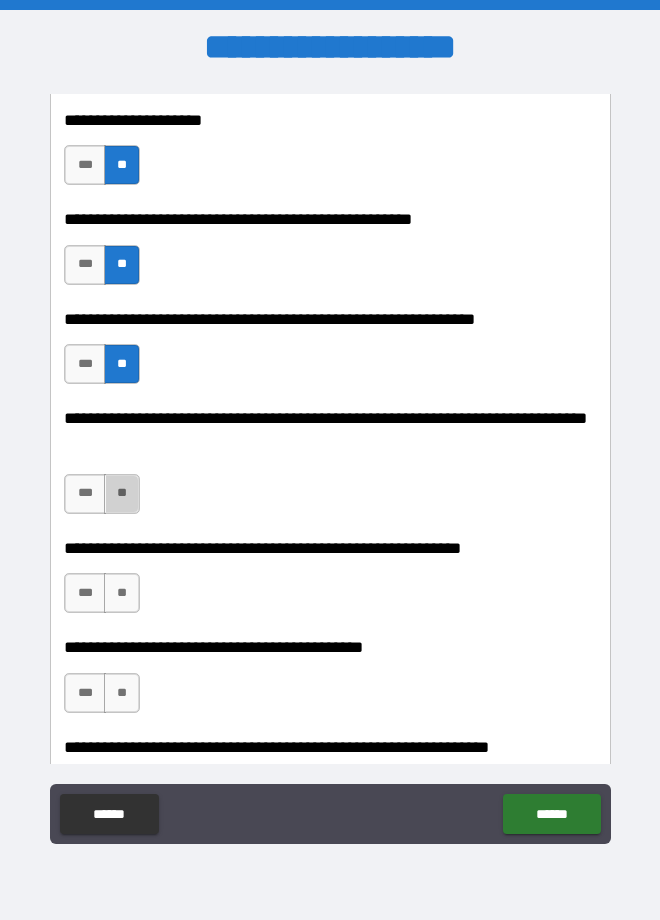 click on "**" at bounding box center (122, 494) 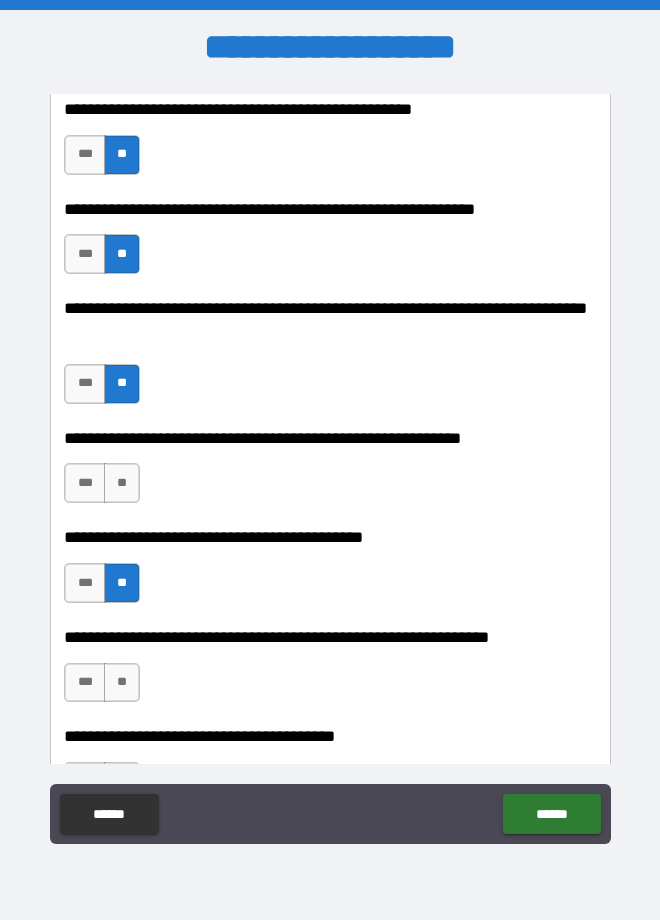 scroll, scrollTop: 1710, scrollLeft: 0, axis: vertical 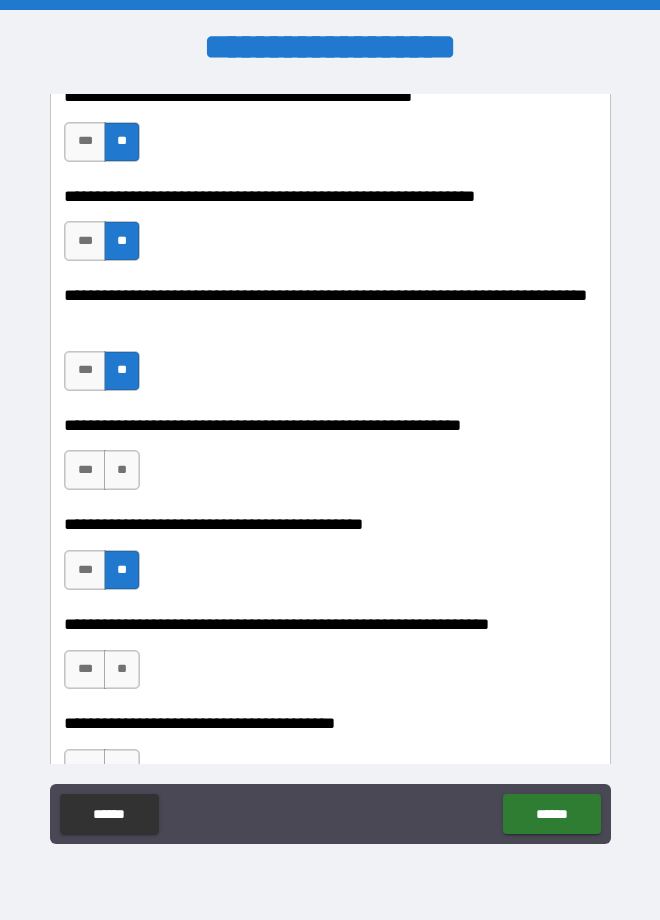 click on "**" at bounding box center (122, 470) 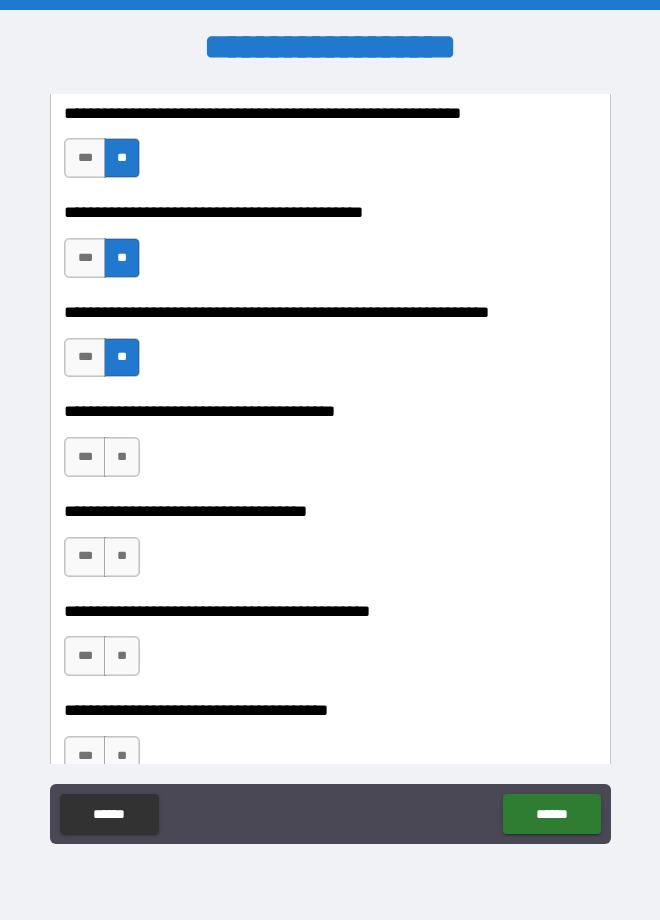 scroll, scrollTop: 2027, scrollLeft: 0, axis: vertical 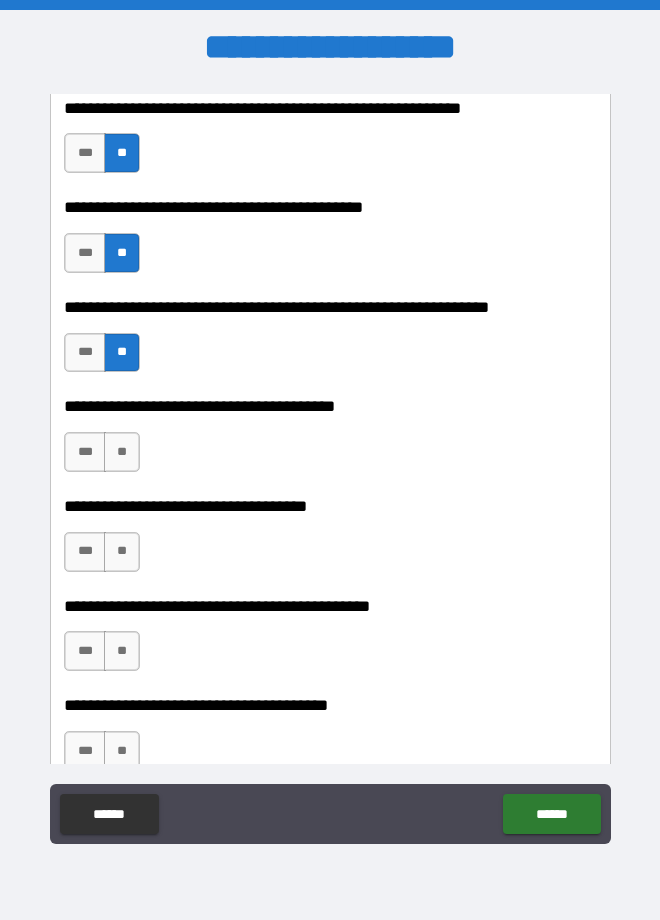 click on "**" at bounding box center (122, 552) 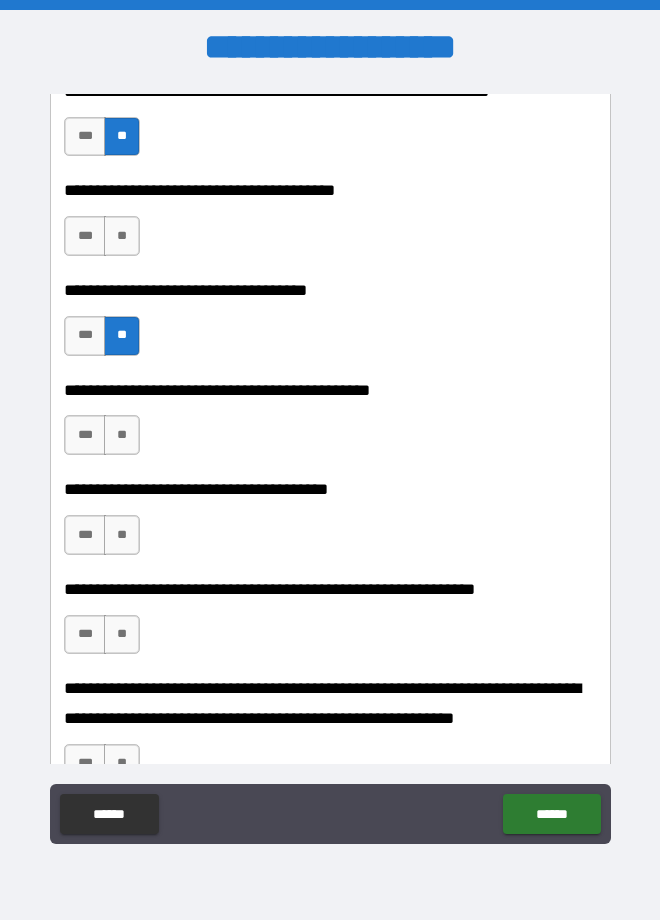 scroll, scrollTop: 2261, scrollLeft: 0, axis: vertical 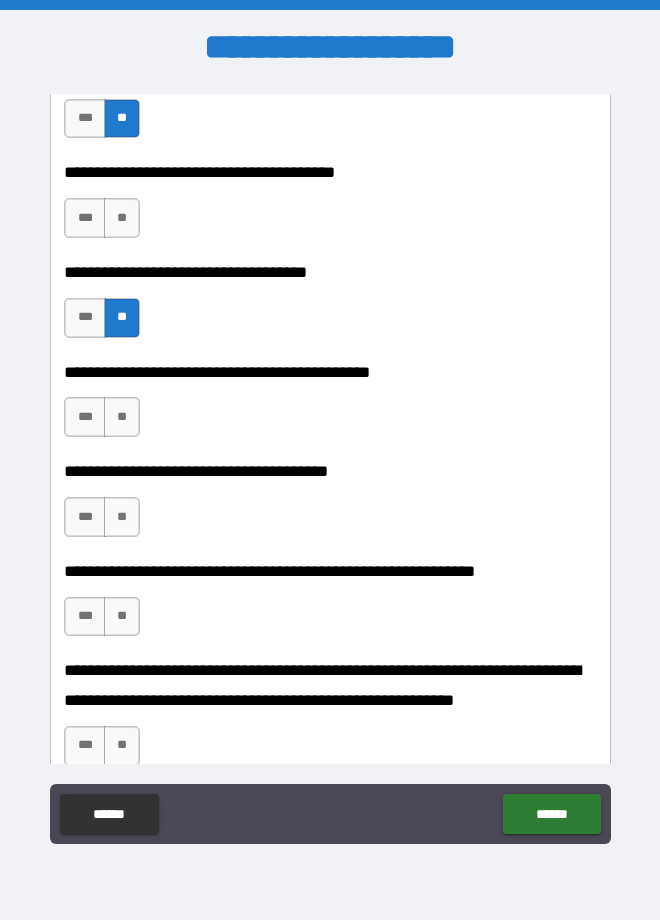 click on "**" at bounding box center (122, 417) 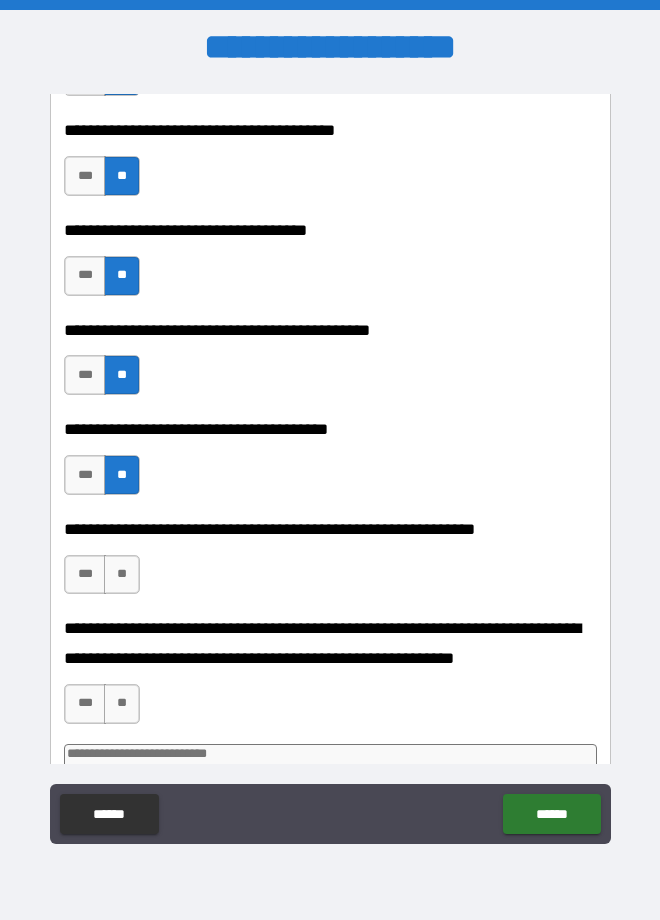 scroll, scrollTop: 2327, scrollLeft: 0, axis: vertical 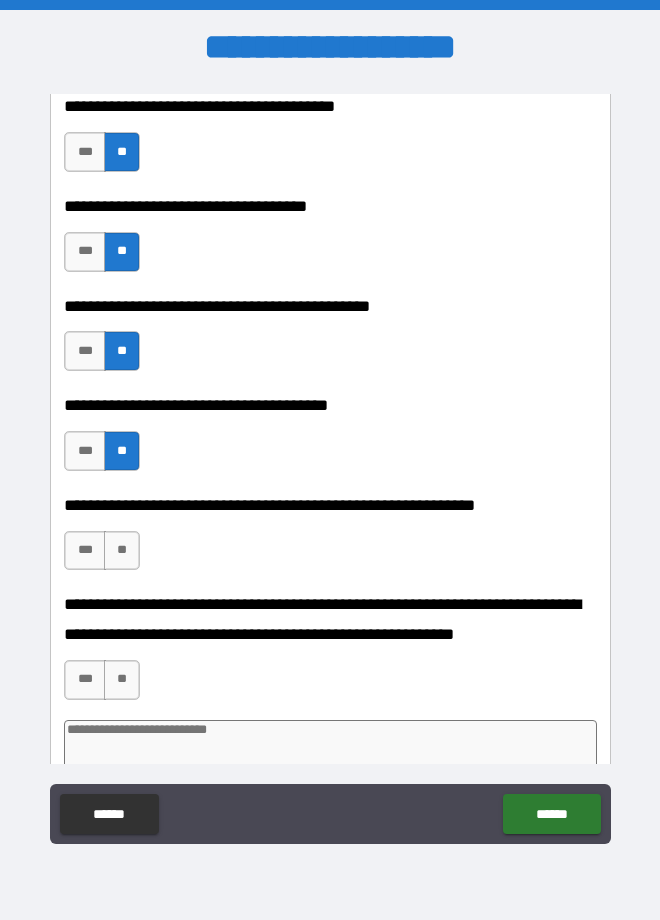 click on "***" at bounding box center [84, 451] 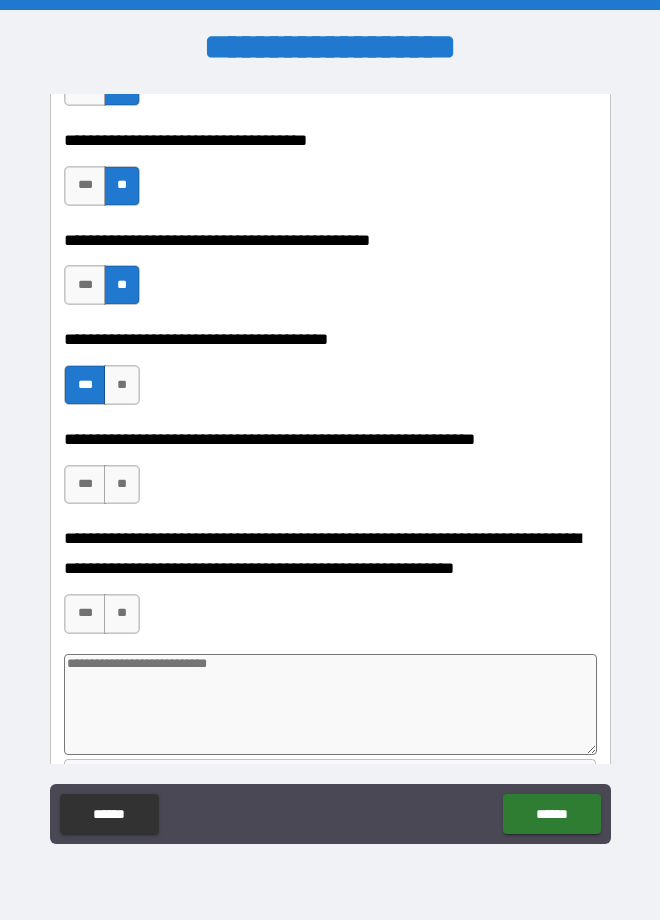 scroll, scrollTop: 2399, scrollLeft: 0, axis: vertical 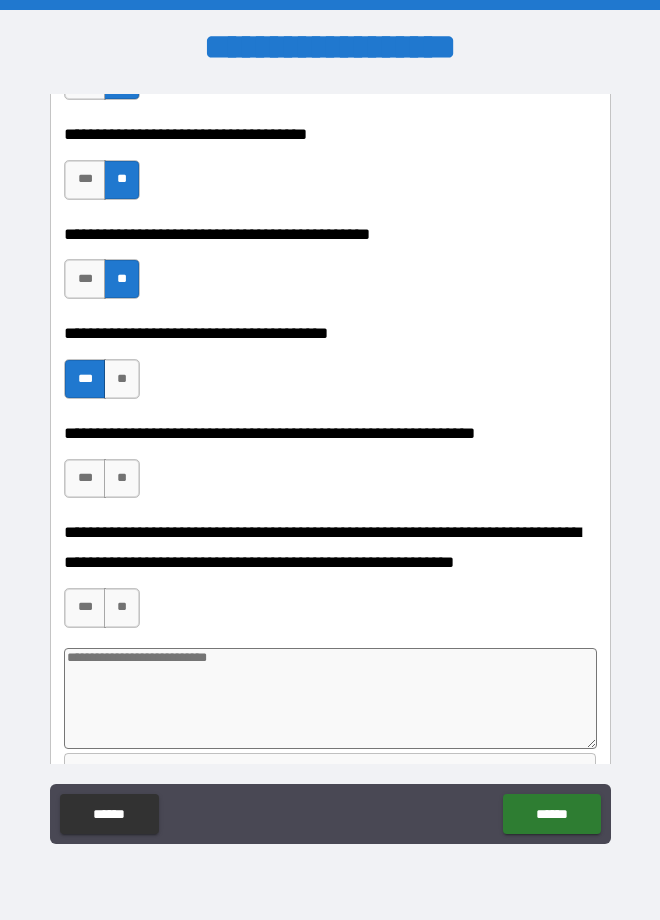 click on "***" at bounding box center [84, 479] 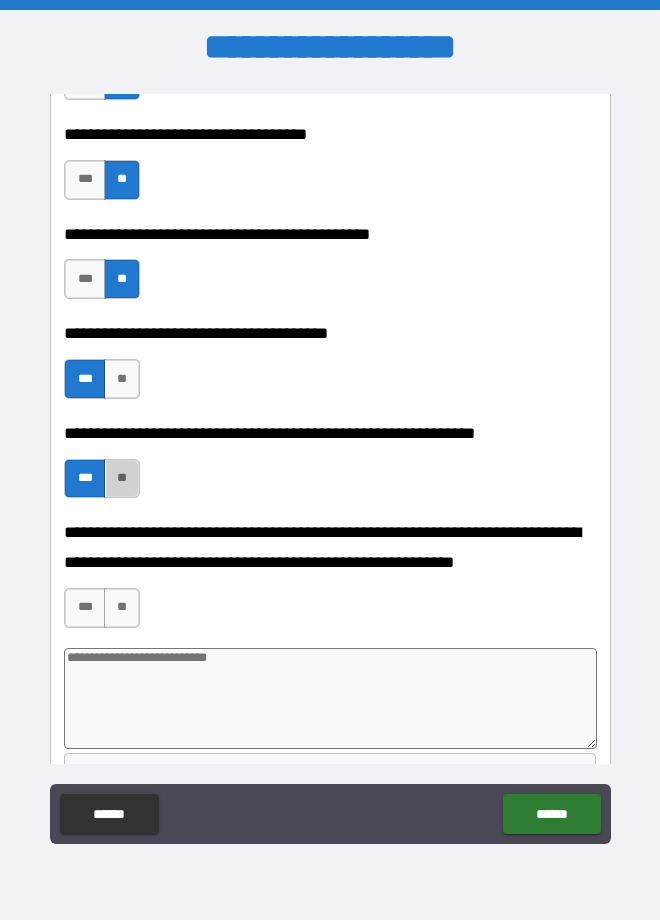 click on "**" at bounding box center [122, 479] 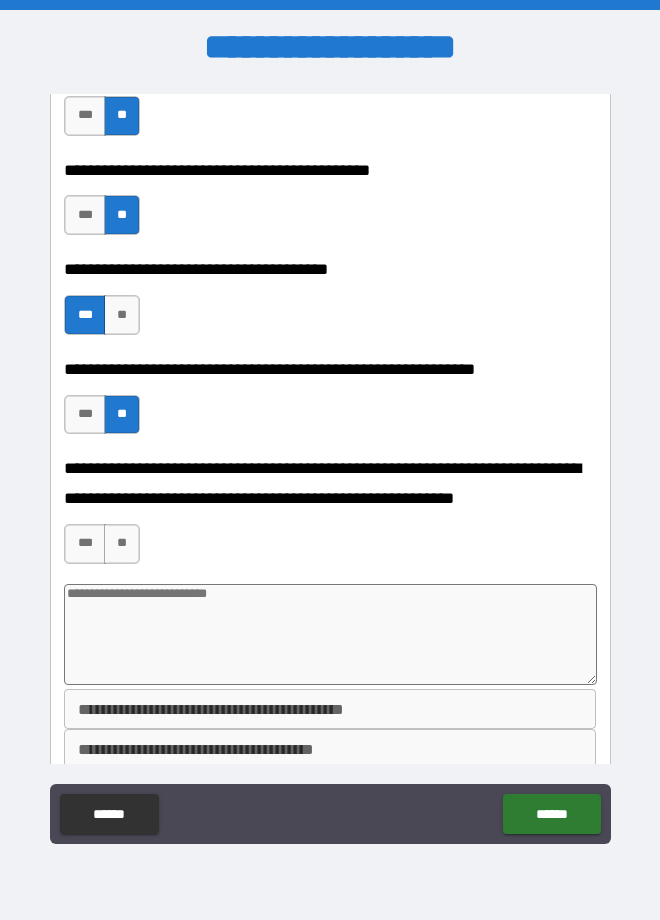 scroll, scrollTop: 2468, scrollLeft: 0, axis: vertical 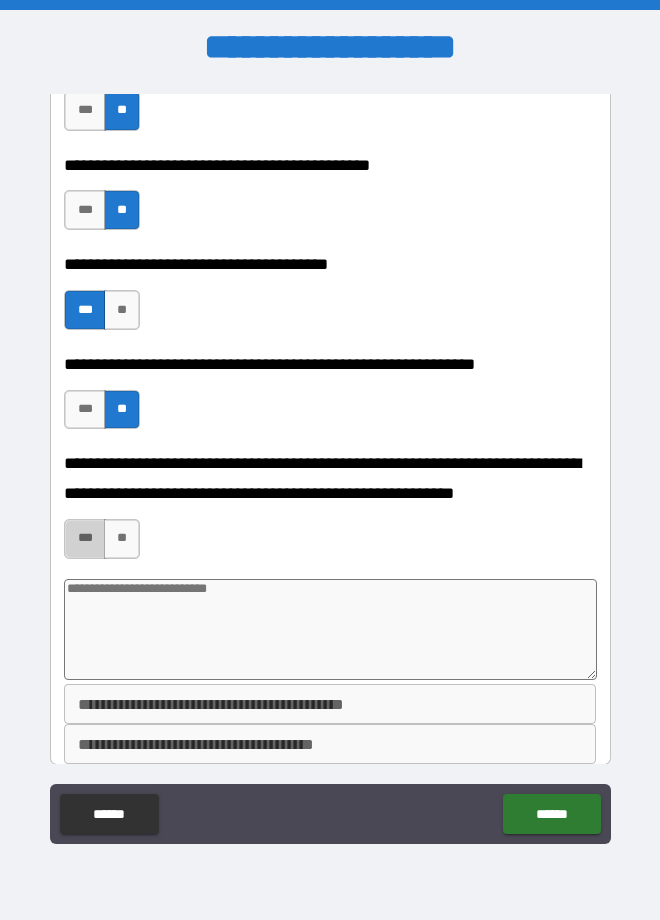 click on "***" at bounding box center [84, 539] 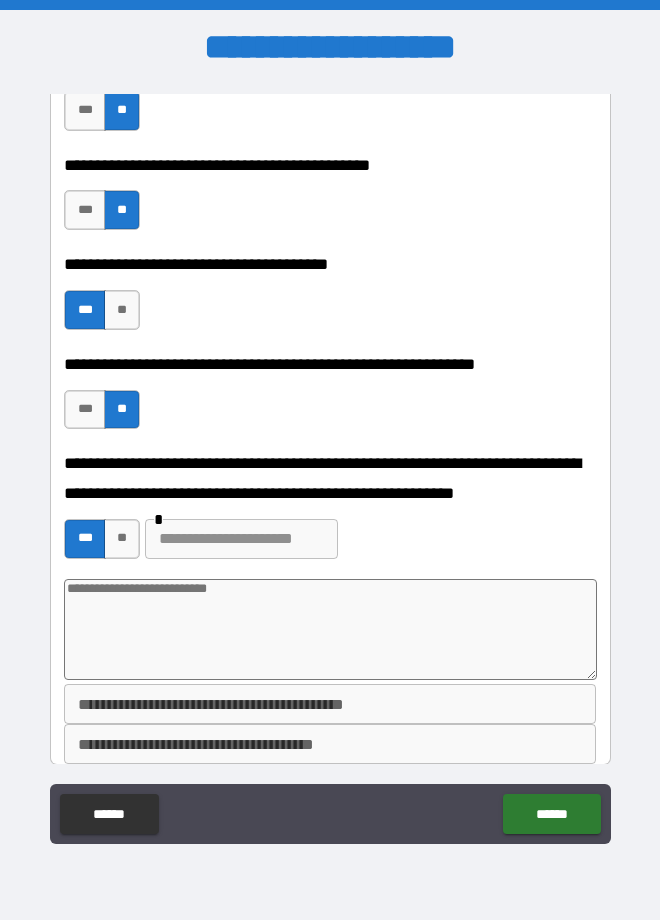 type on "*" 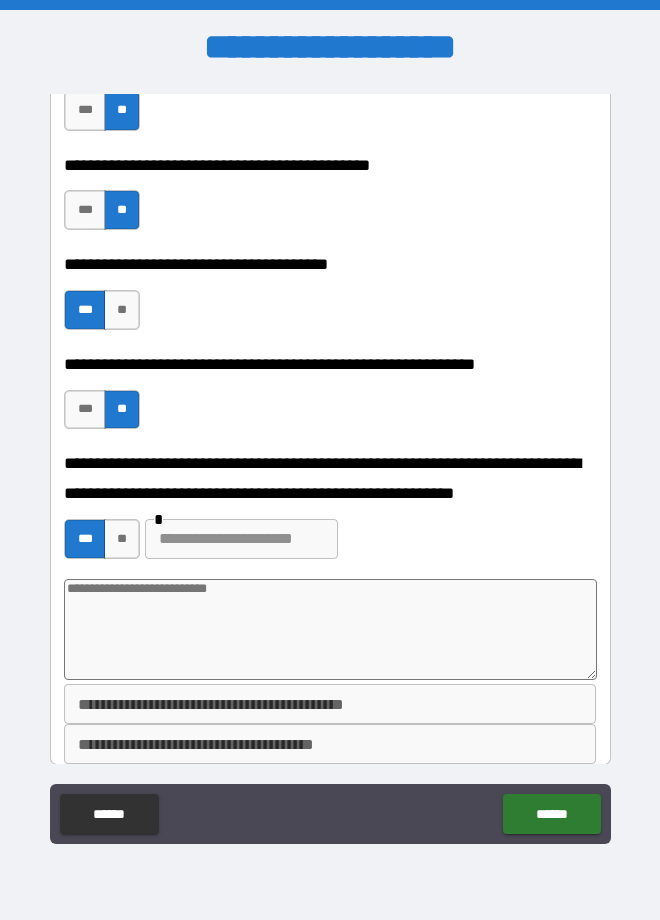 click at bounding box center (241, 539) 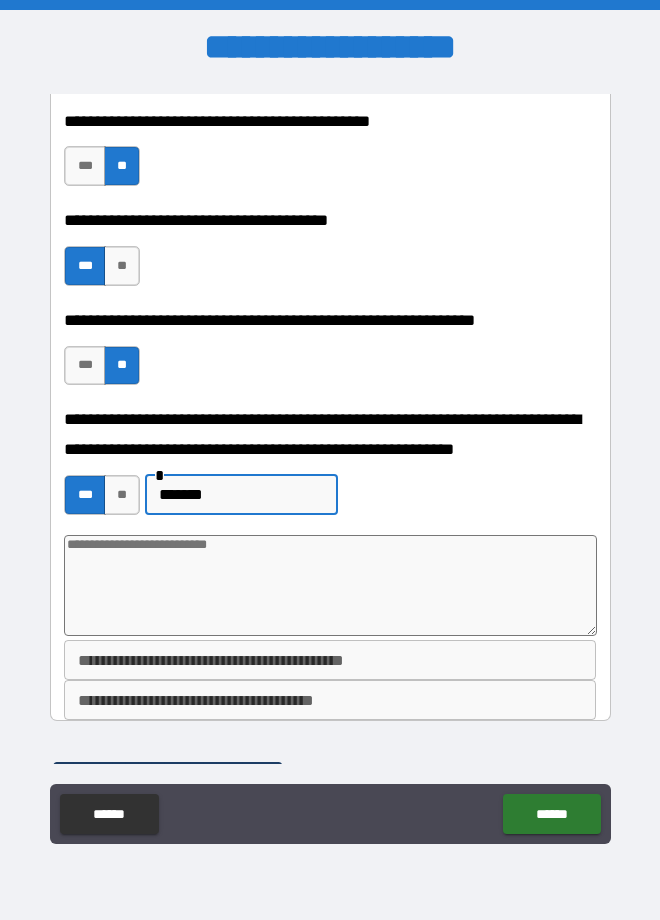 scroll, scrollTop: 2569, scrollLeft: 0, axis: vertical 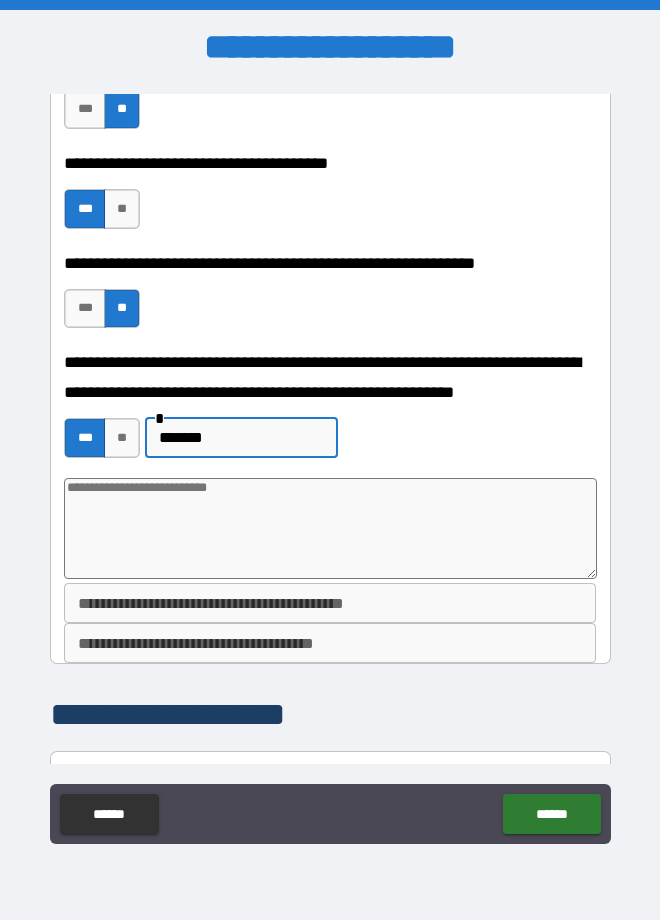 type on "*******" 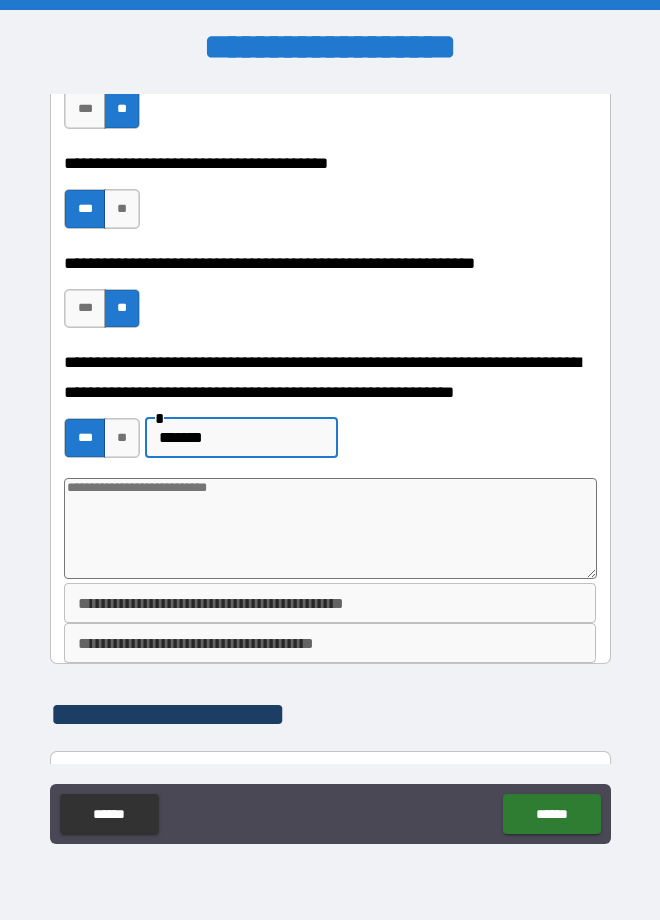 click at bounding box center [330, 528] 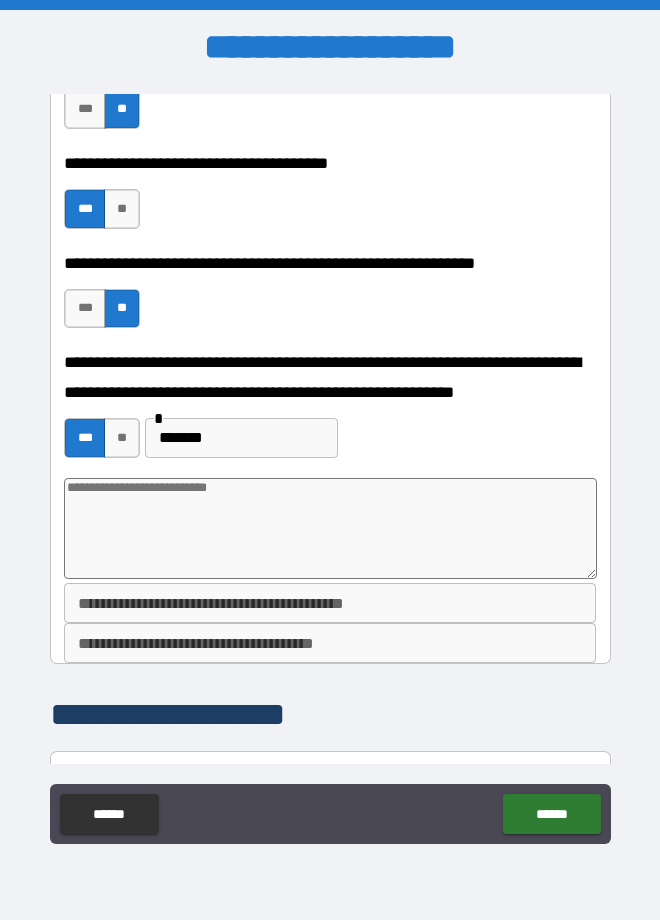type on "*" 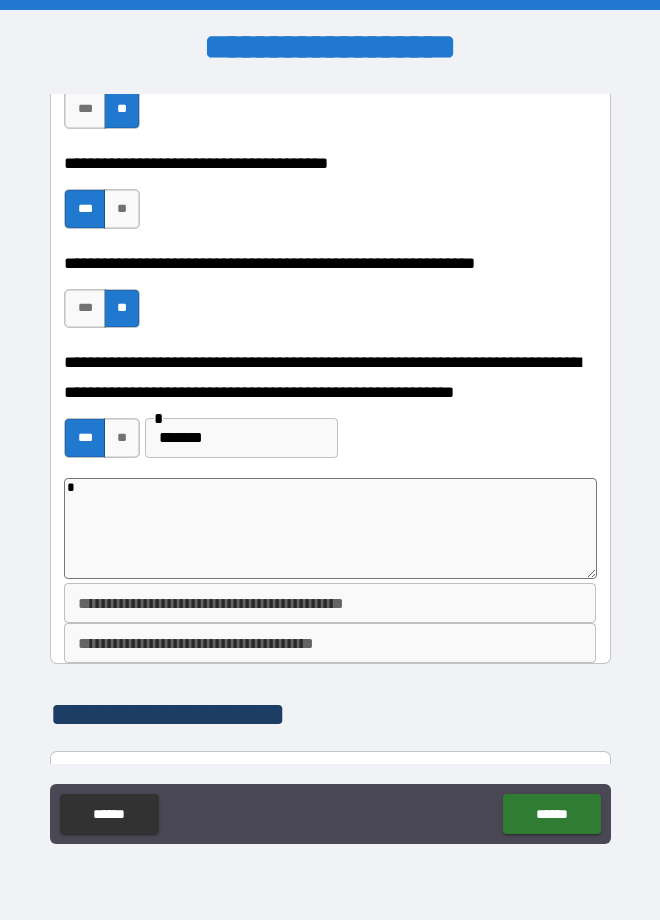 type on "*" 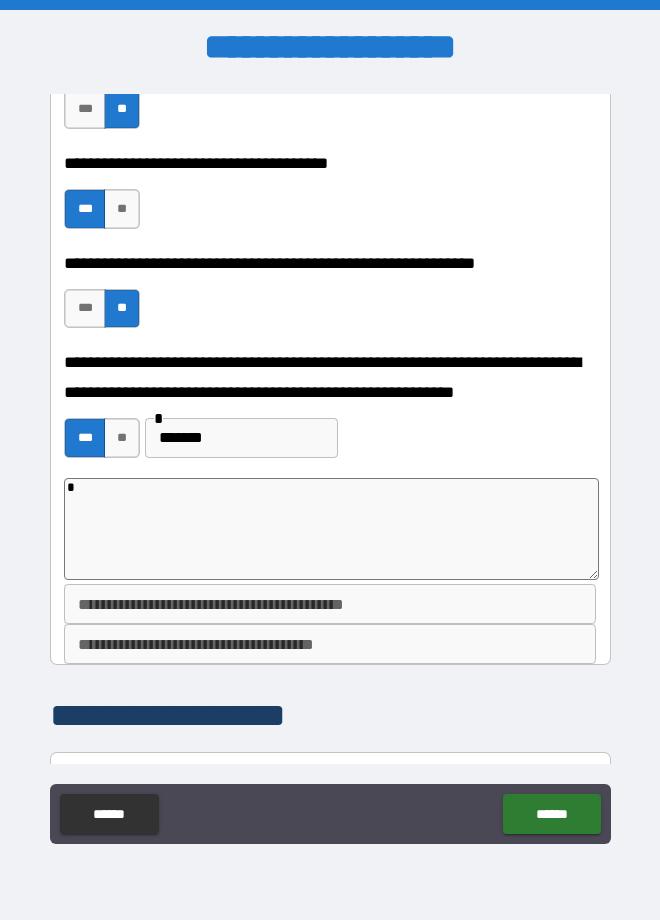 type on "**" 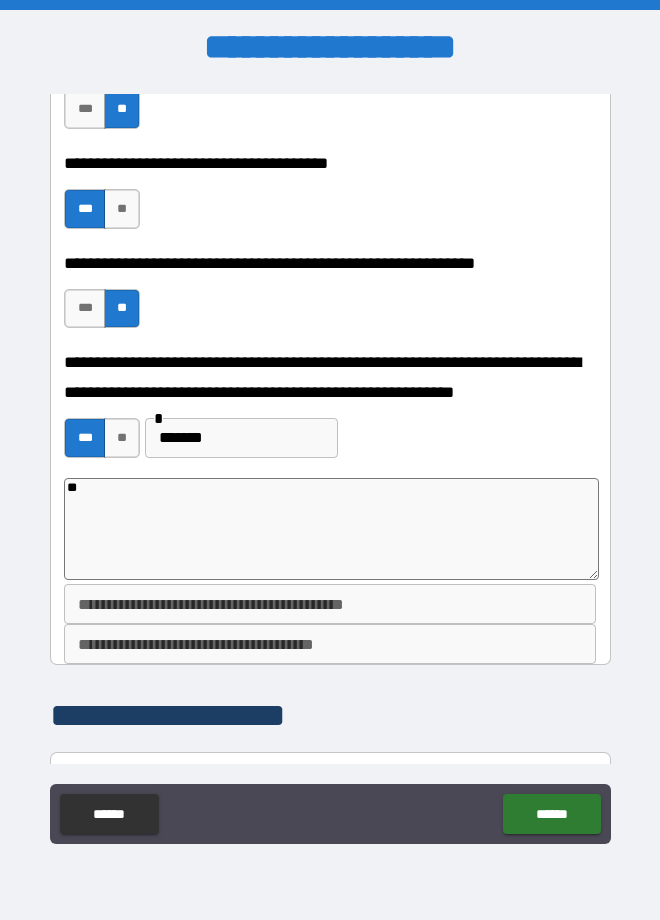 type on "*" 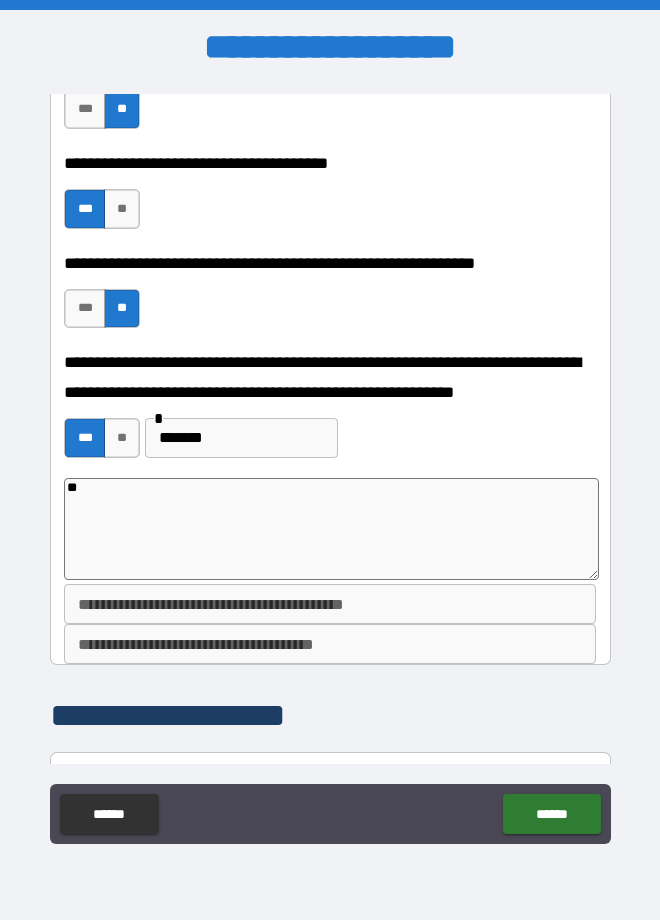 type on "***" 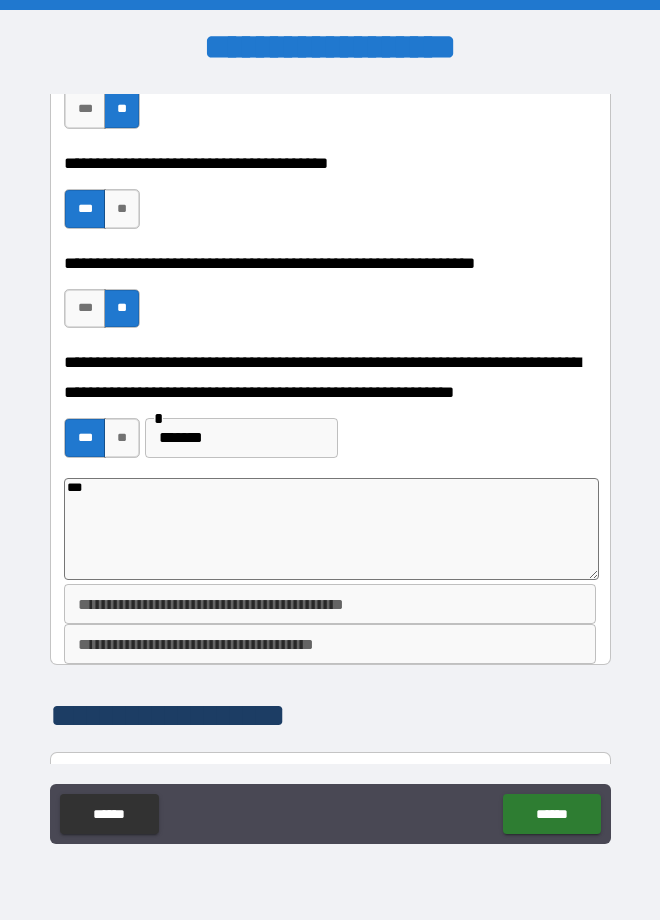 type on "*" 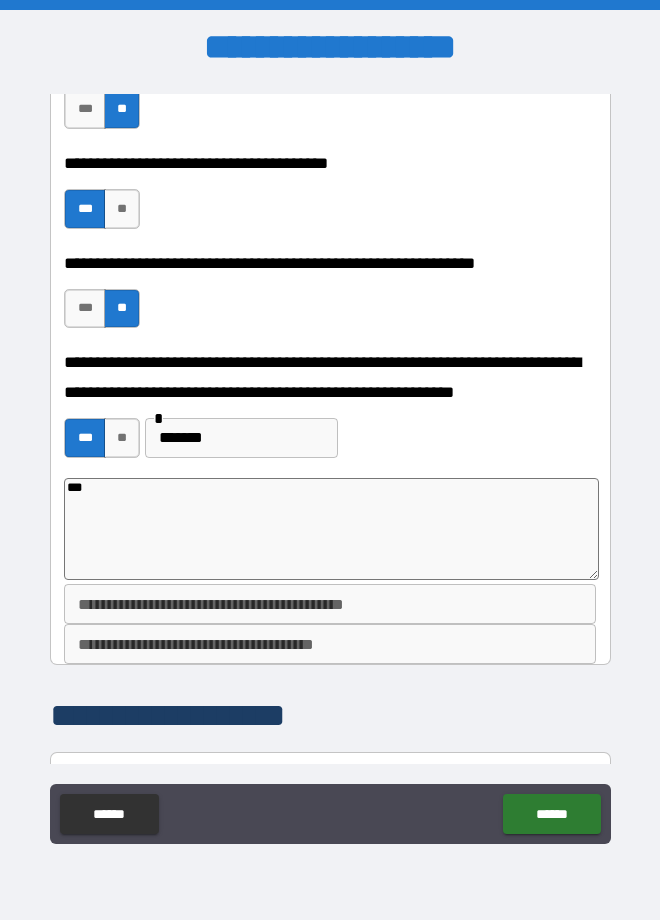 type on "****" 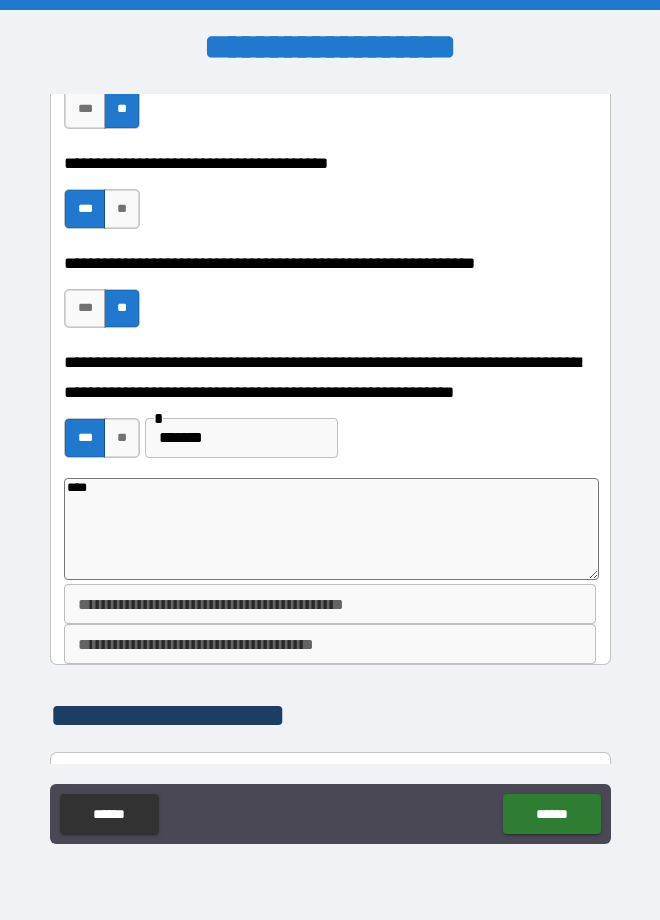 type on "*" 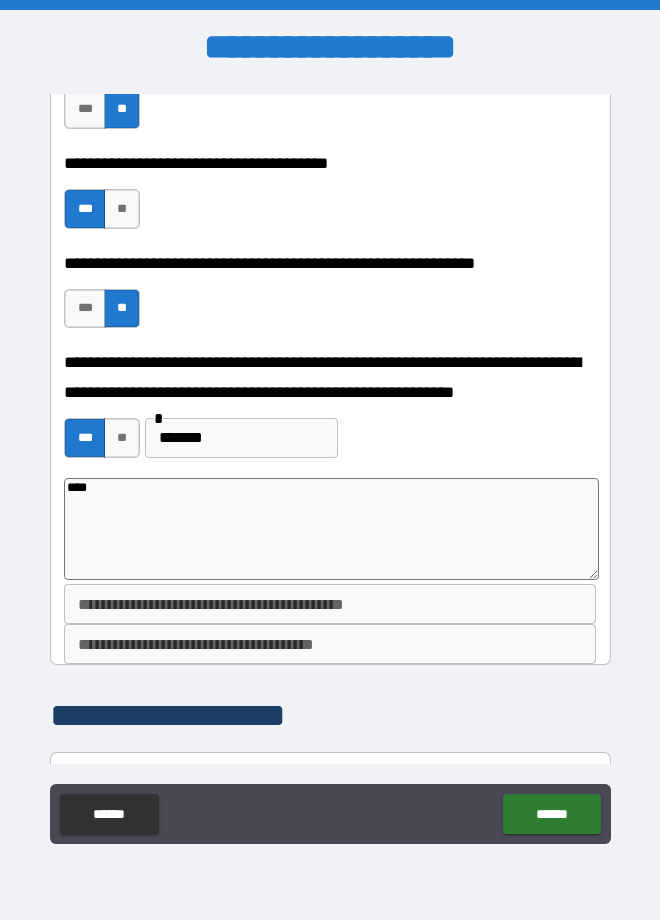 type on "****" 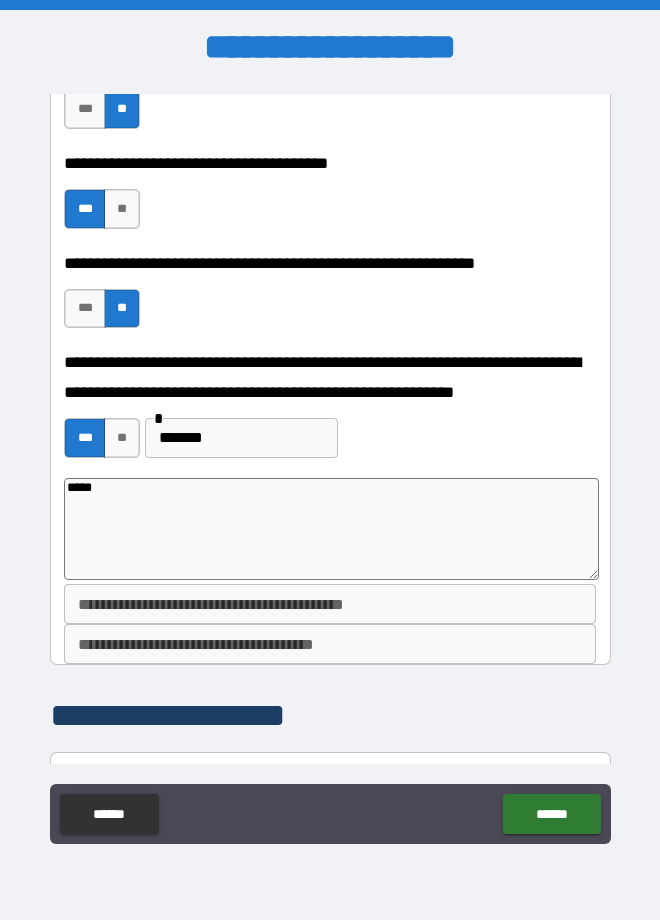 type on "*" 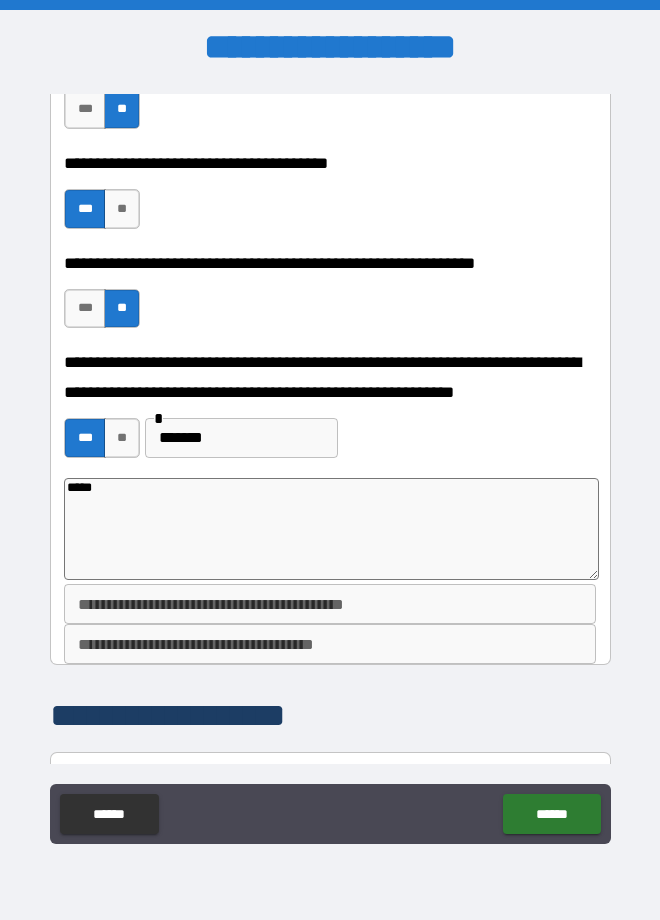 type on "******" 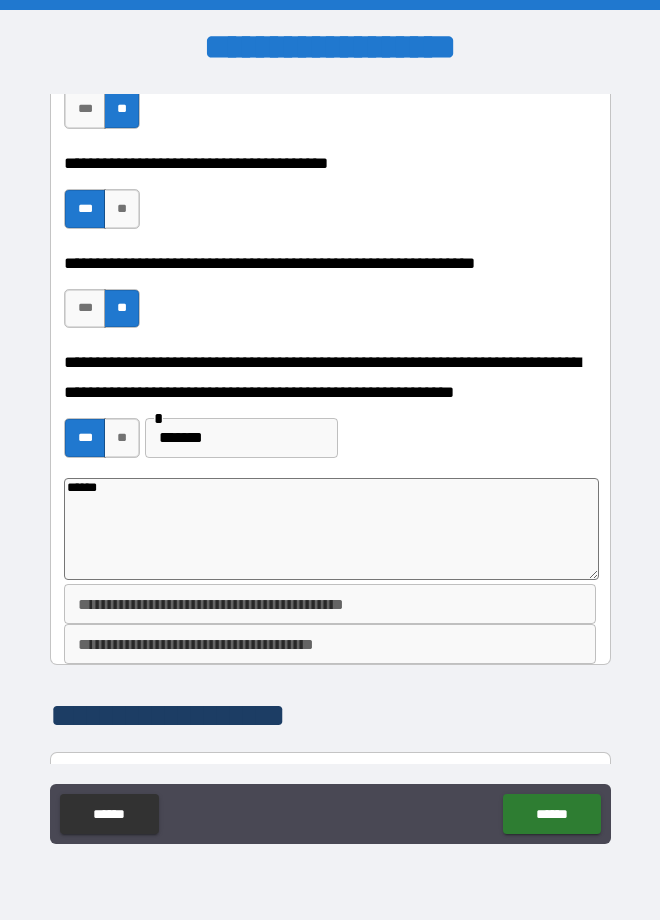 type on "*" 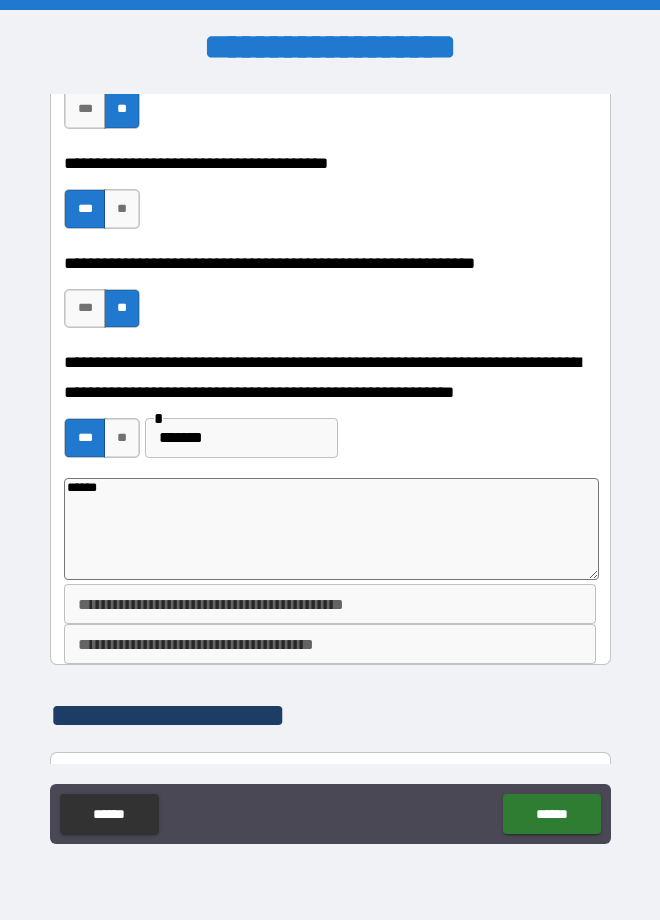 type on "*******" 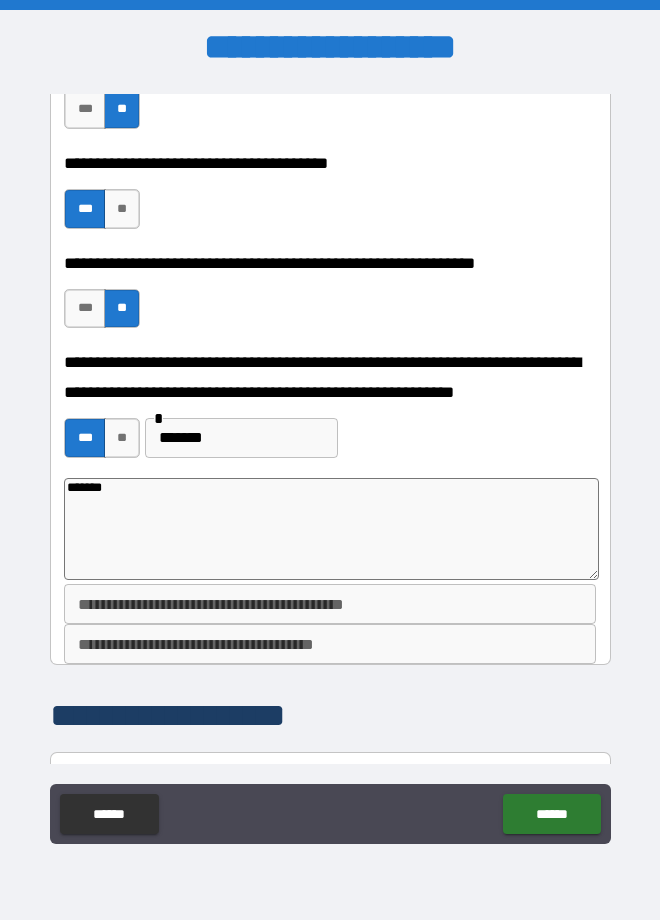 type on "*" 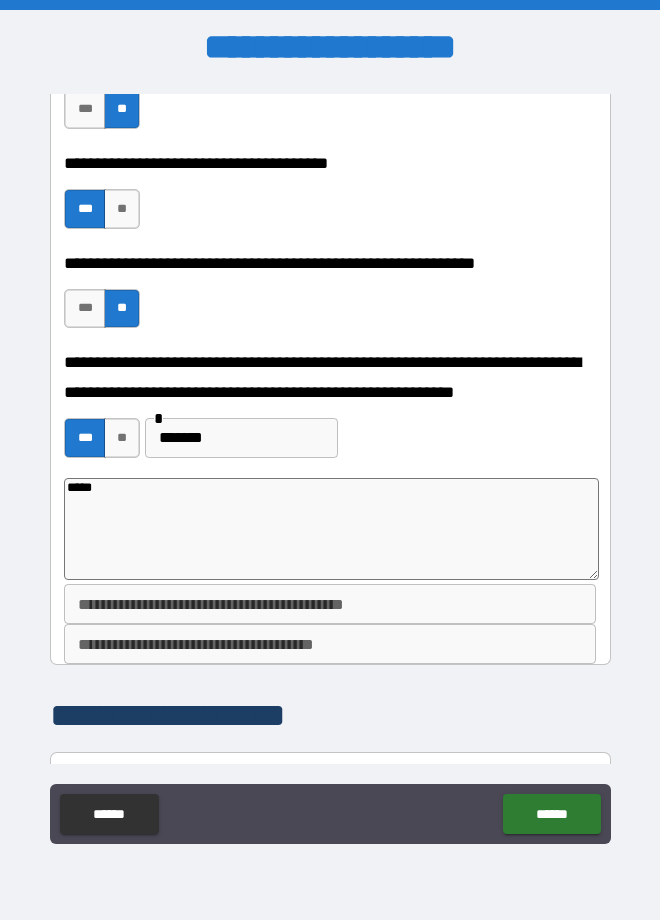 type on "********" 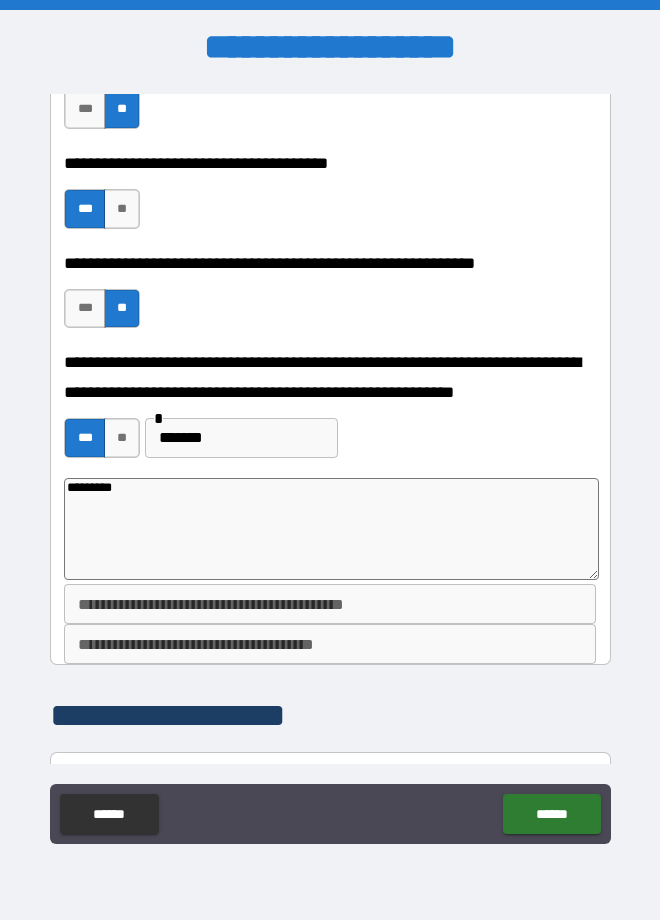 type on "*" 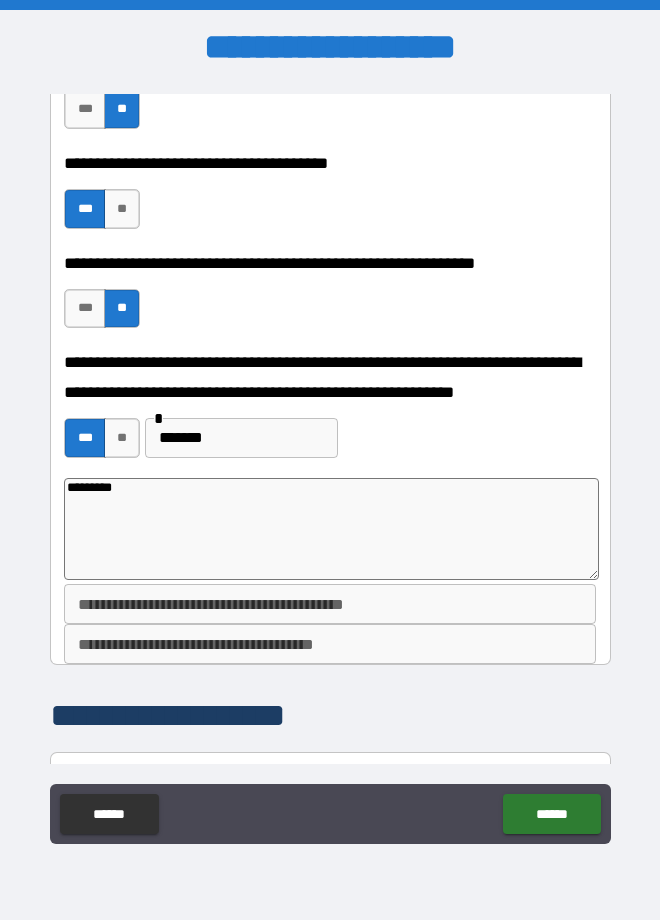 type on "**********" 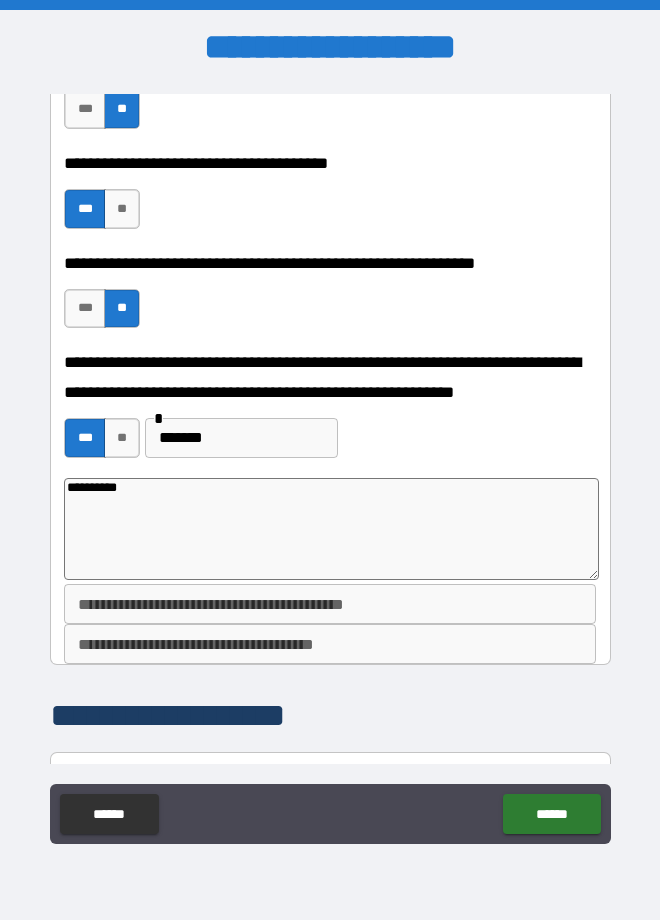type on "*" 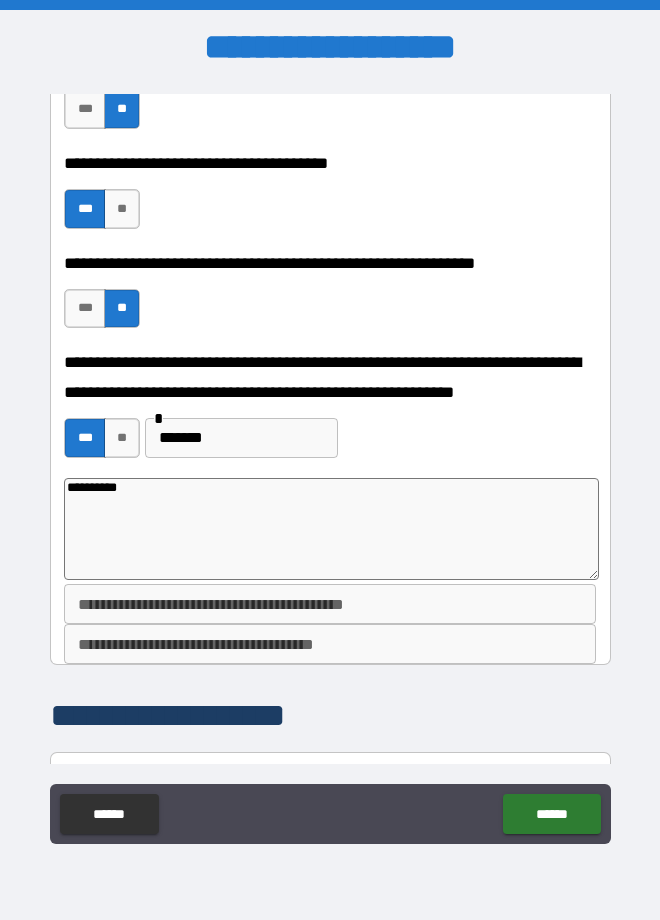type on "**********" 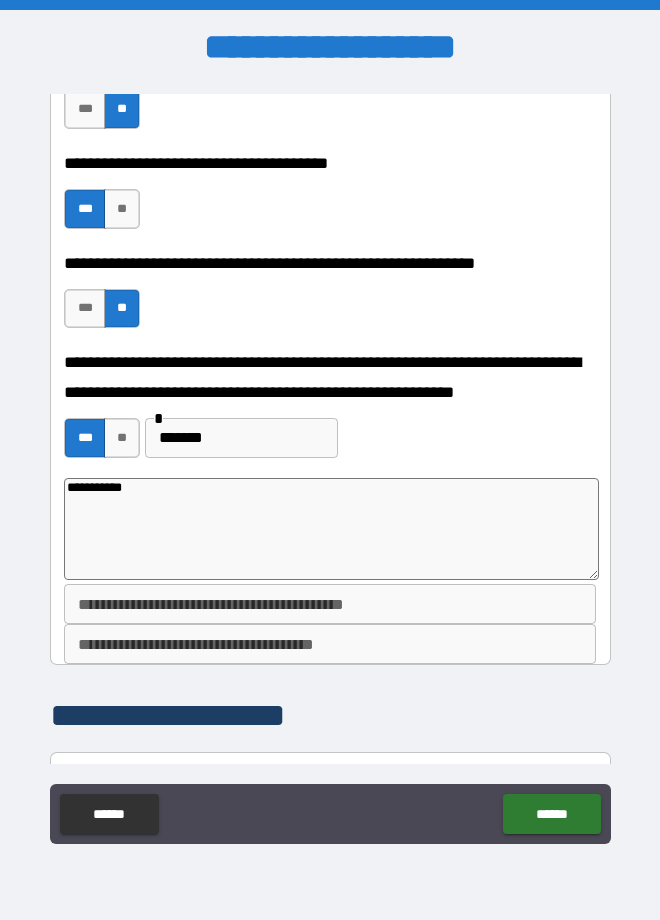 type on "*" 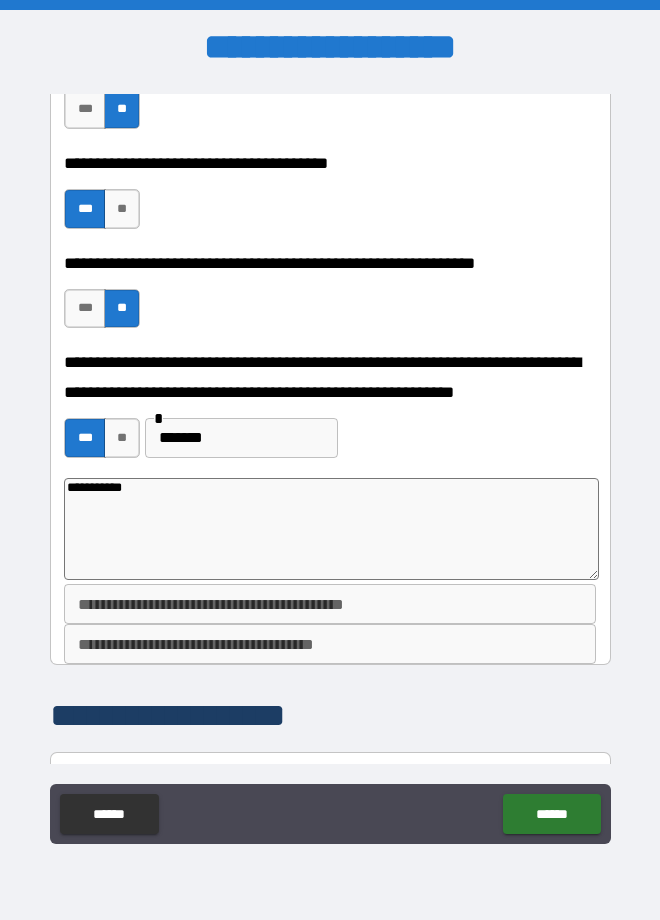 type on "**********" 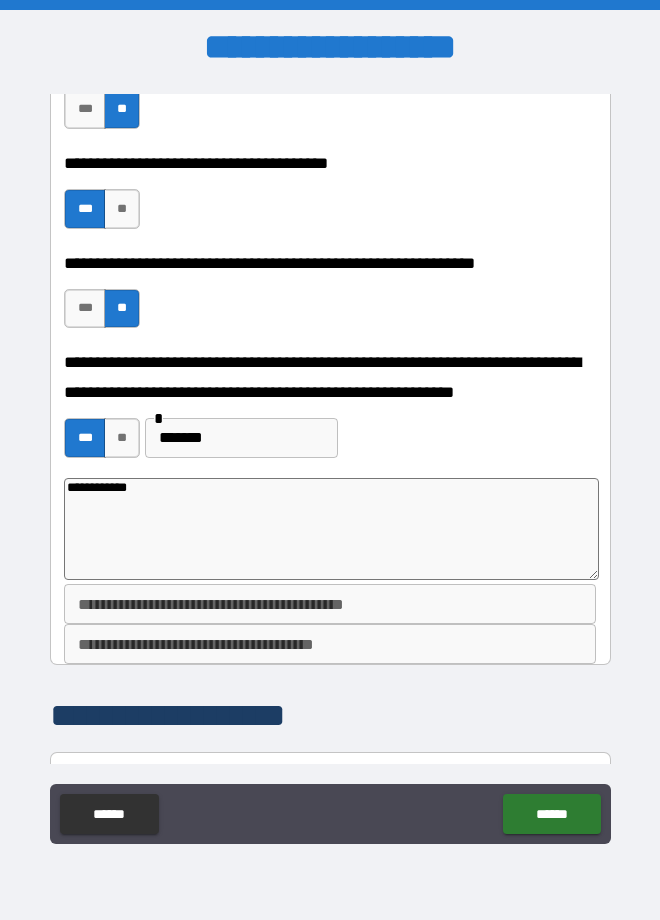 type on "*" 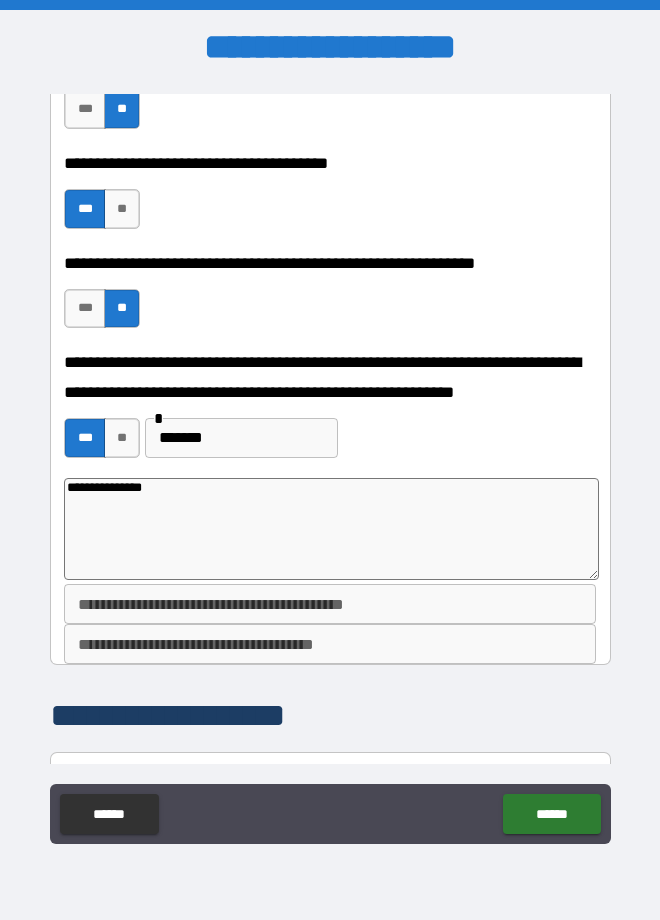 type on "*" 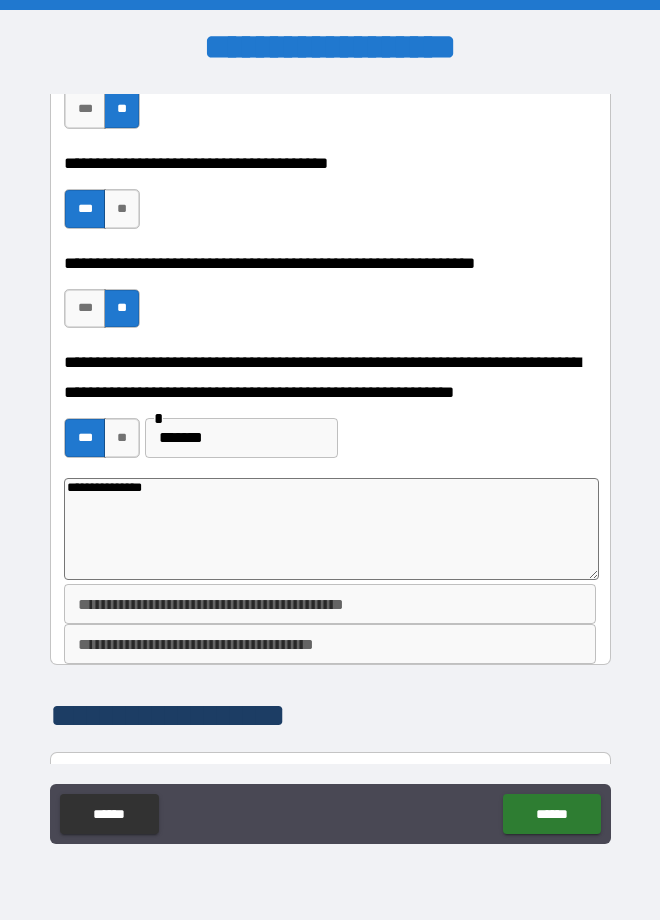 type on "**********" 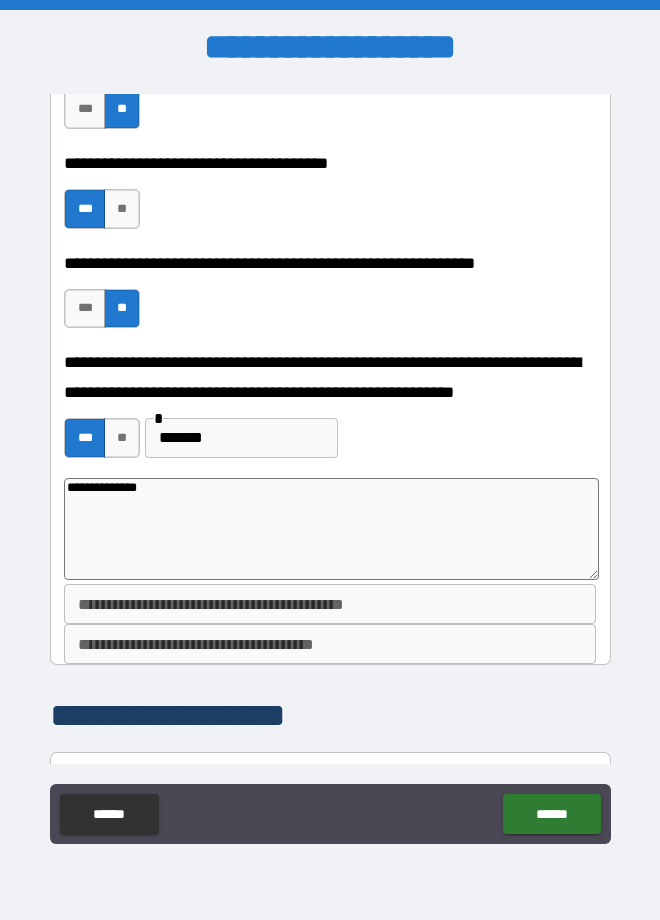 type on "*" 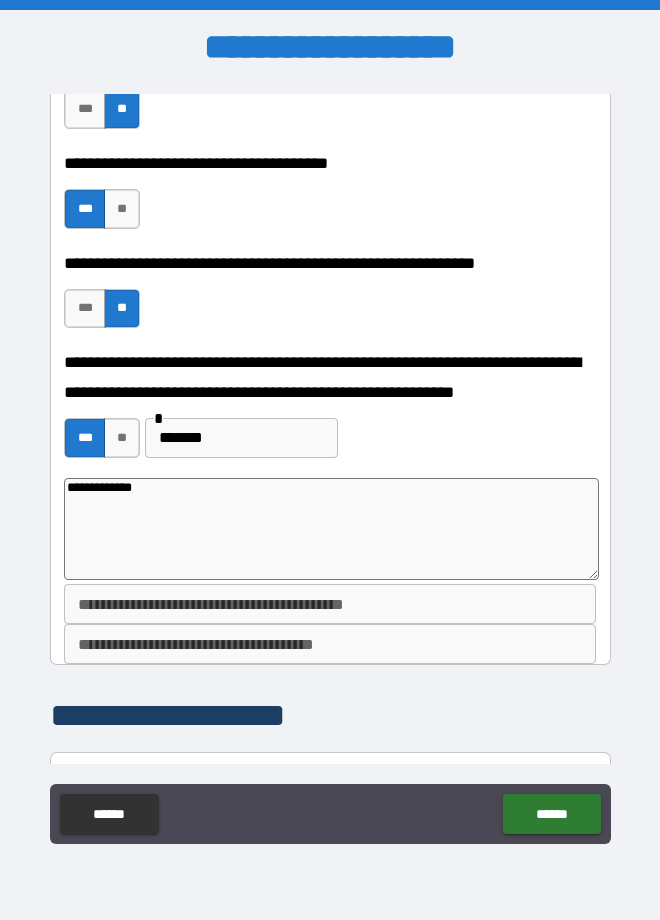 type on "*" 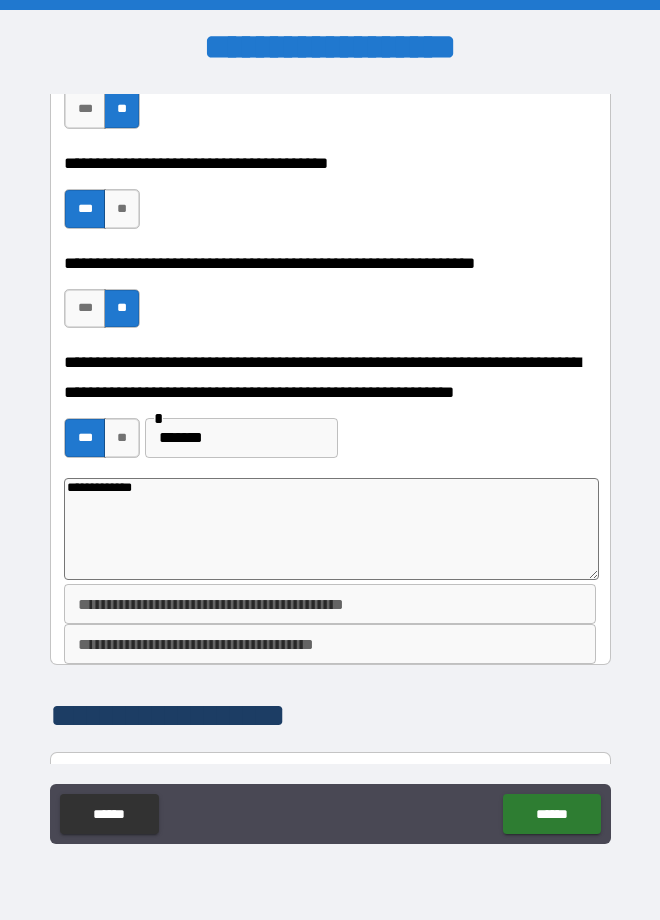 scroll, scrollTop: 2648, scrollLeft: 0, axis: vertical 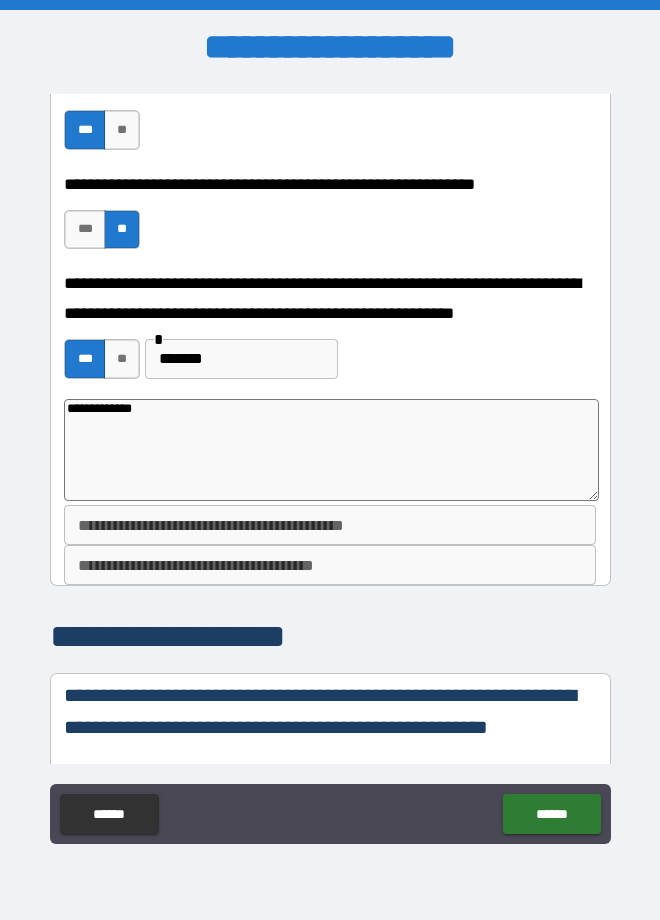 type on "**********" 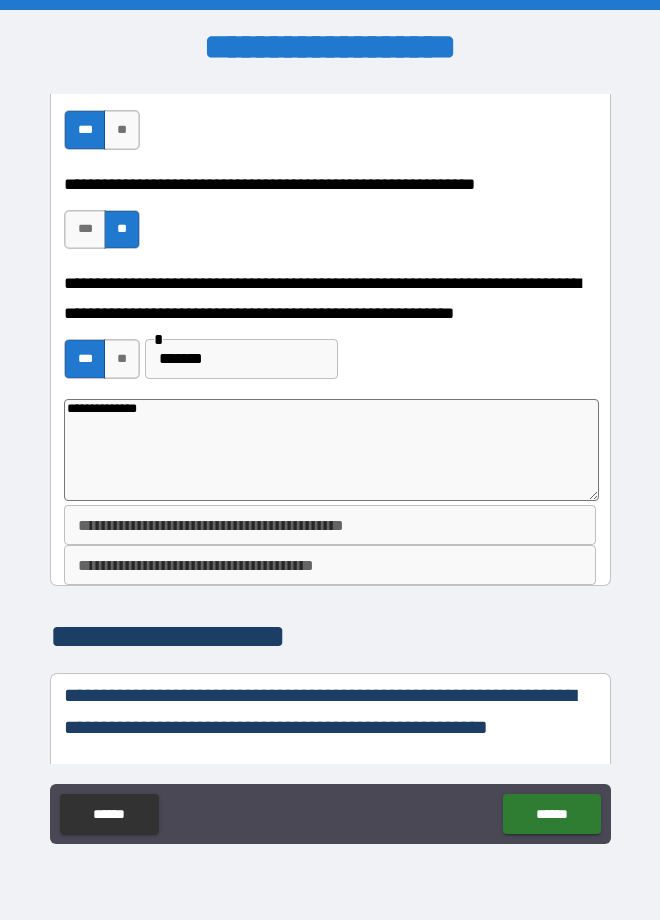 type on "*" 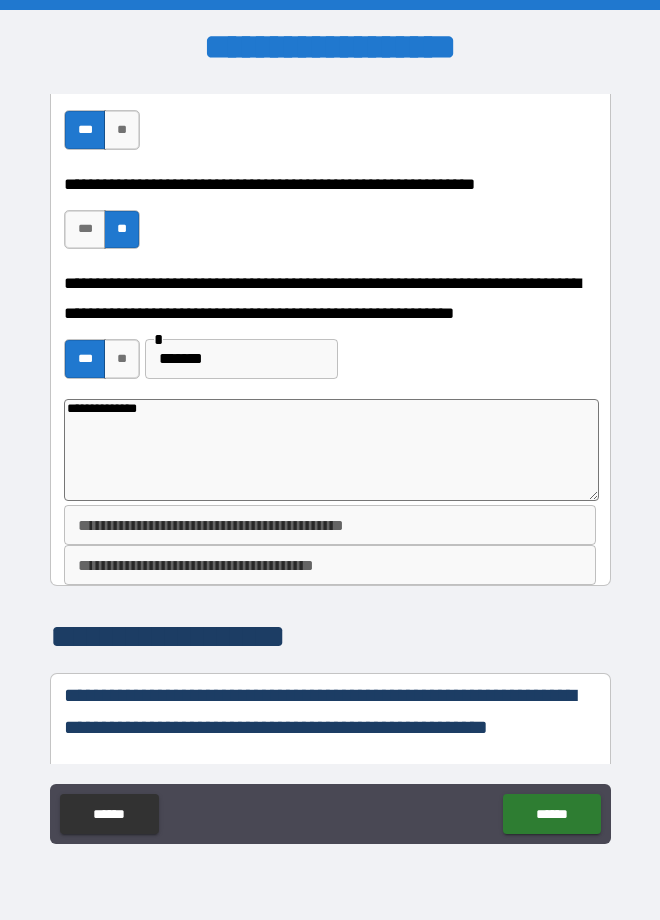 type on "**********" 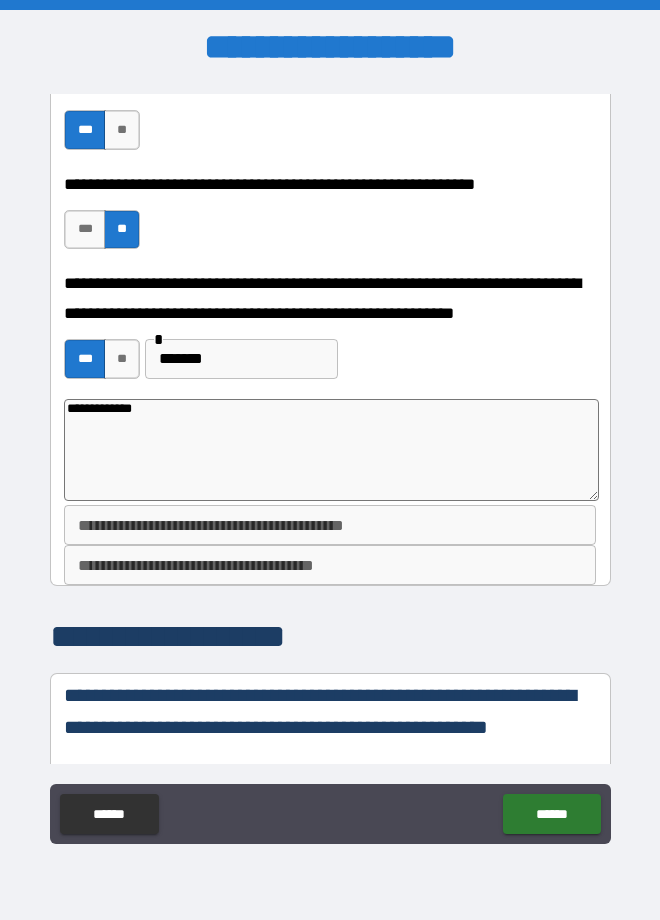type on "*" 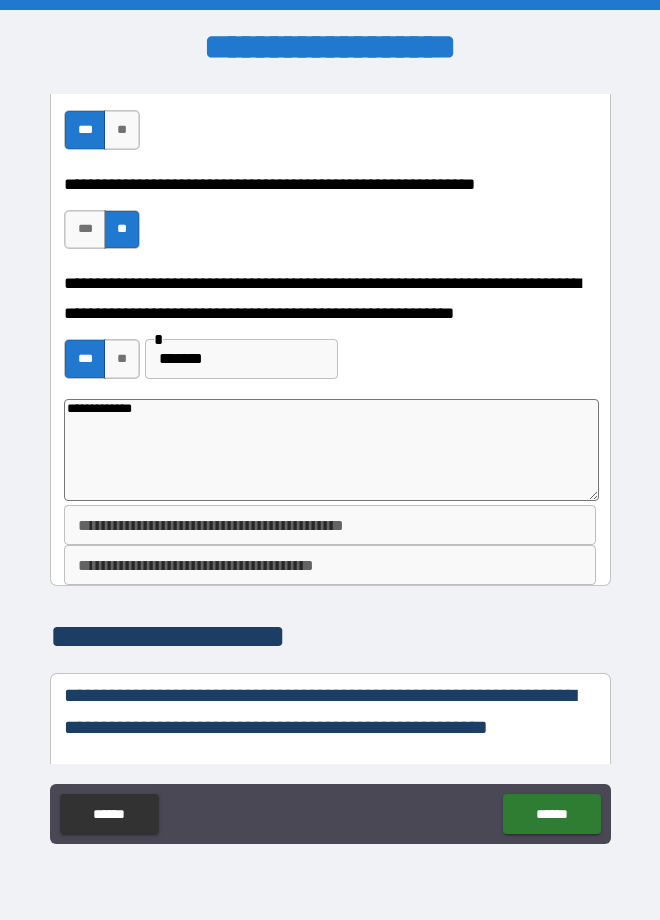 type on "**********" 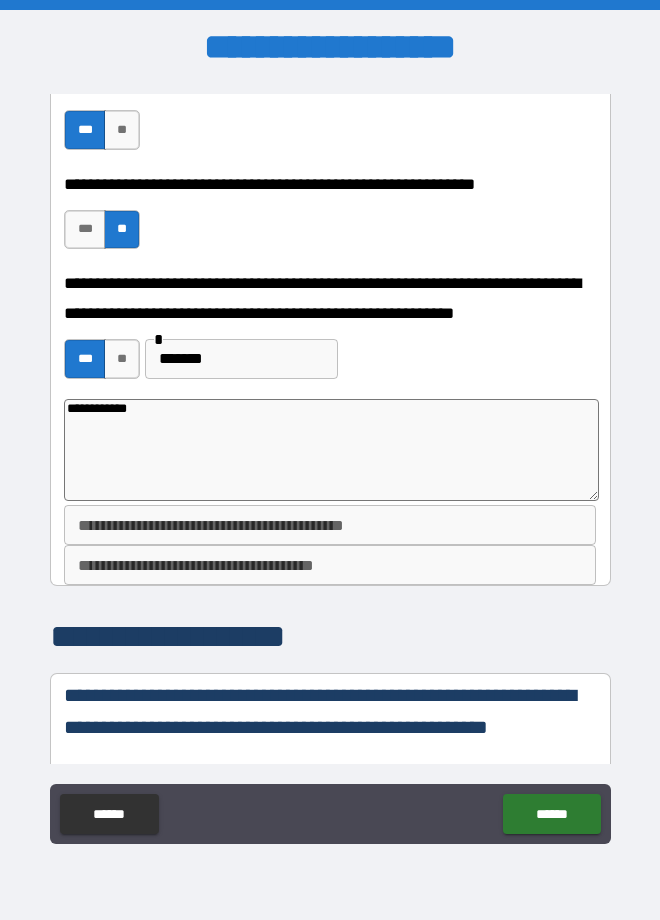 type on "*" 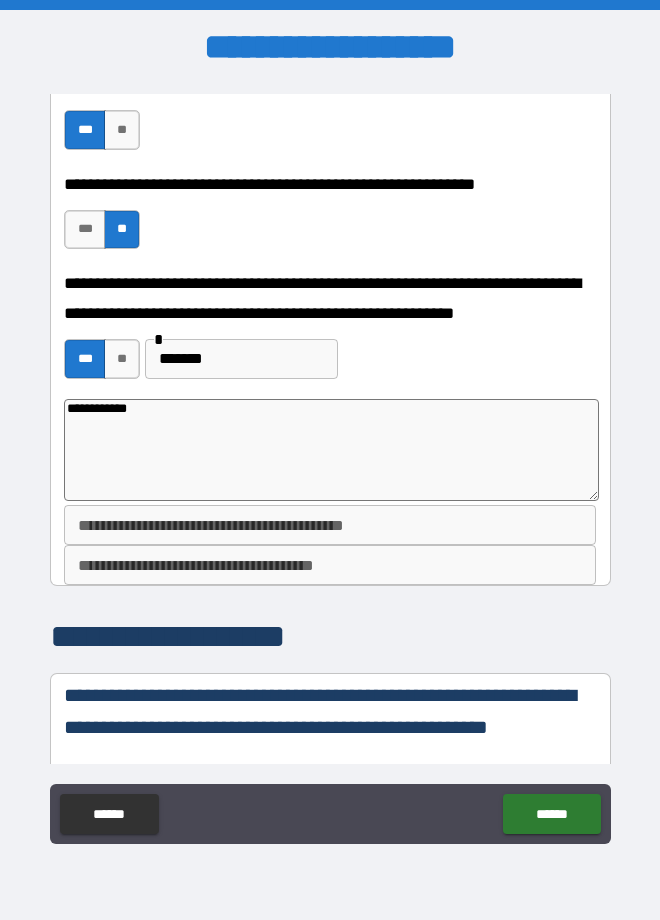 type on "**********" 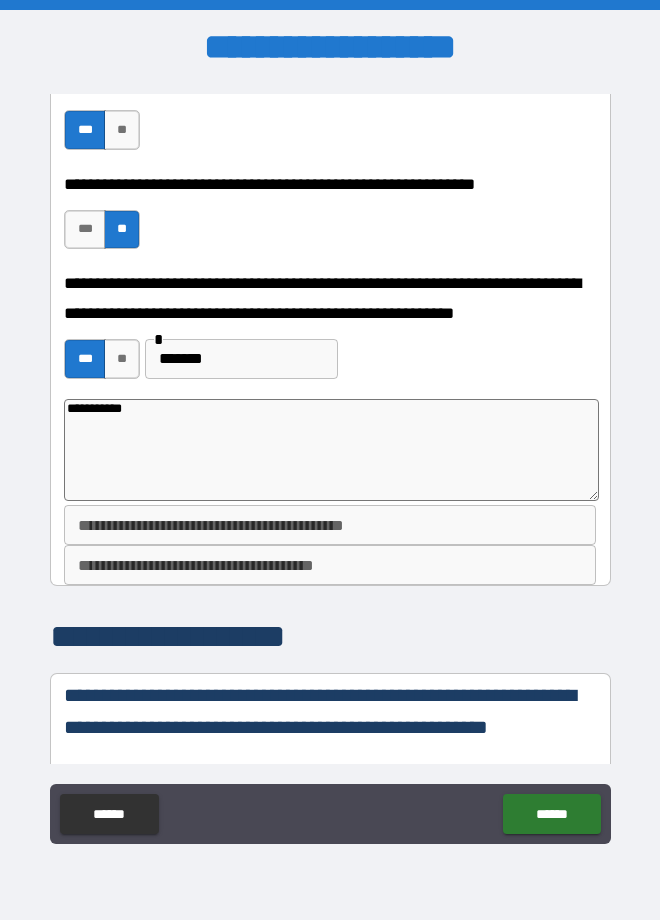 type on "*" 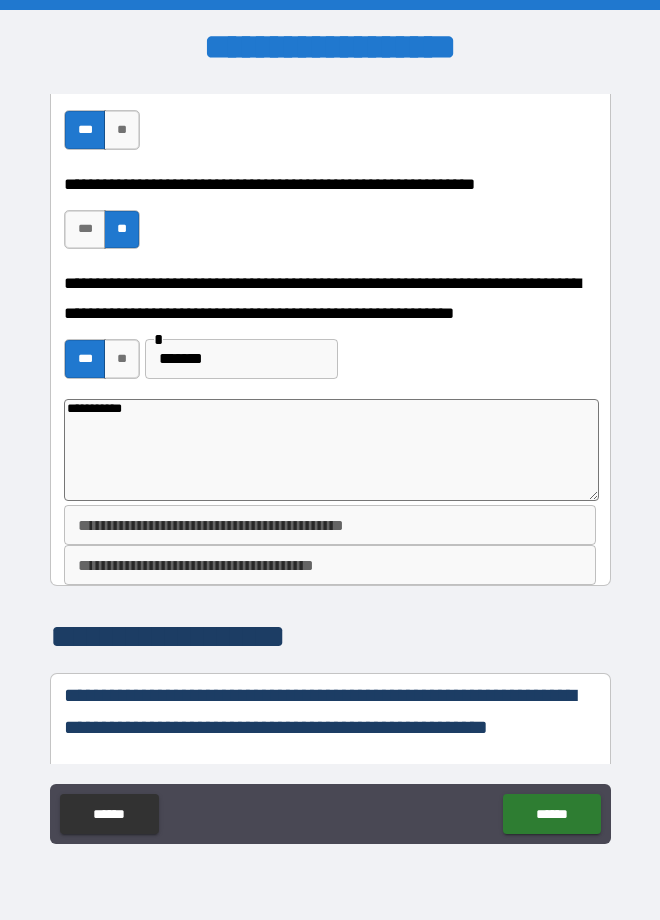 type on "**********" 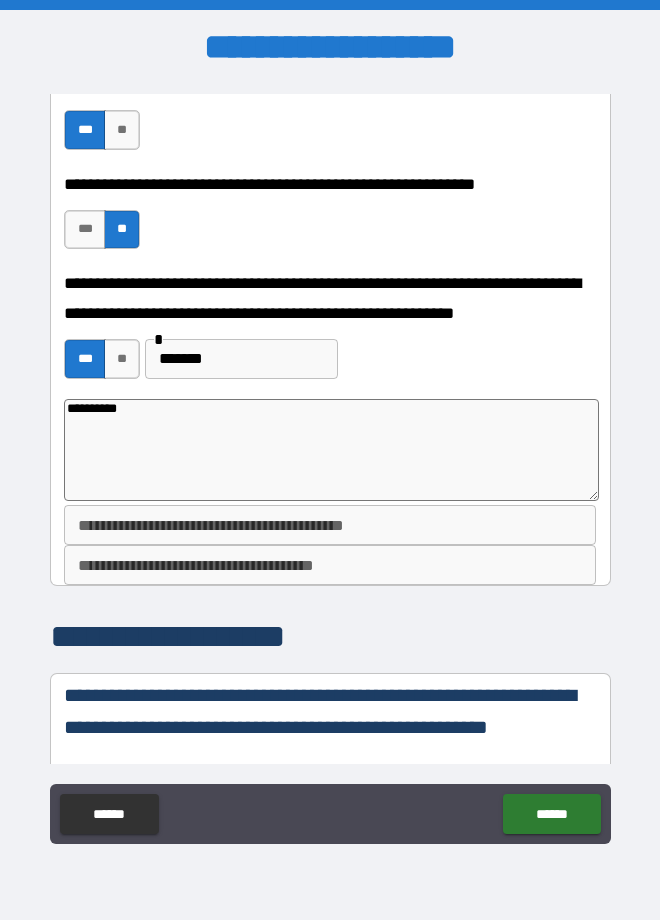 type on "********" 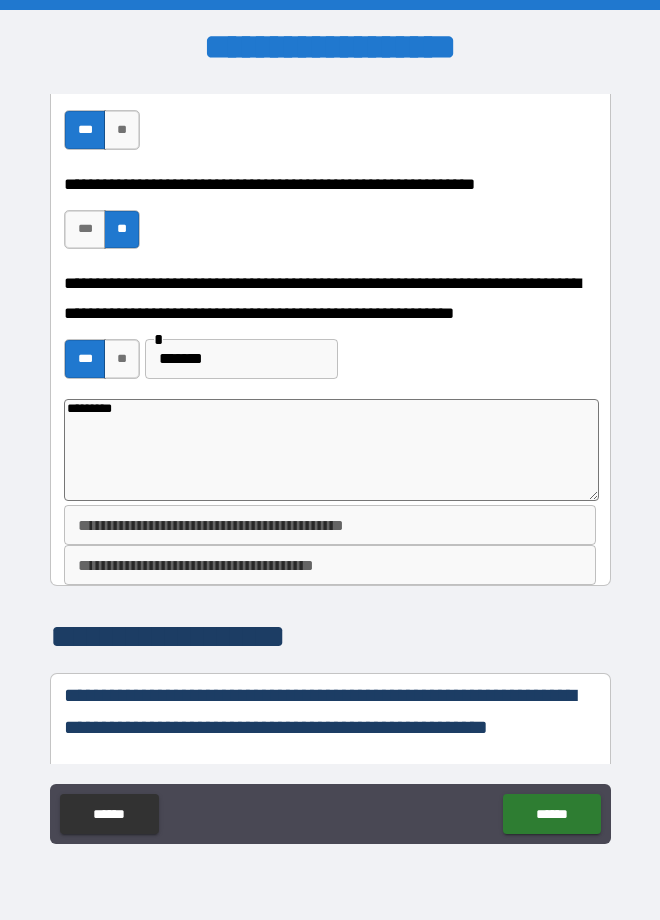 type on "*" 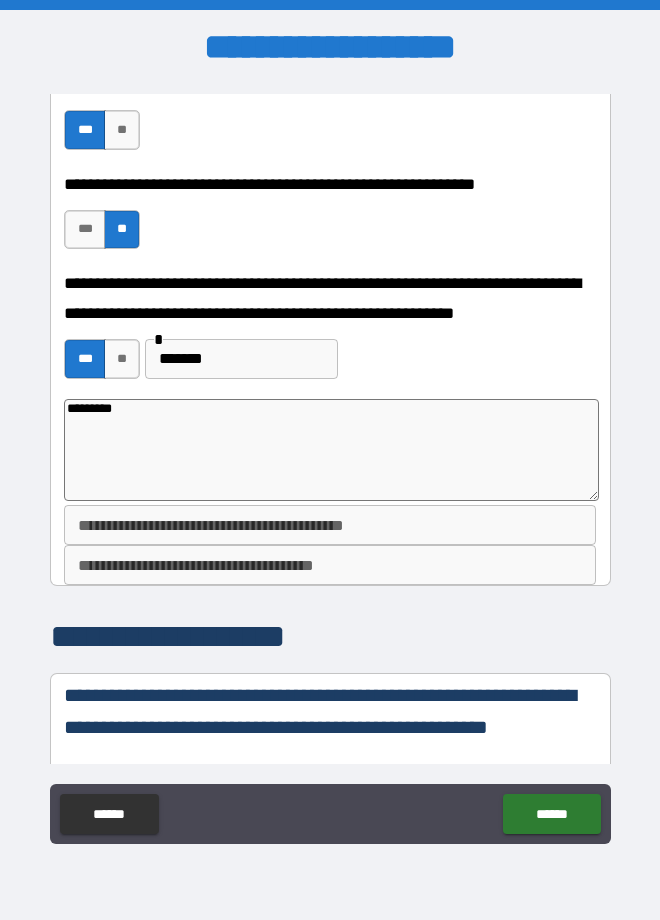 type on "**********" 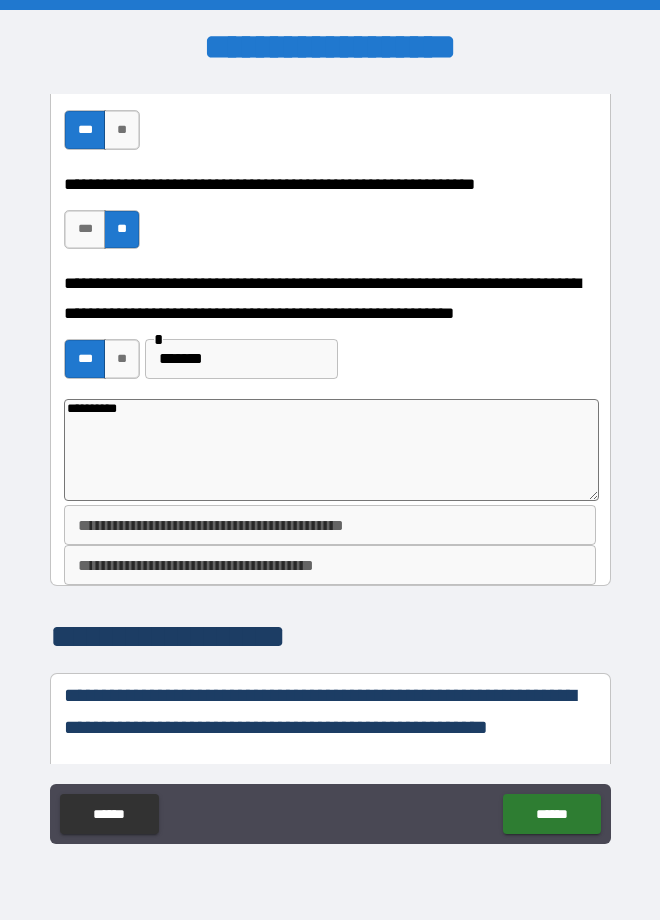 type on "*" 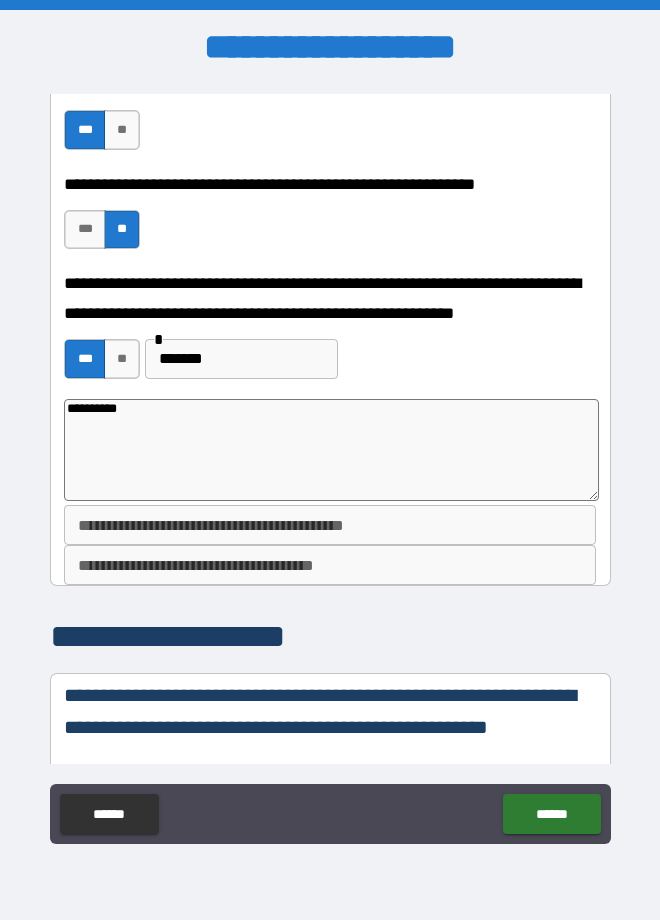 type on "**********" 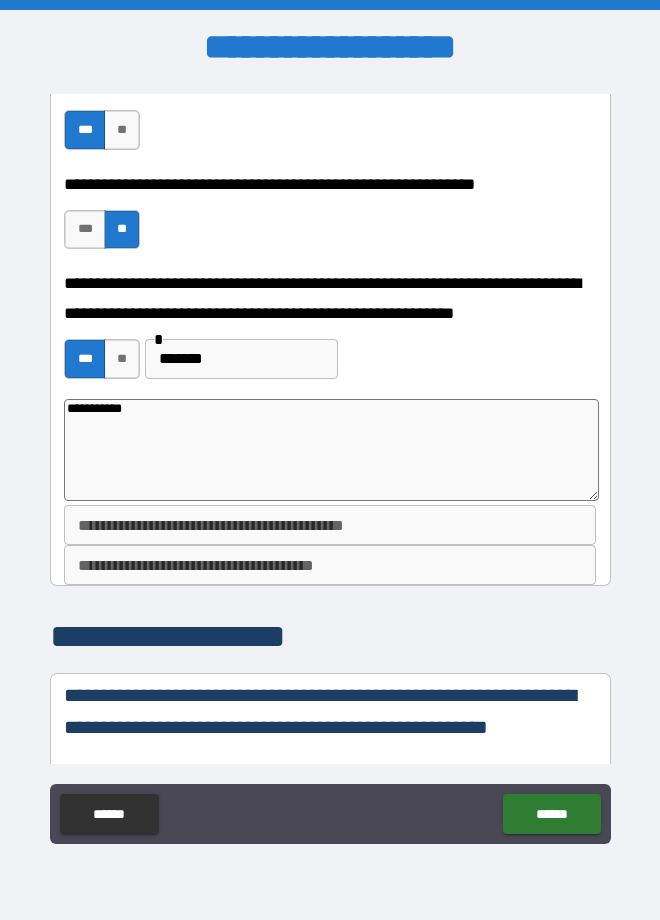 type on "*" 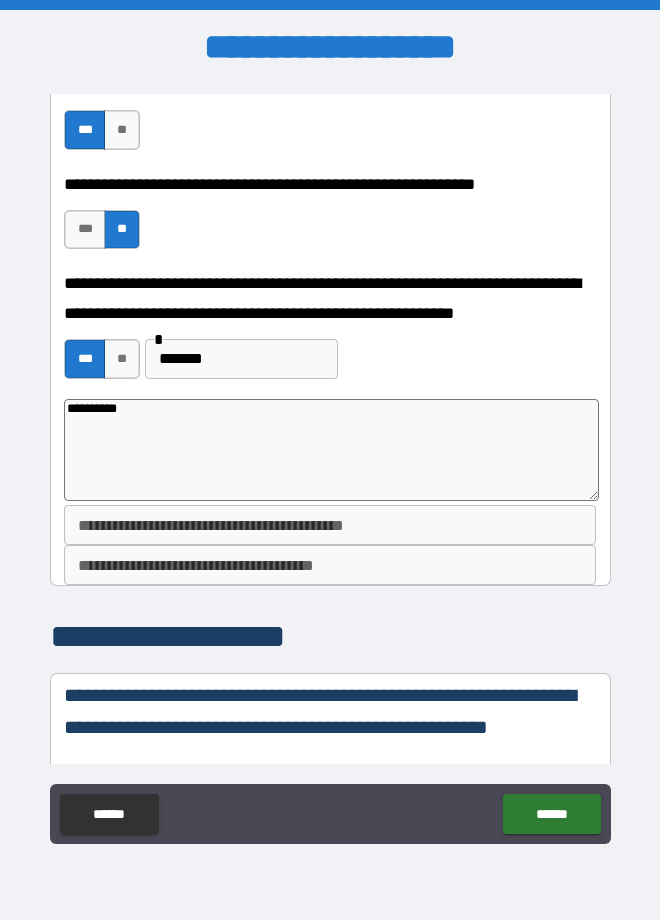 type on "*" 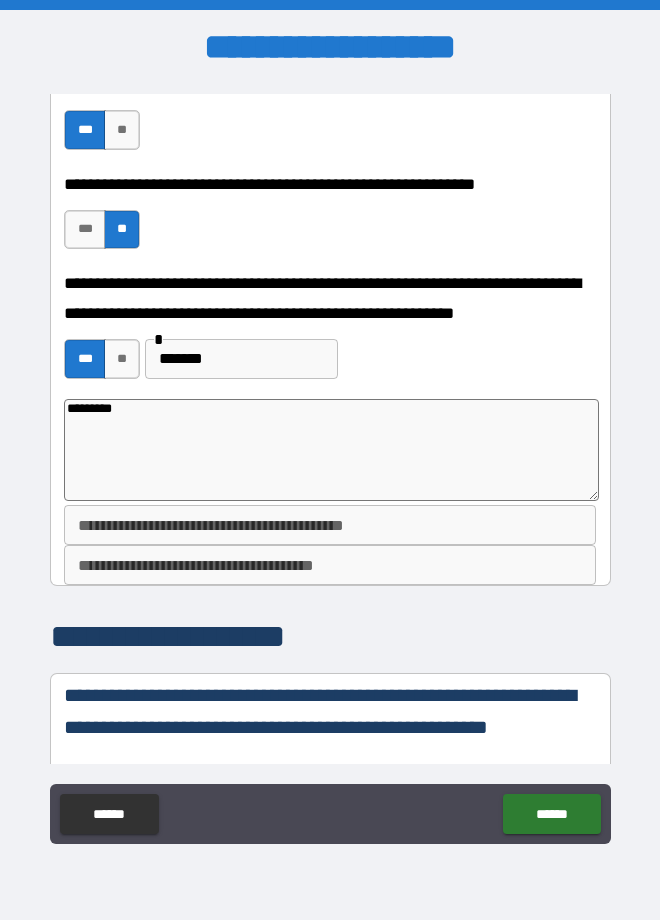 type on "*" 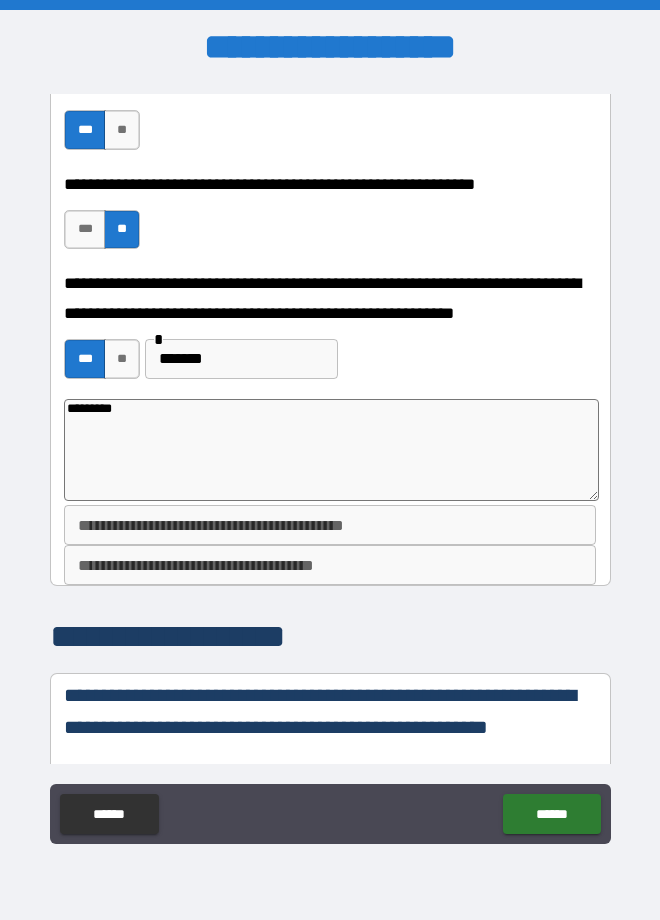 type on "**********" 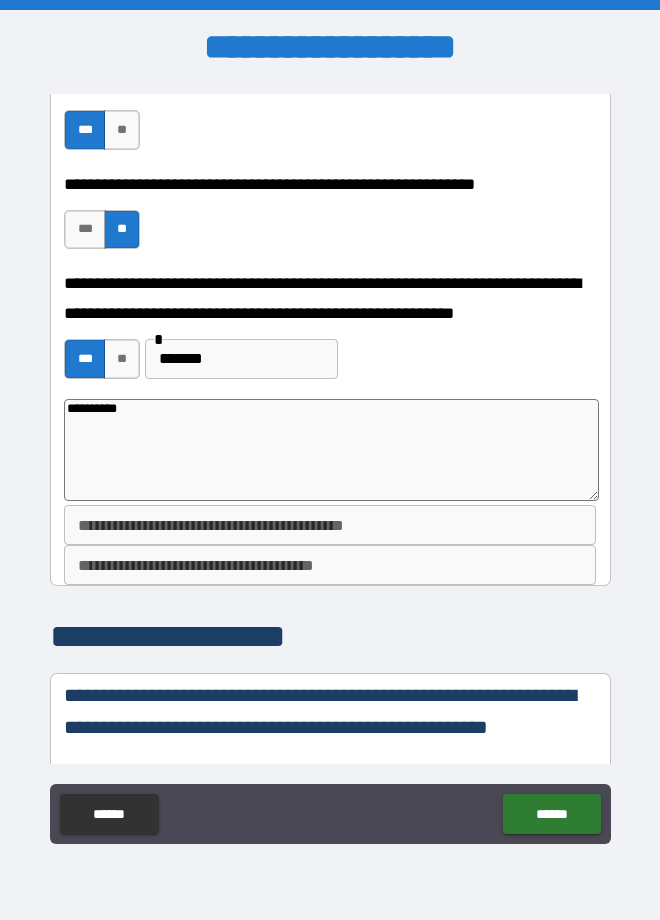 type on "*" 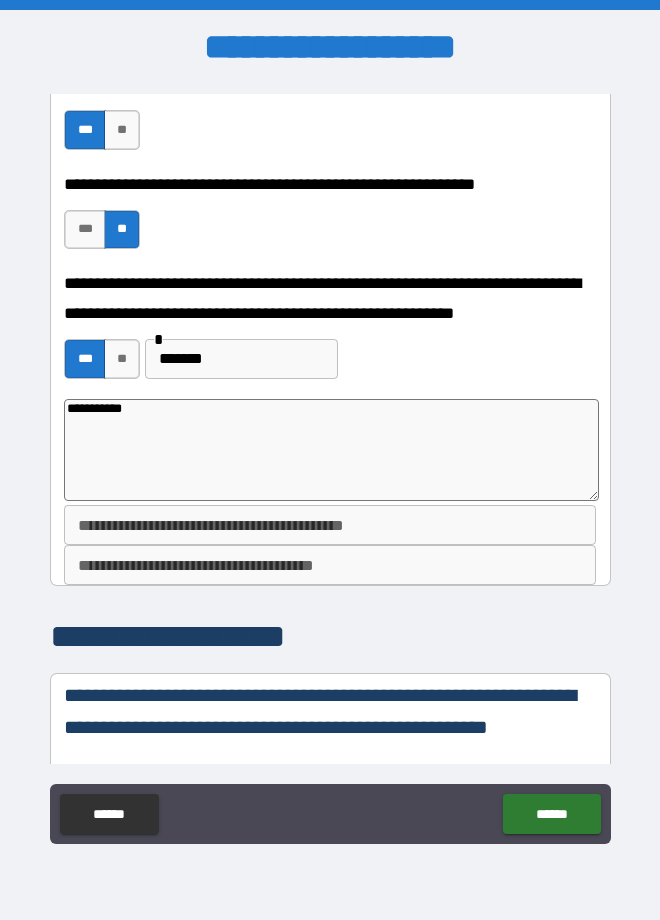 type on "*" 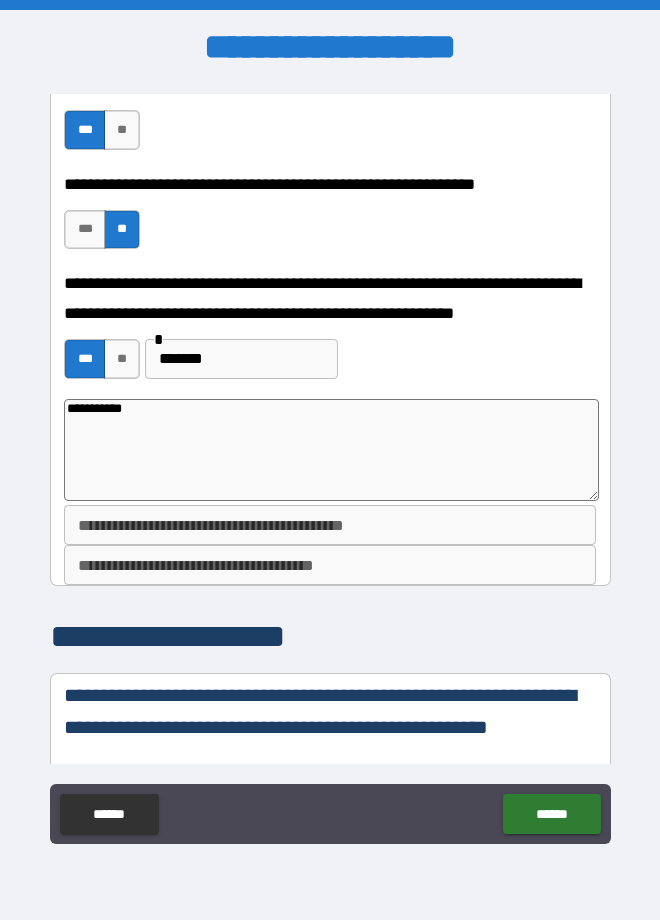 type on "**********" 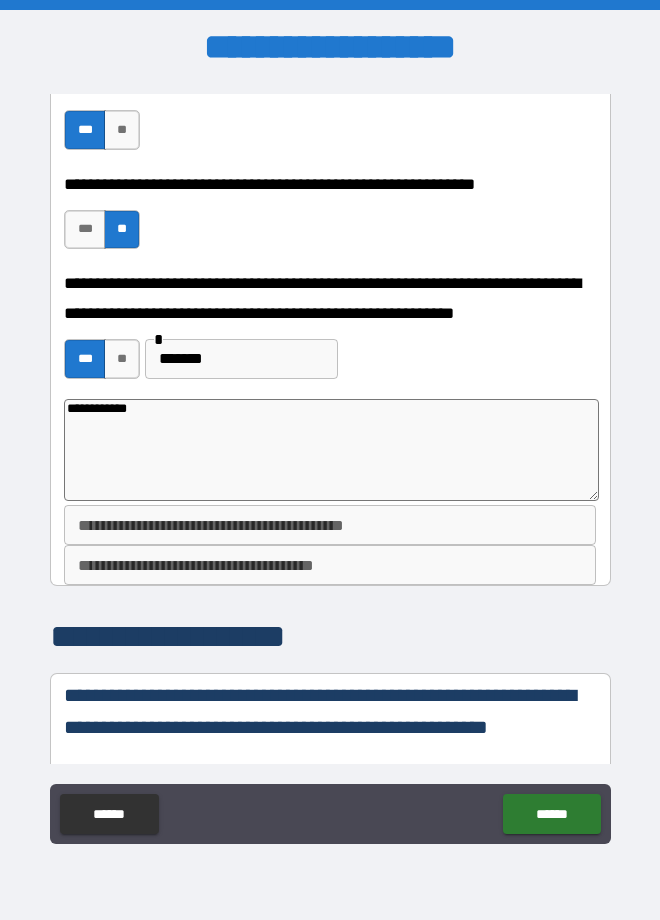type on "*" 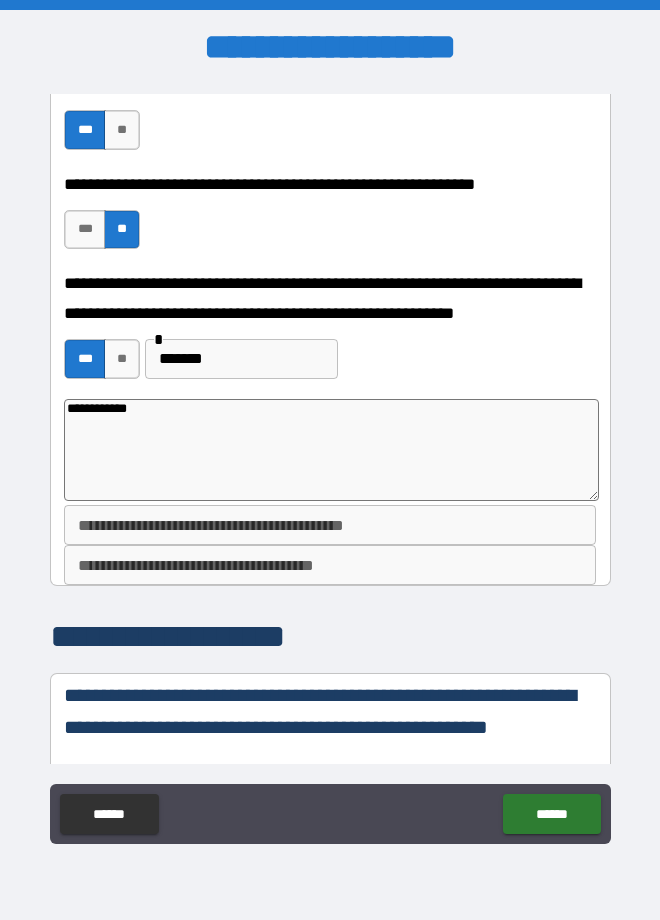 type on "**********" 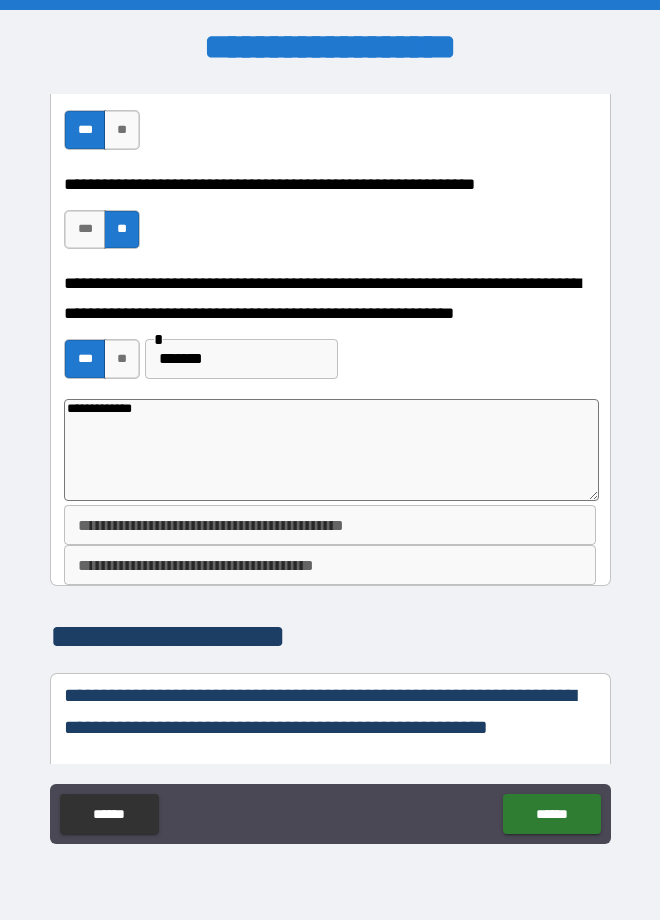 scroll, scrollTop: 2865, scrollLeft: 0, axis: vertical 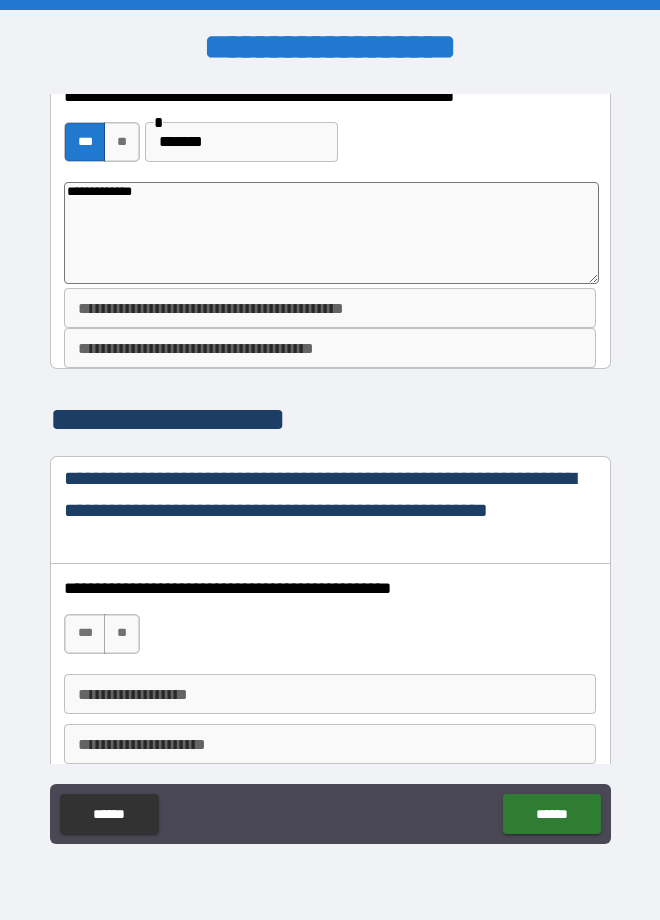 type on "*" 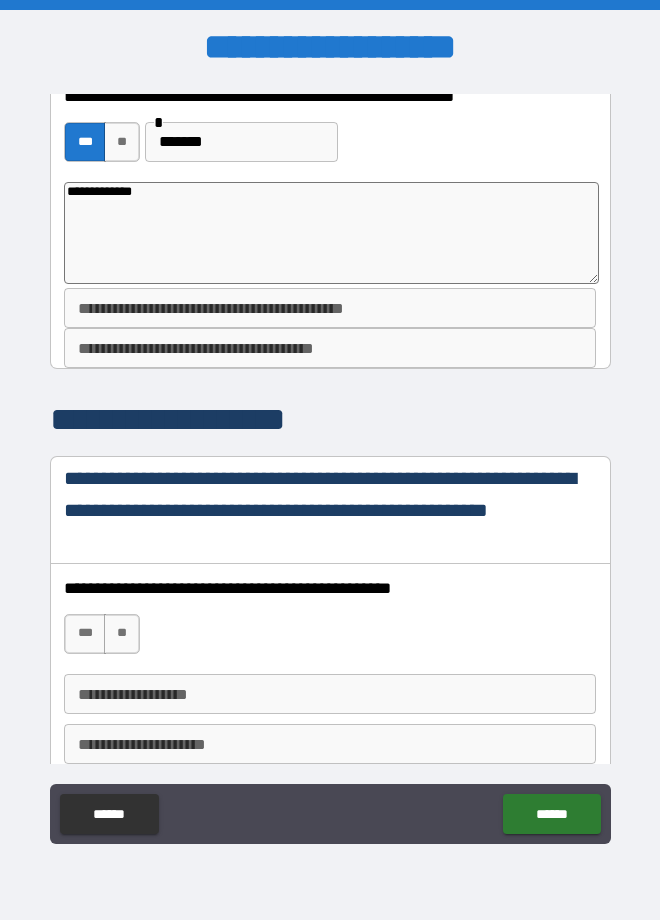 type on "**********" 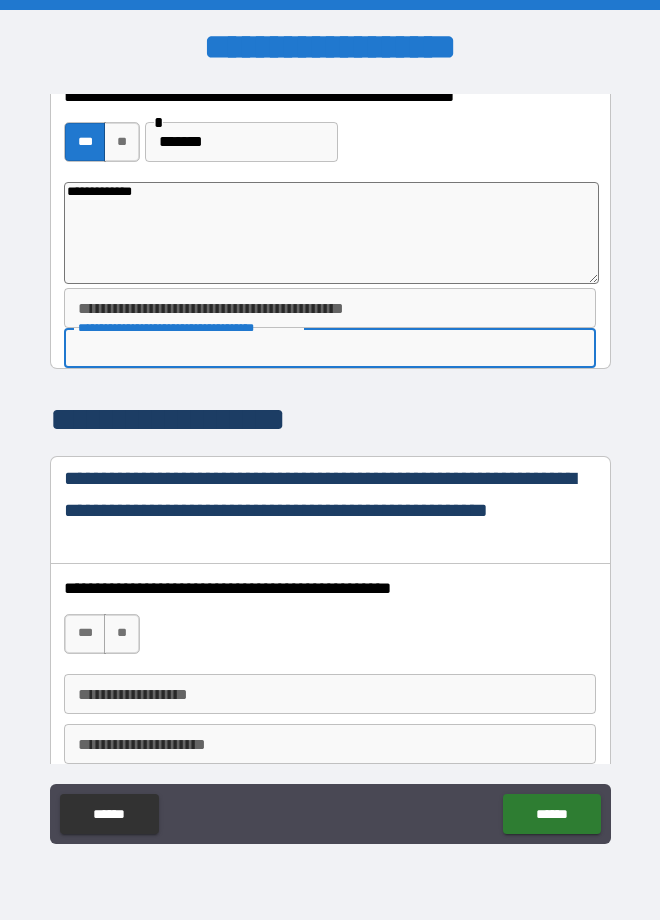 click on "**********" at bounding box center [329, 348] 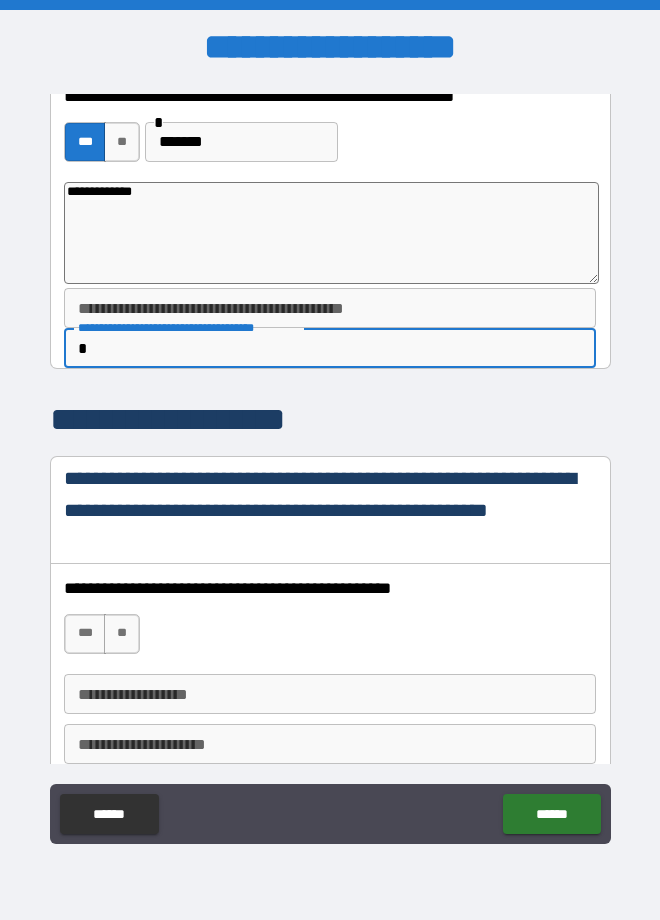 type on "*" 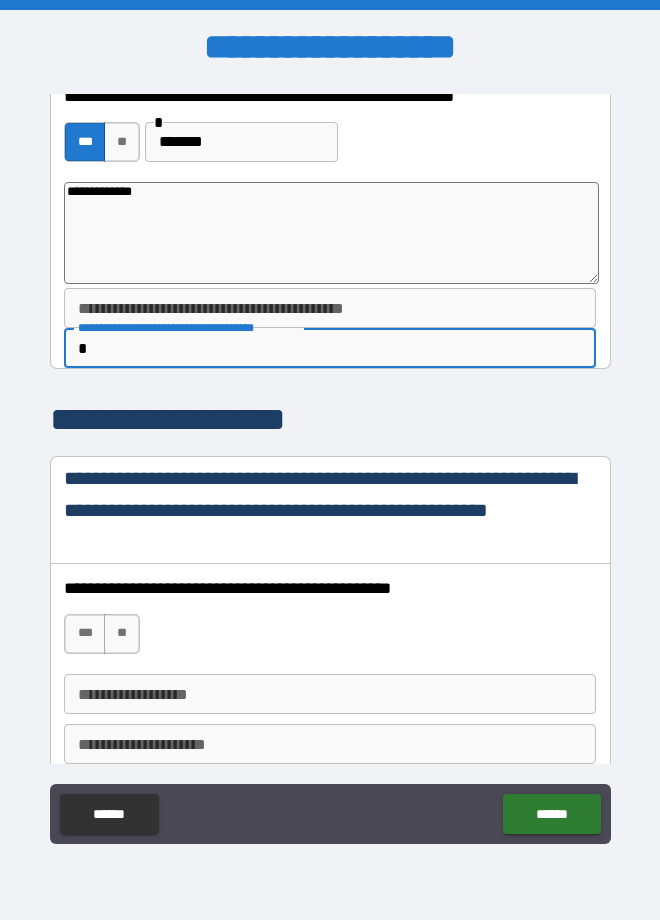 type on "**" 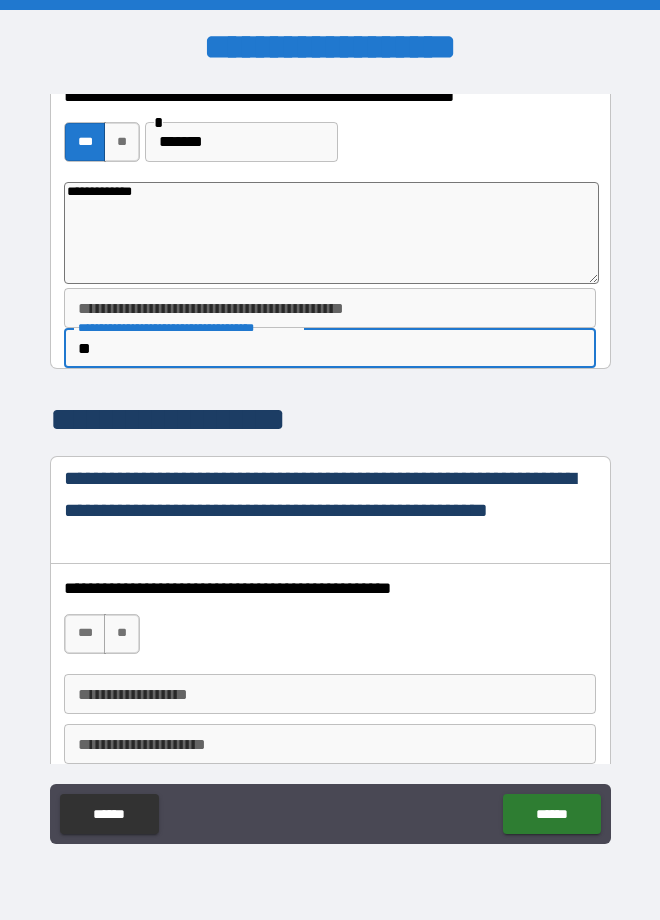 type on "*" 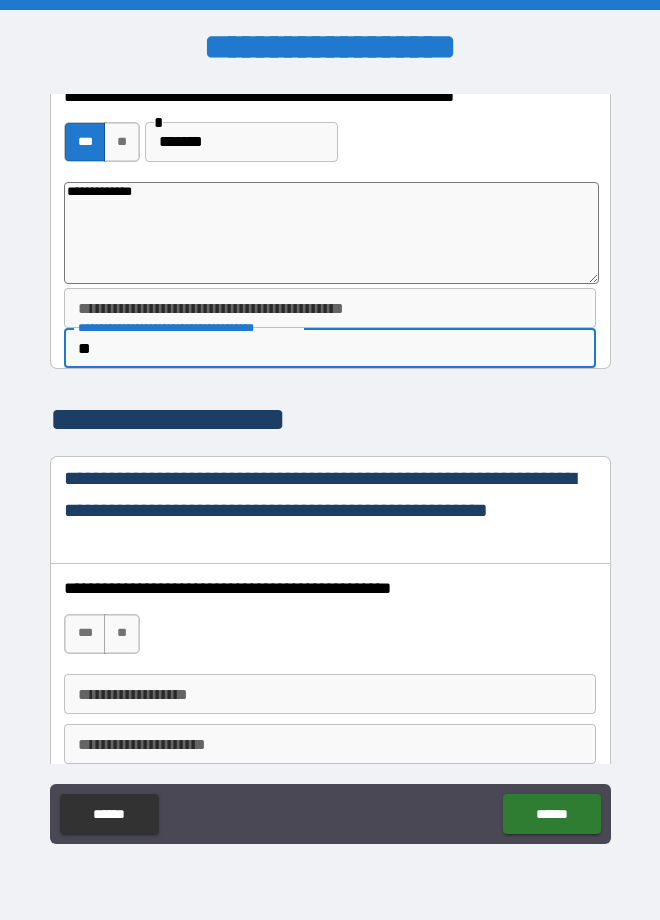 type on "***" 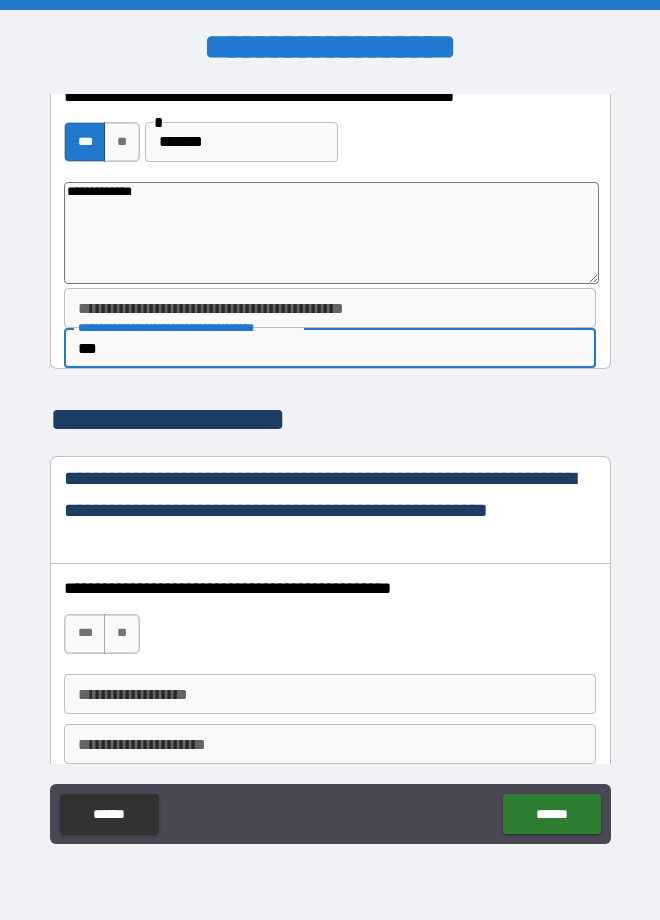 type on "*" 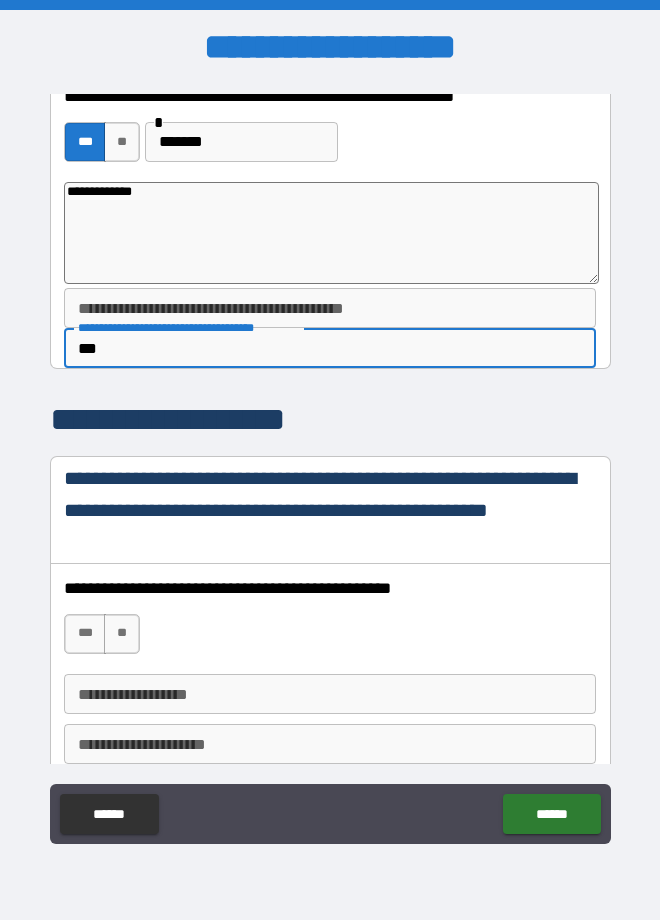 type on "****" 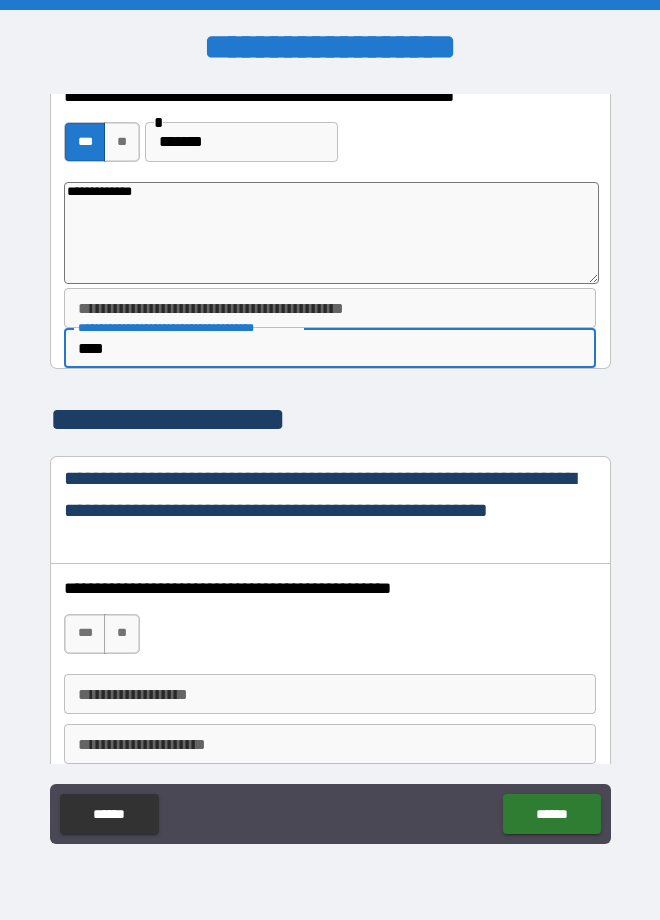 type on "*" 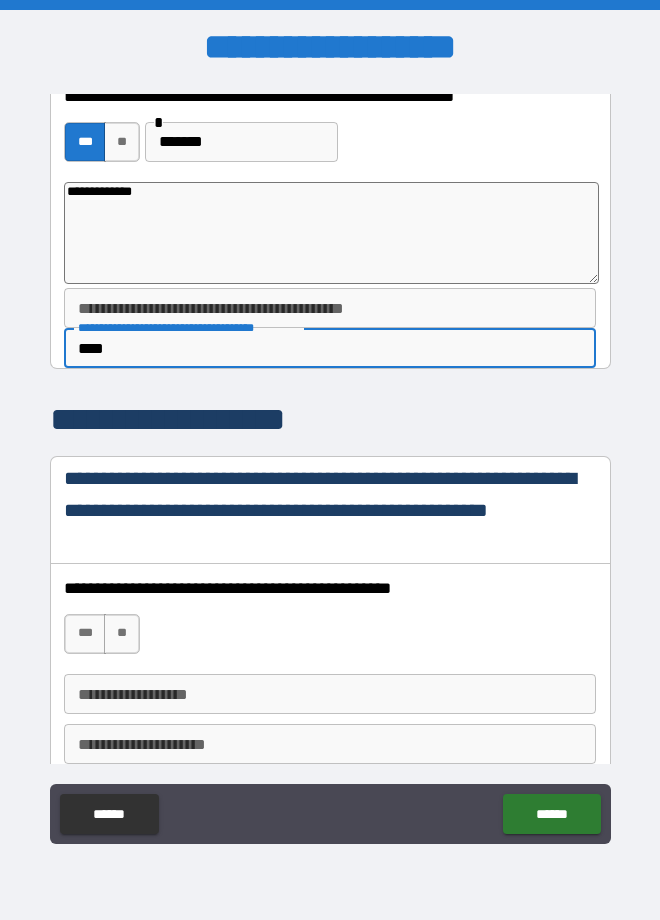 type on "****" 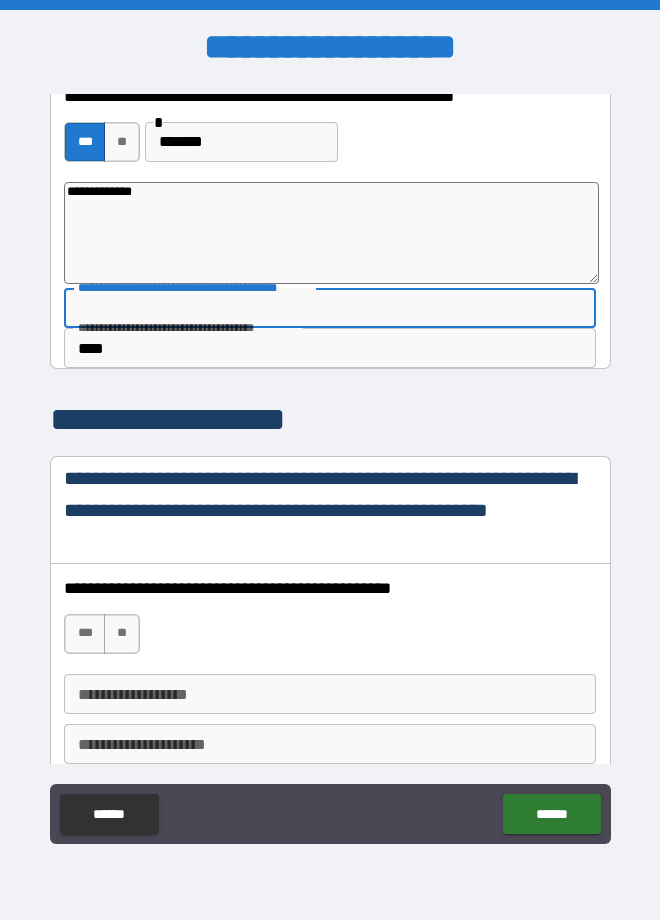 type on "*" 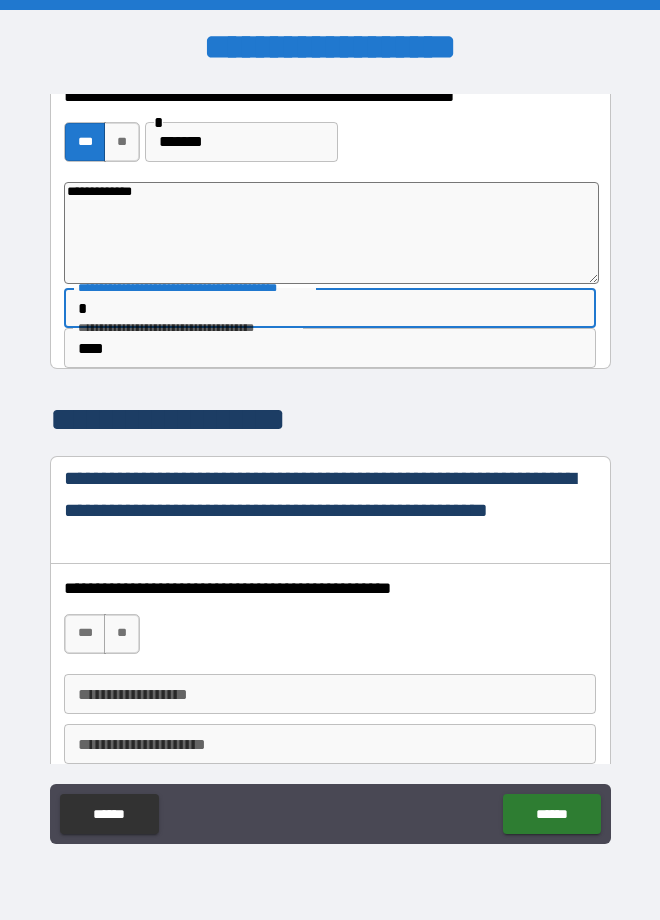 type on "*" 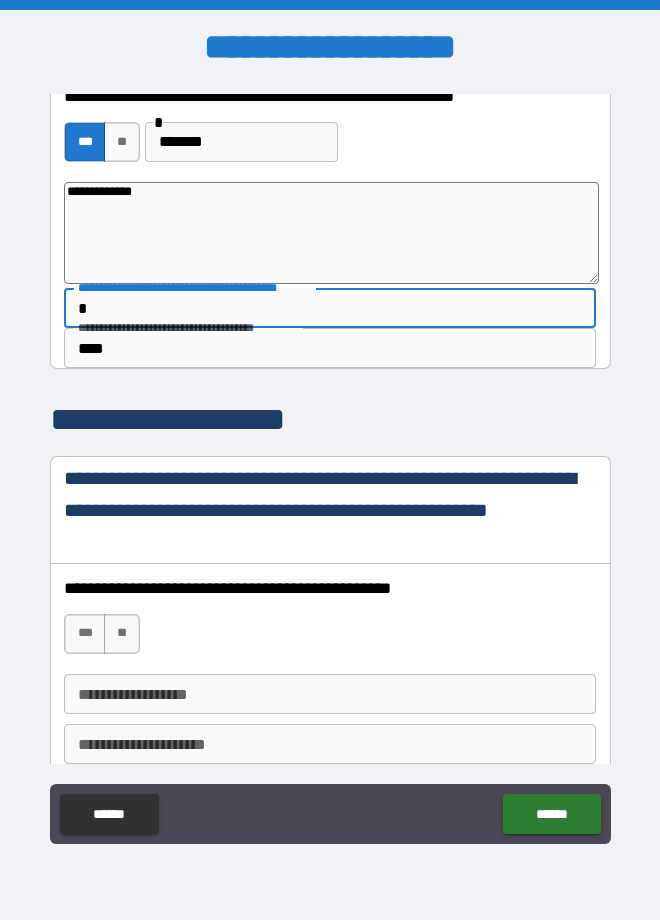 type on "**" 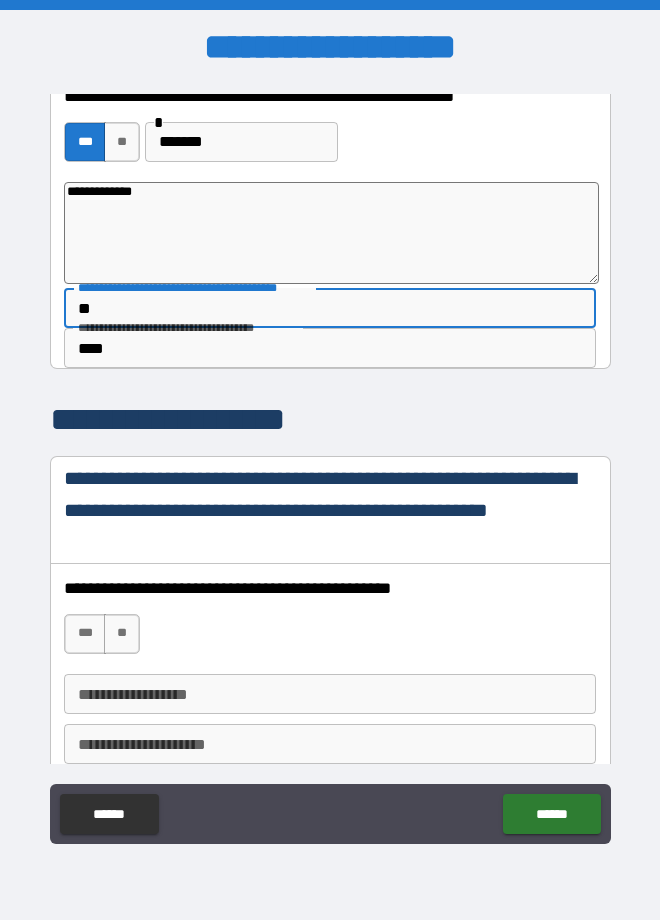 type on "*" 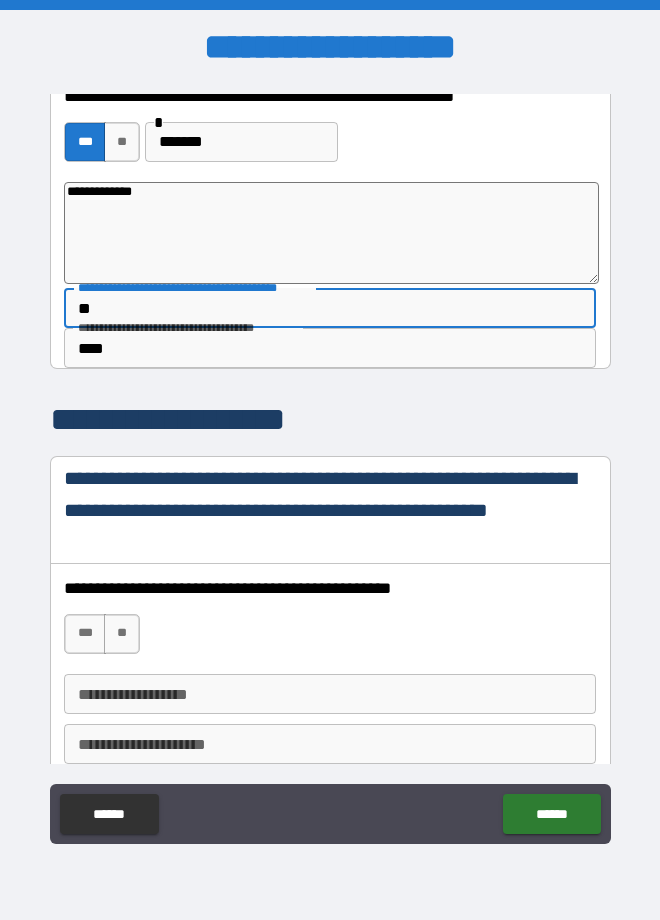 type on "********" 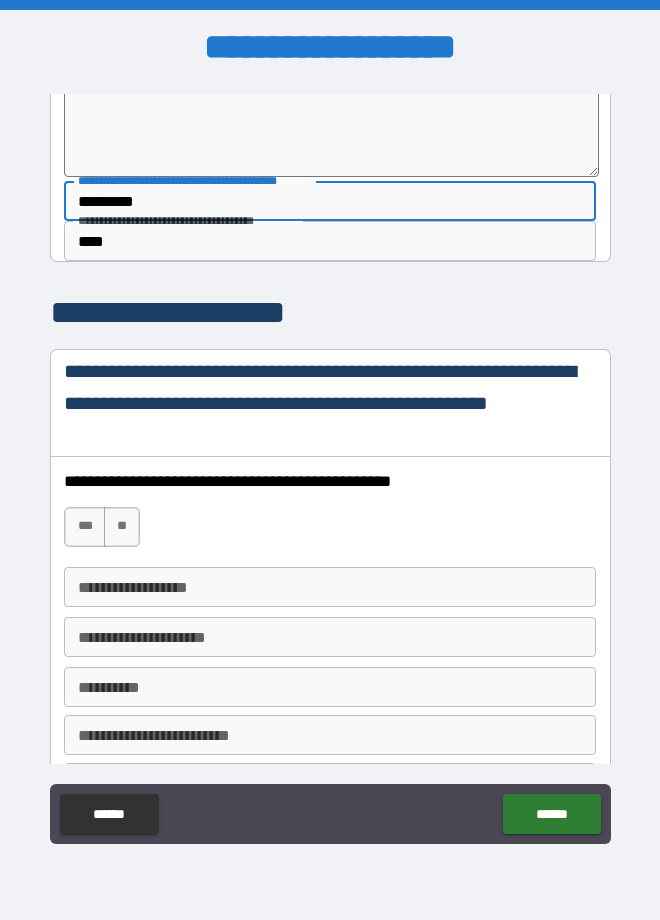 type on "*" 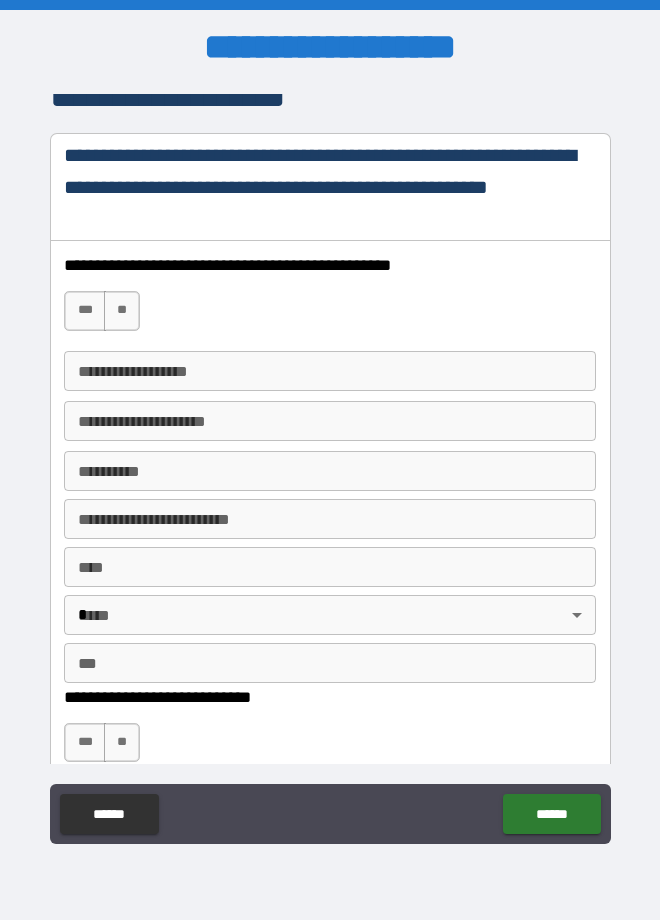 scroll, scrollTop: 3278, scrollLeft: 0, axis: vertical 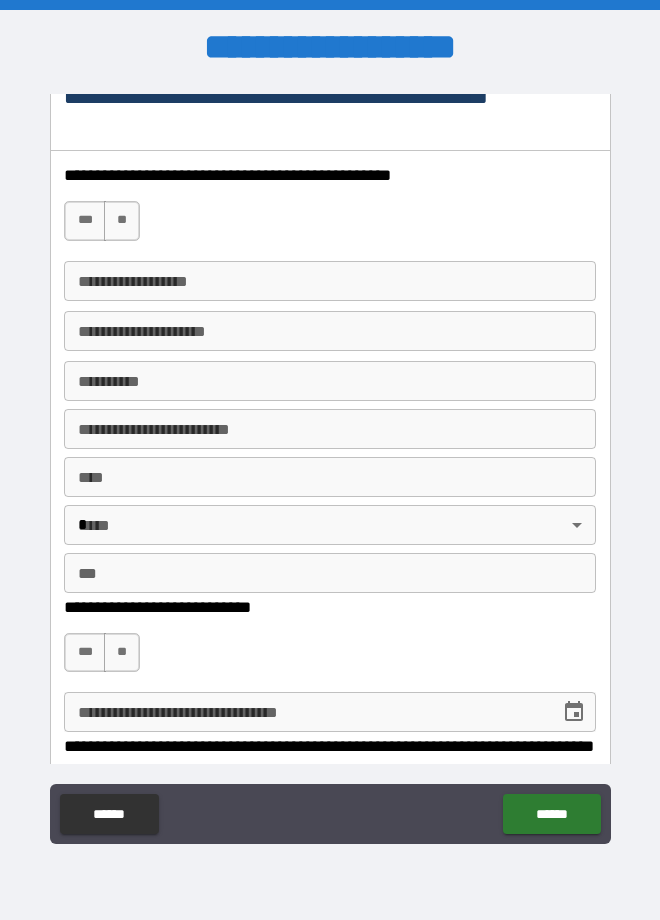 type on "********" 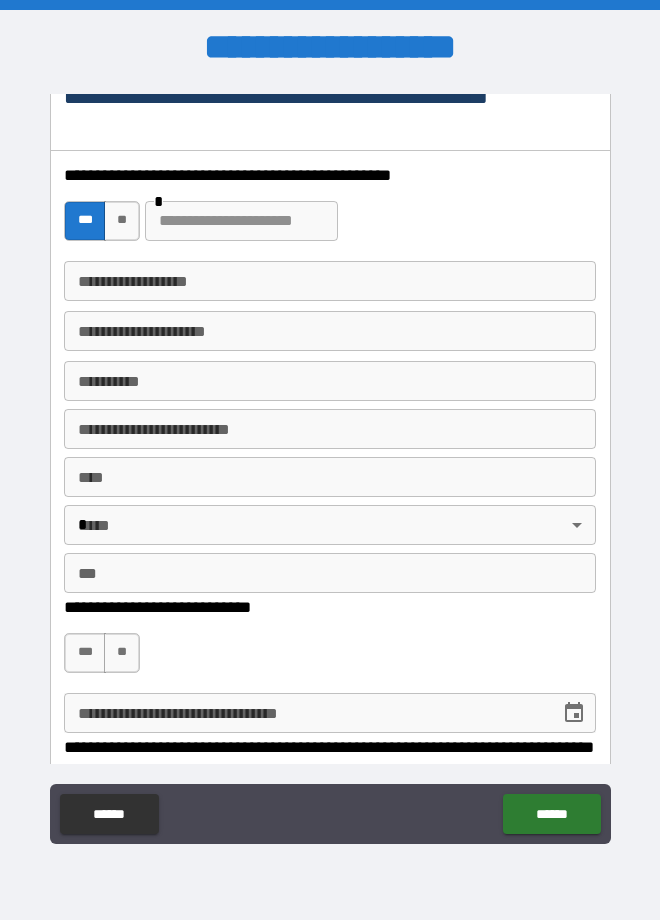 type on "*" 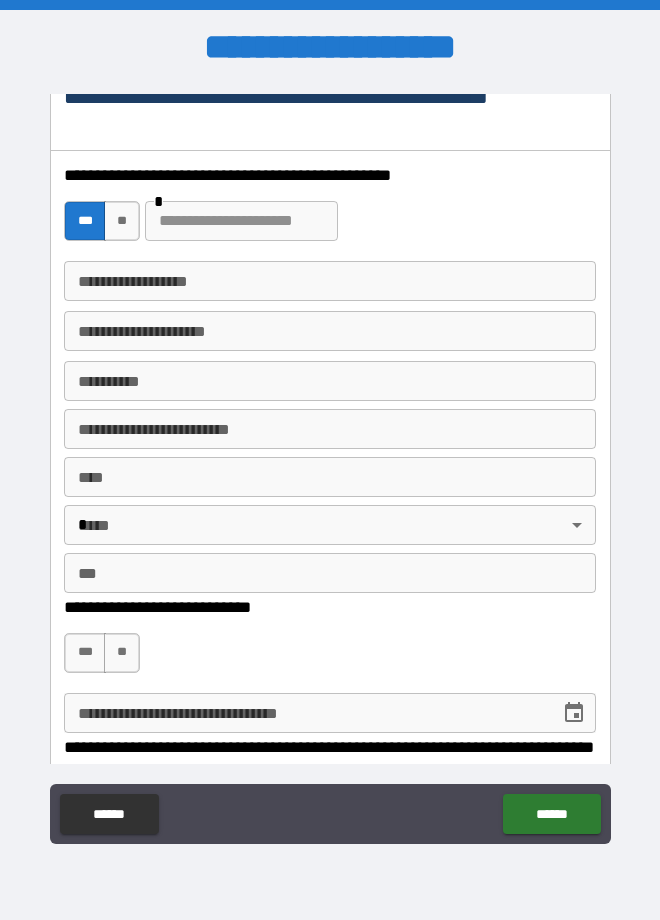 click at bounding box center [241, 221] 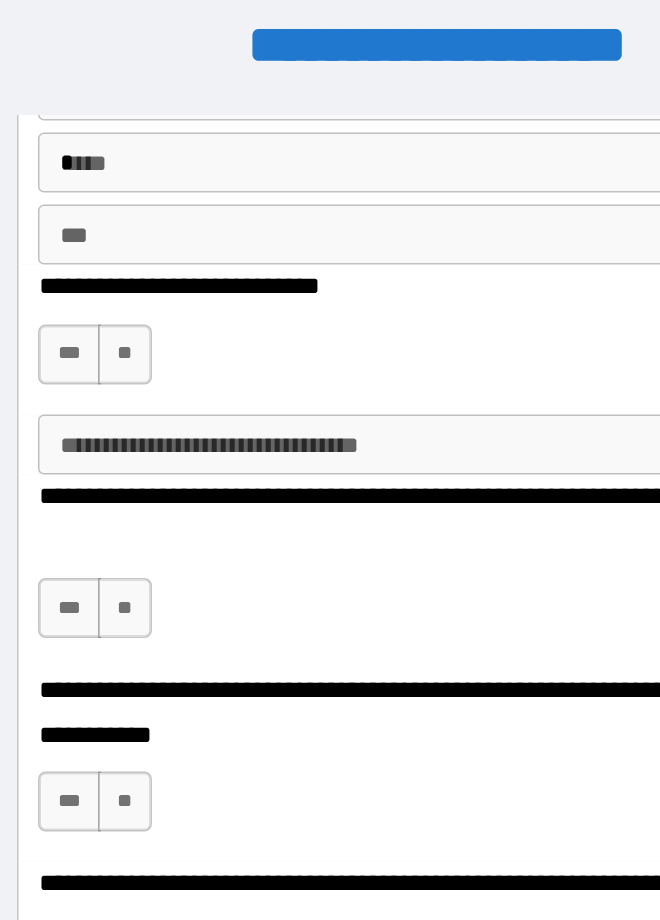 scroll, scrollTop: 3705, scrollLeft: 0, axis: vertical 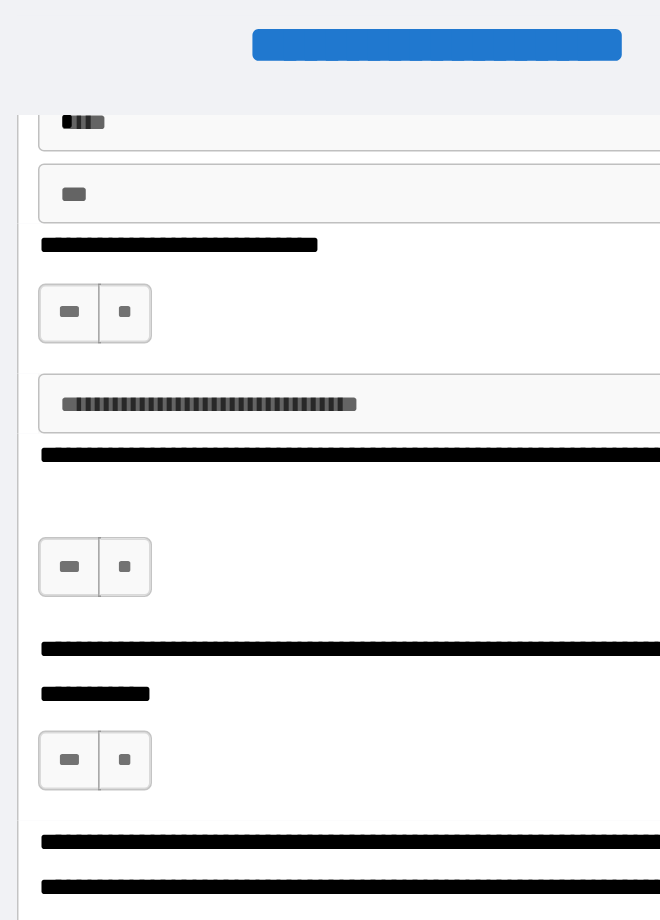 type on "*******" 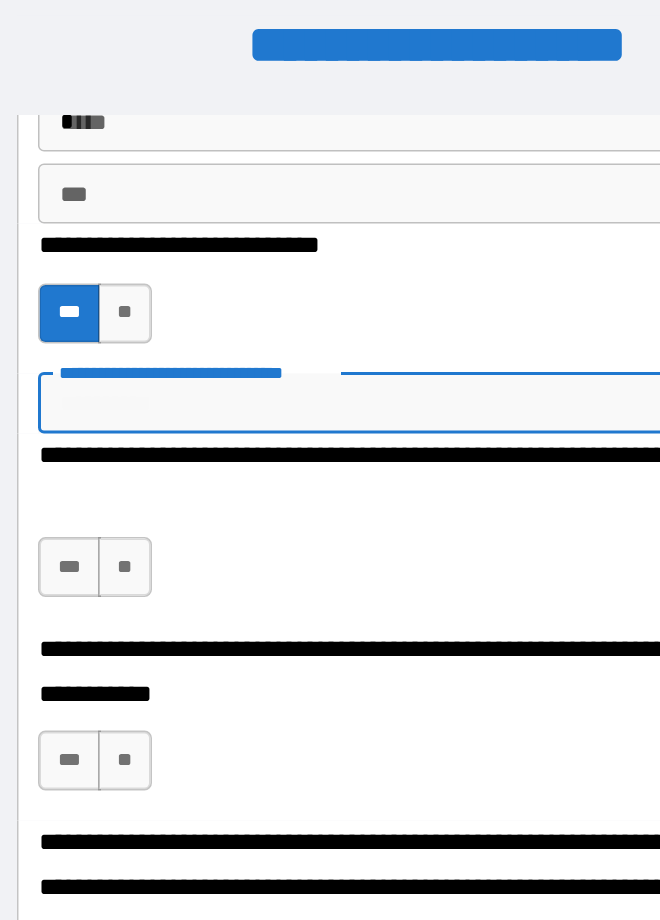 type on "*" 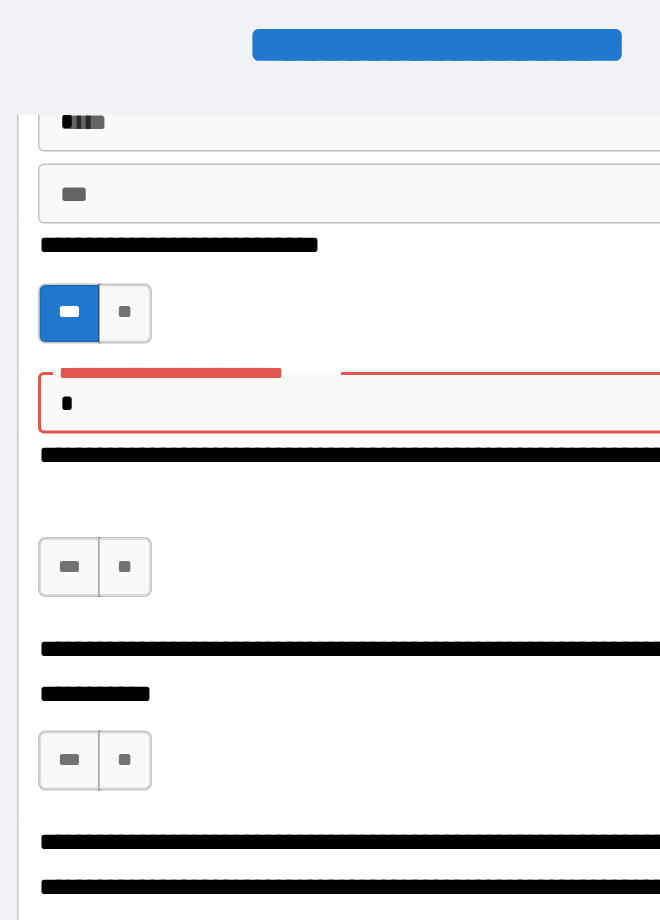 type on "***" 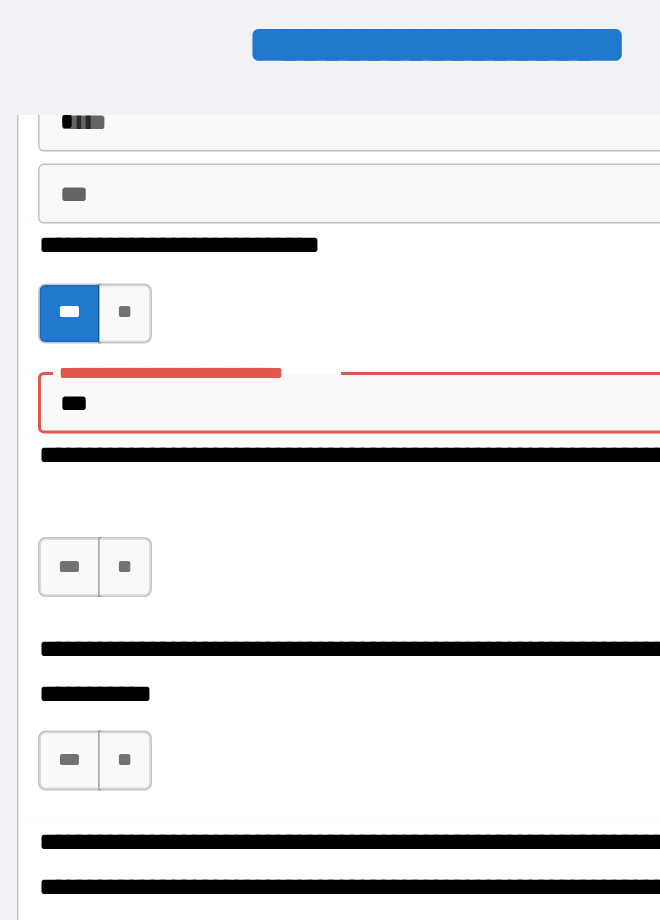 type on "*" 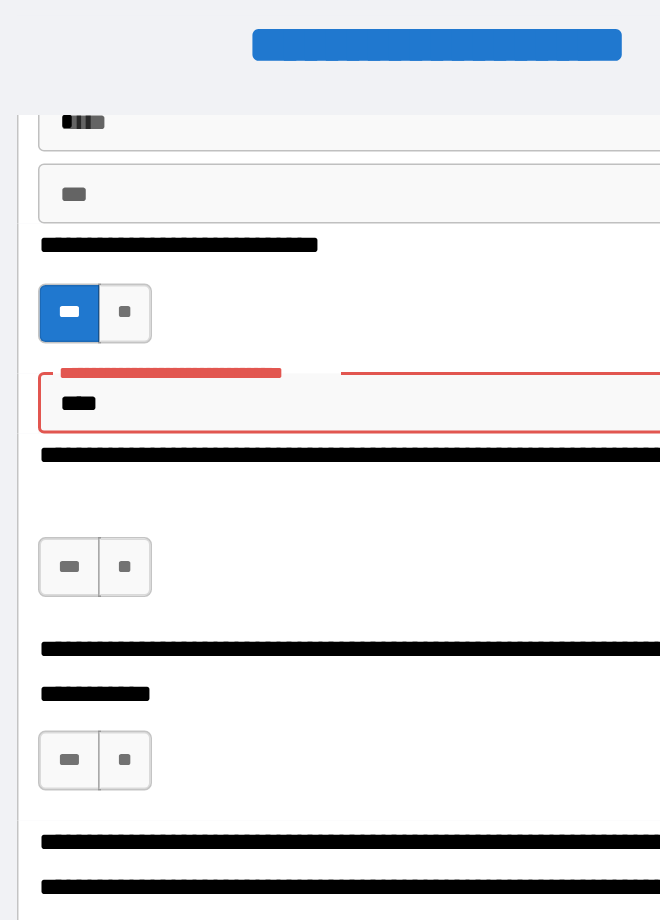 type on "*" 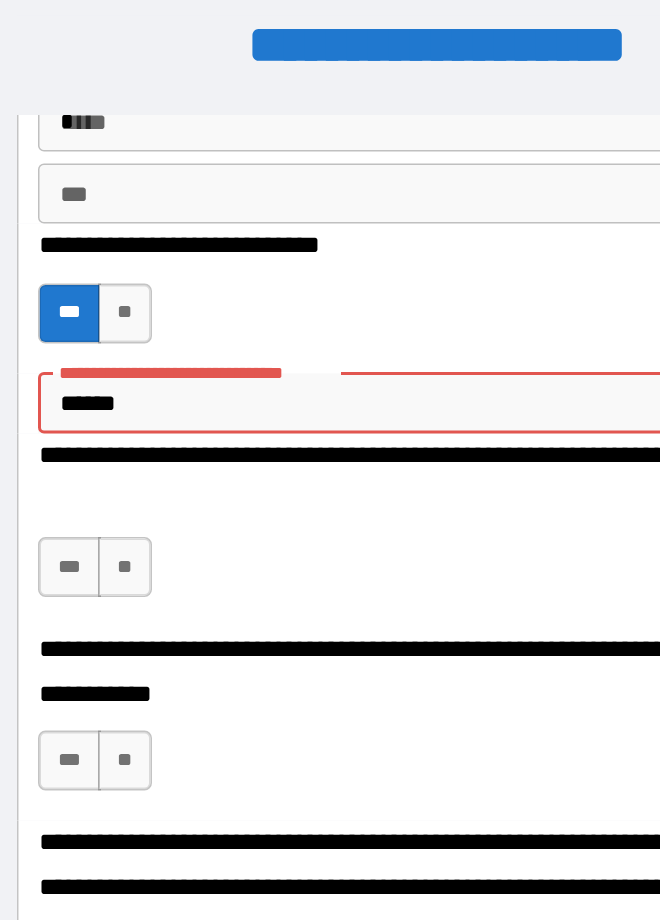 type on "*" 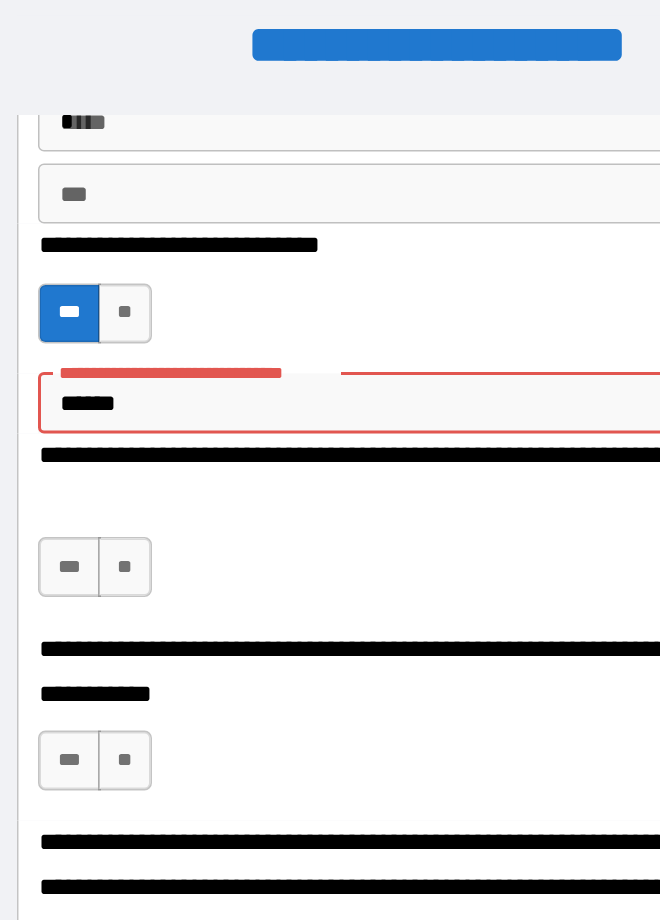 type on "****" 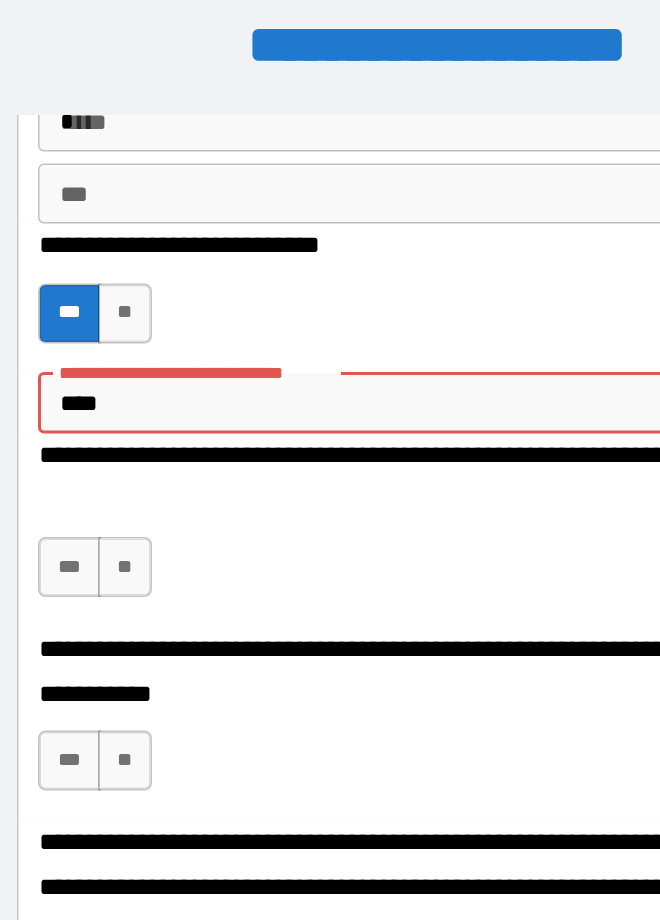 click on "****" at bounding box center [304, 286] 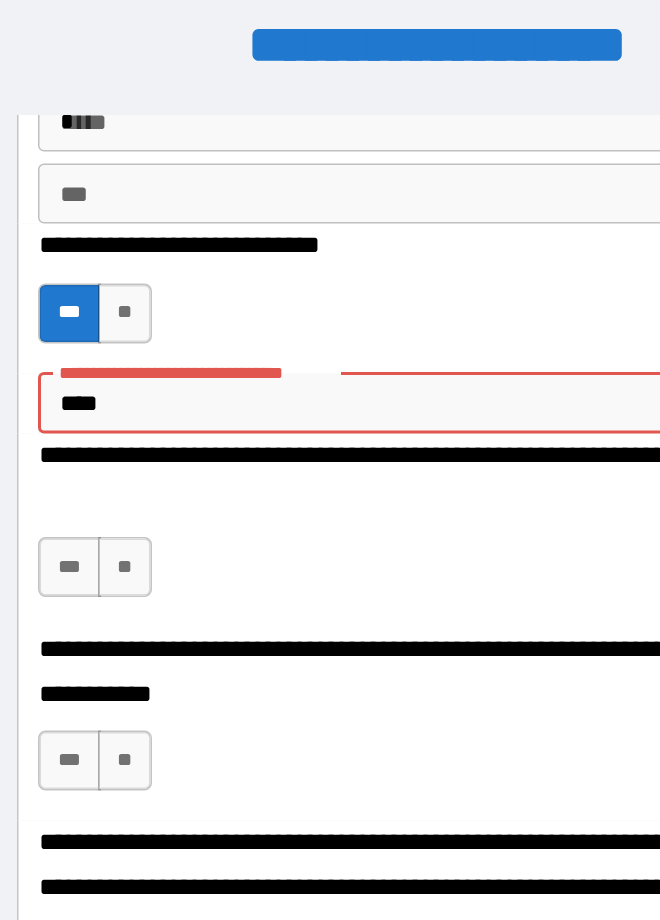 type on "*" 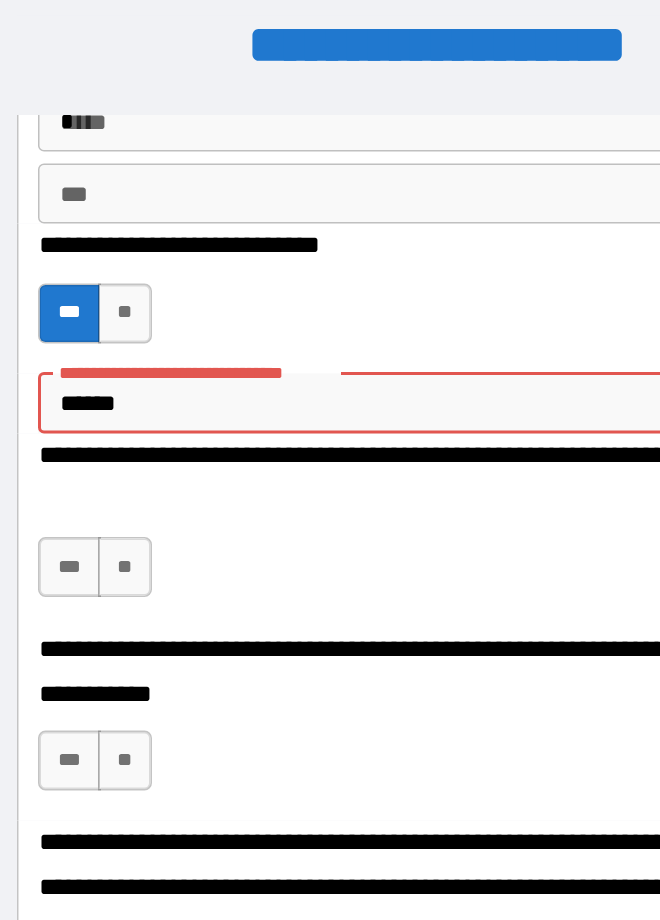 type on "*" 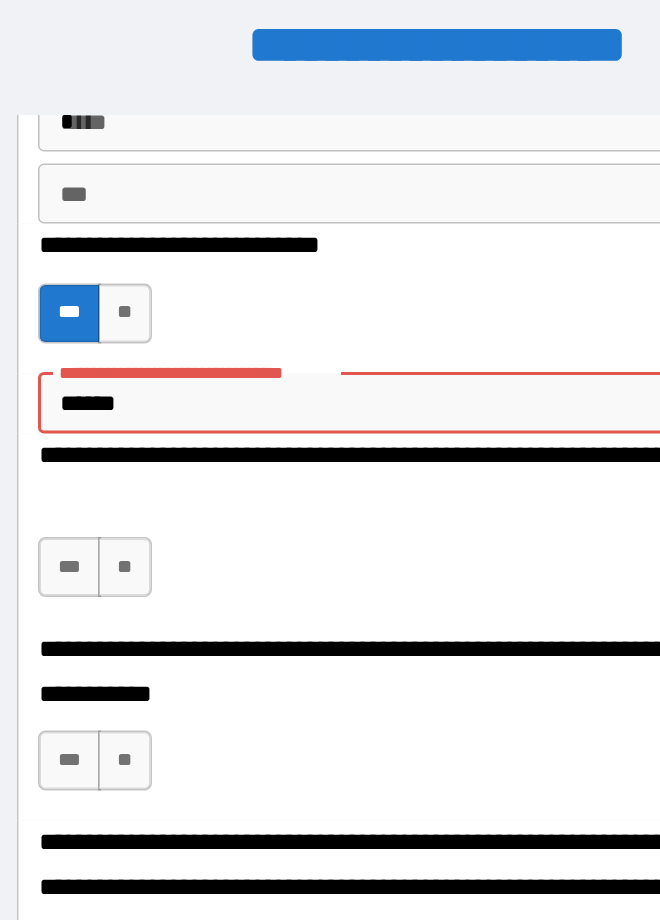 type on "*******" 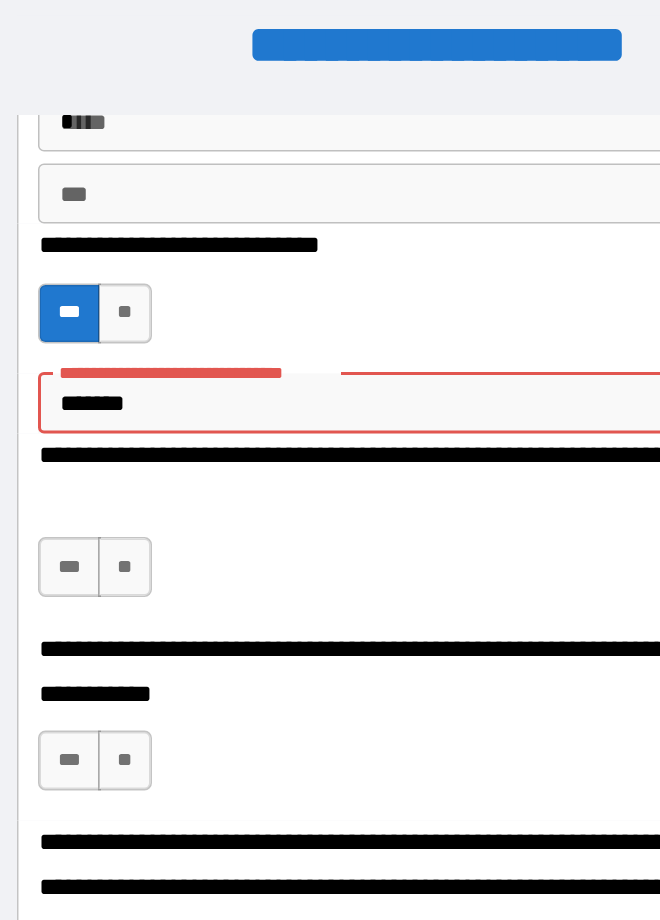 type on "*" 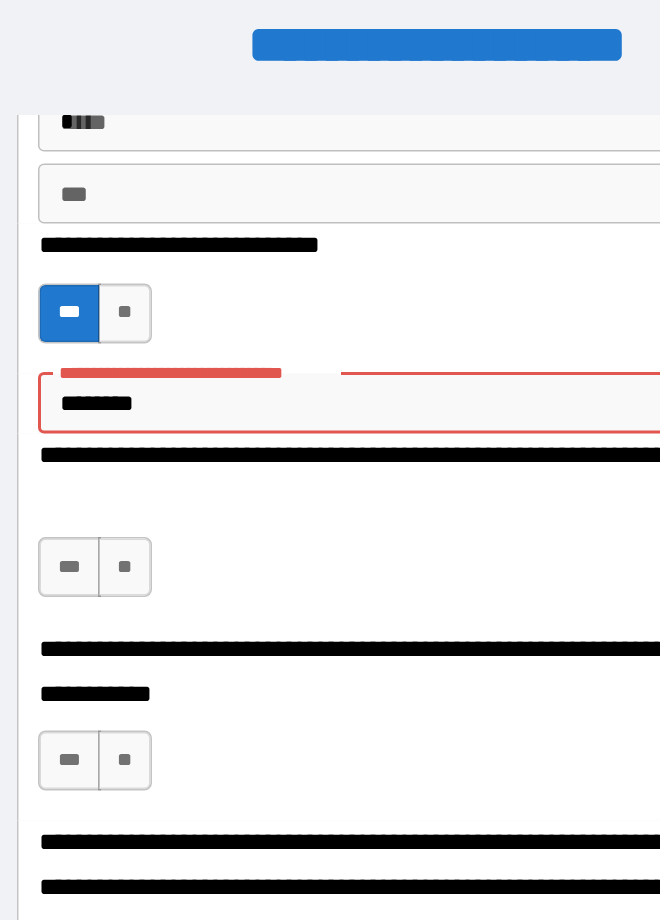 type on "*" 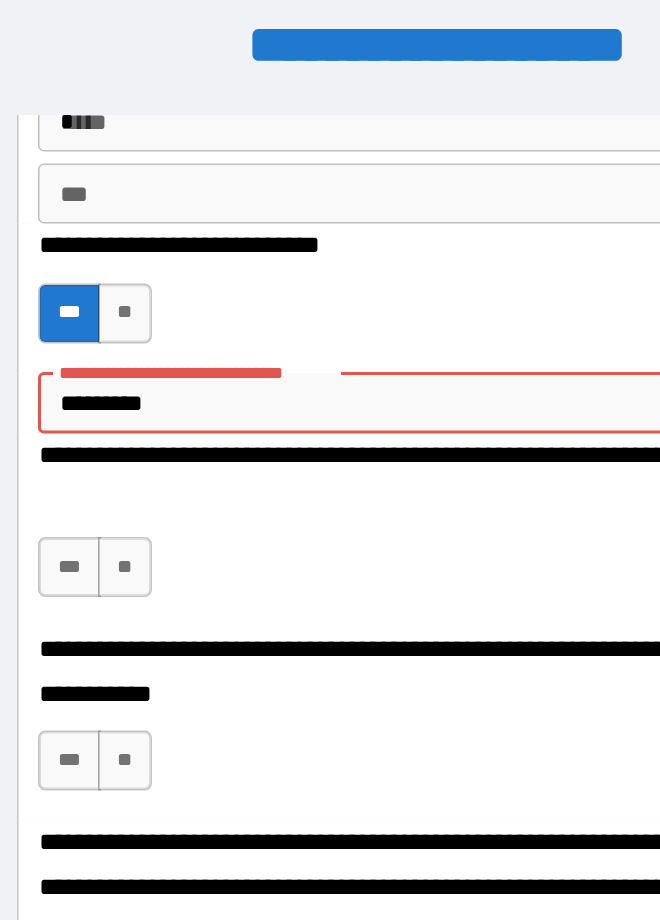 type on "*" 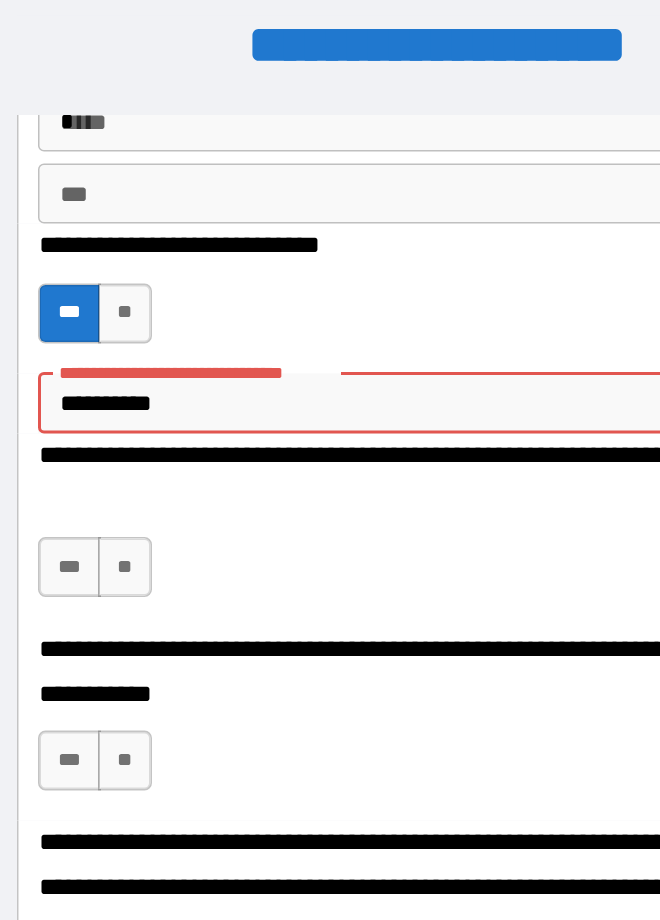 type on "*" 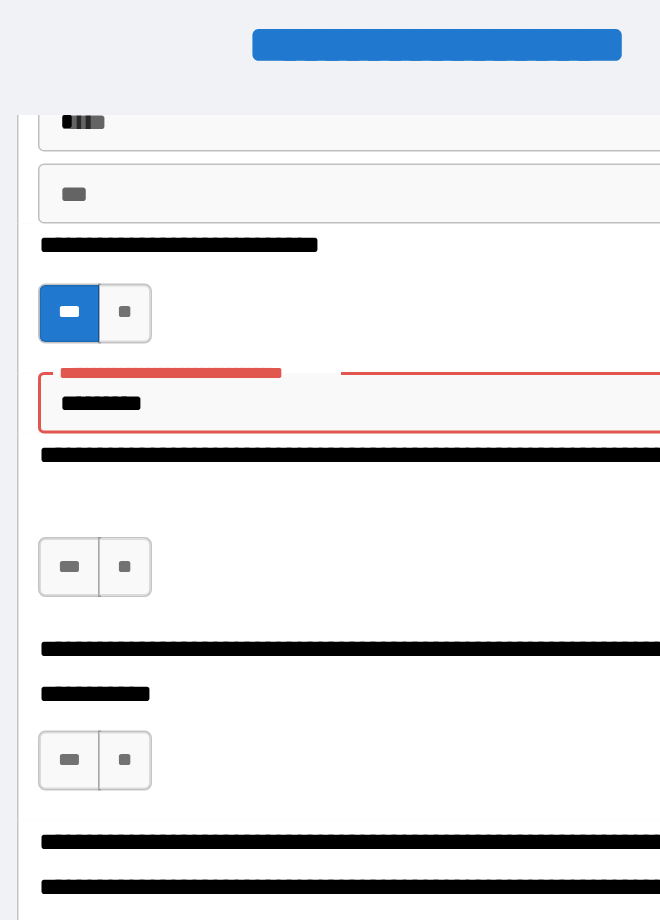 type on "*" 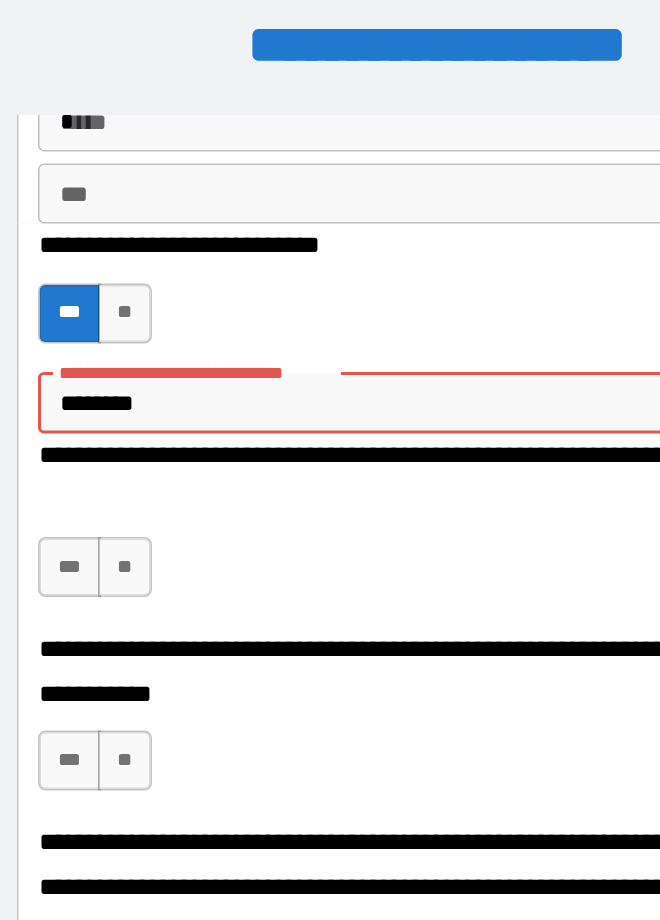 type on "*" 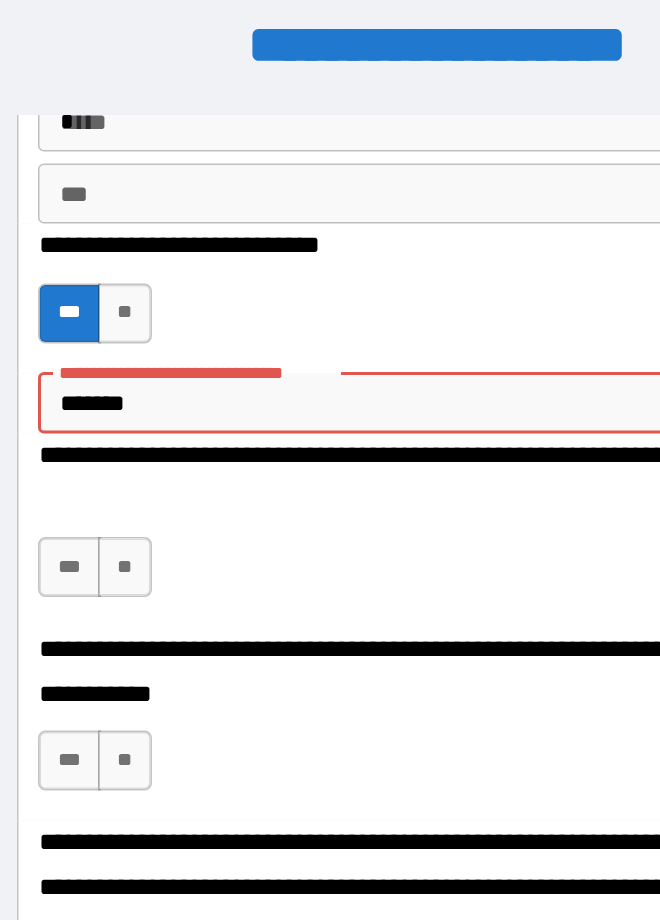 click on "*******" at bounding box center [304, 286] 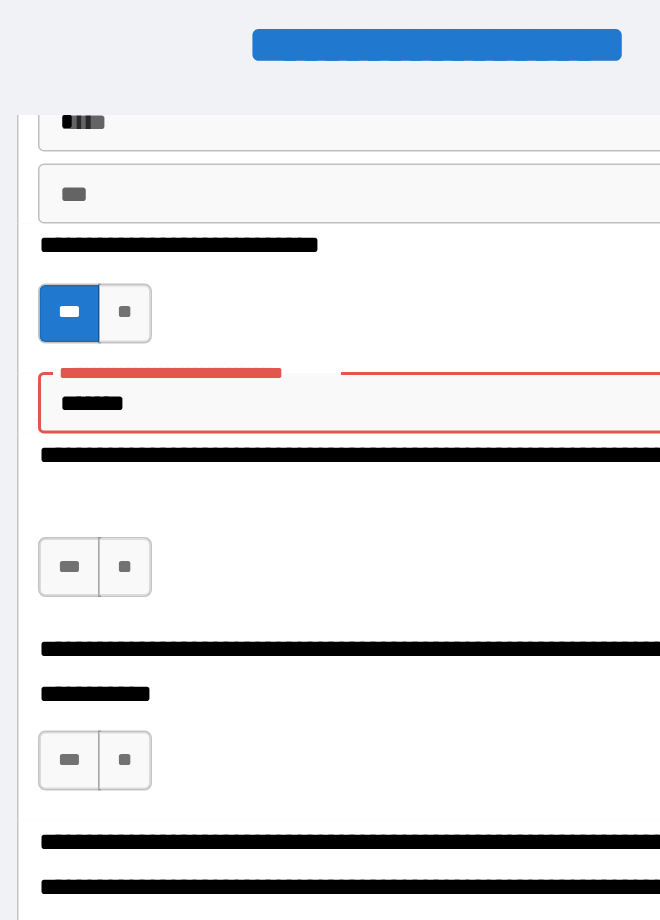 type on "*" 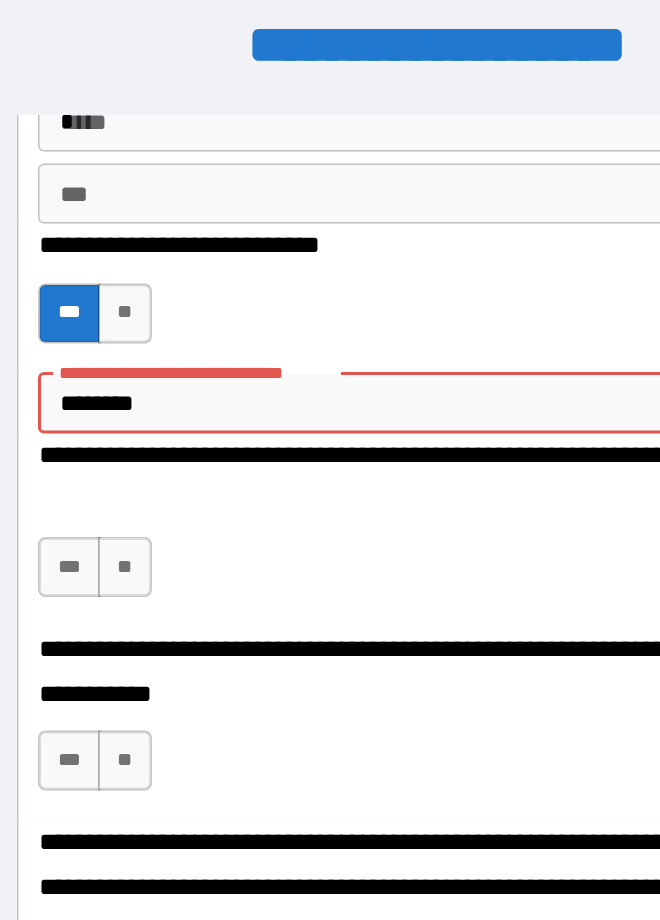 type on "*" 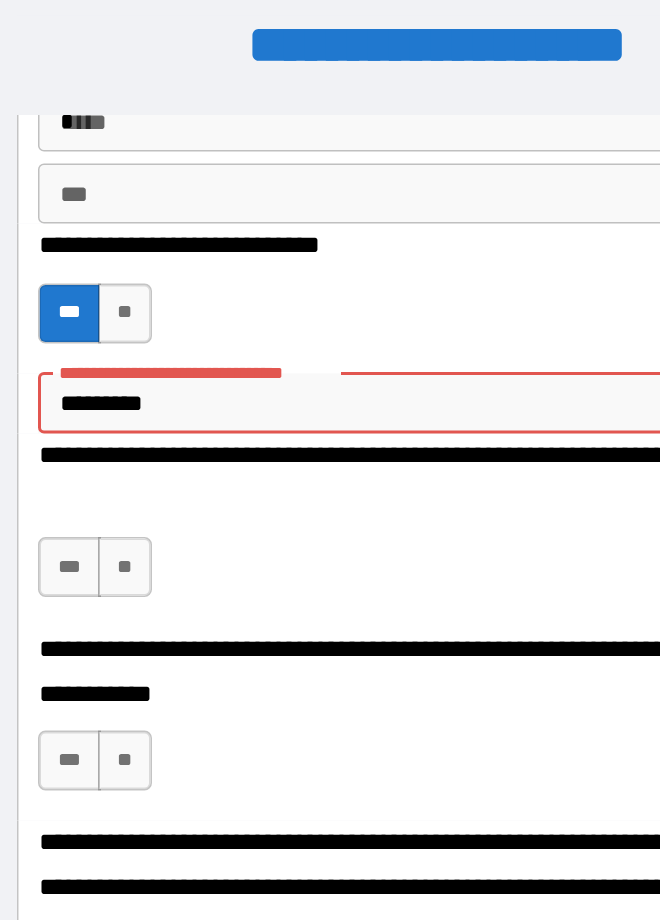 type on "*" 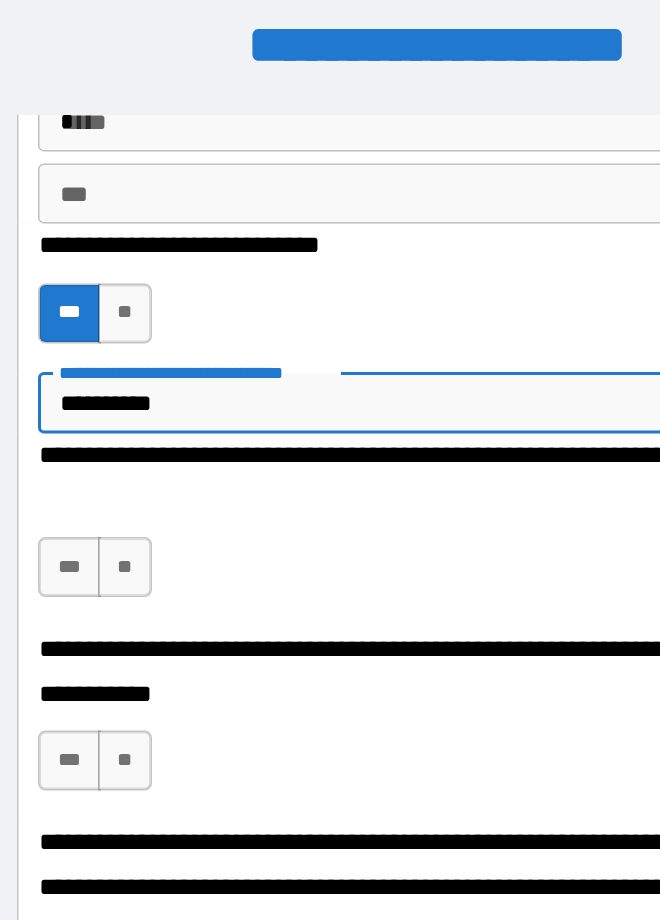 type on "*" 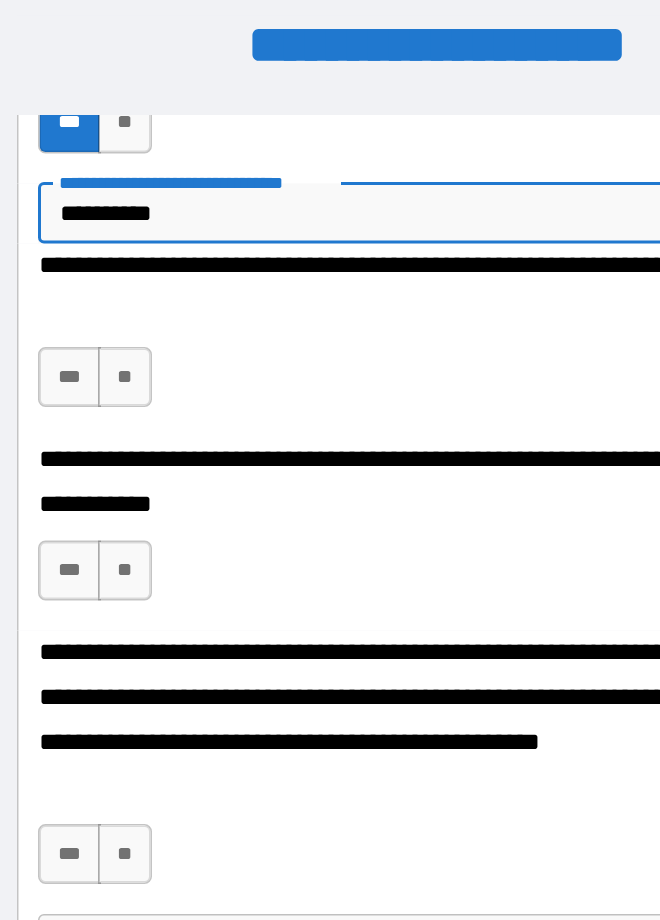 scroll, scrollTop: 3835, scrollLeft: 0, axis: vertical 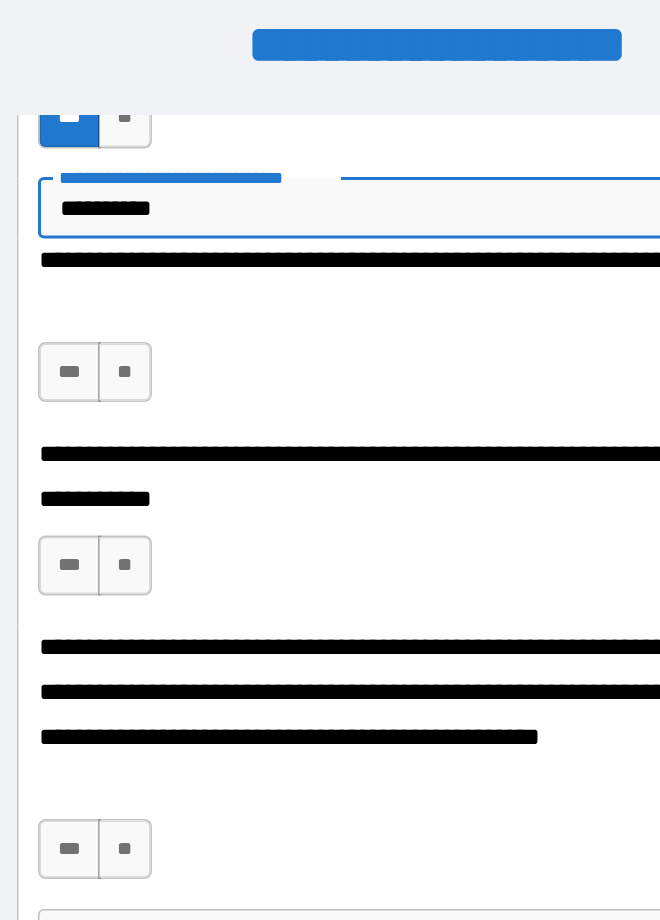 type on "**********" 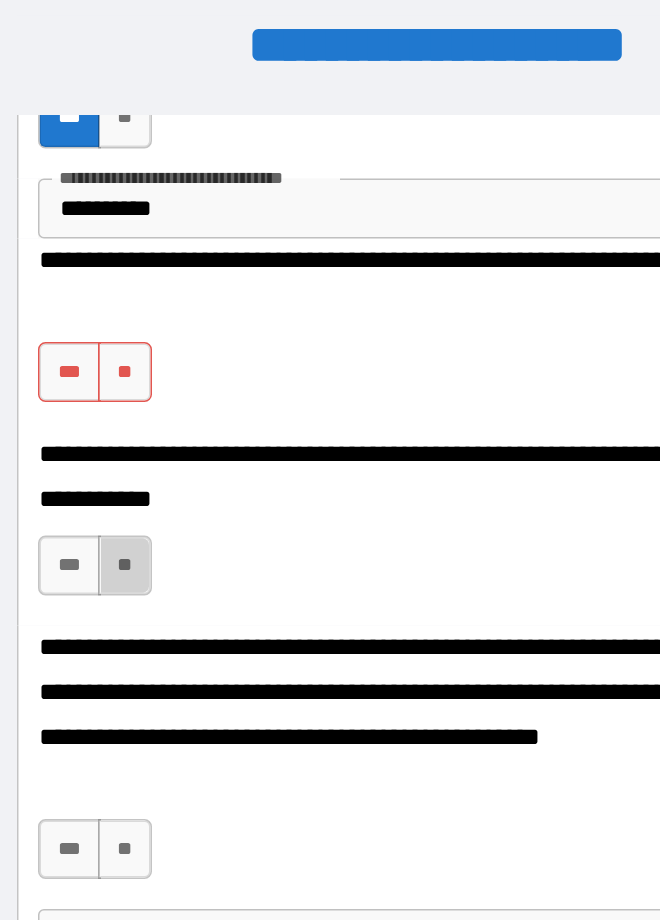 click on "**" at bounding box center [122, 394] 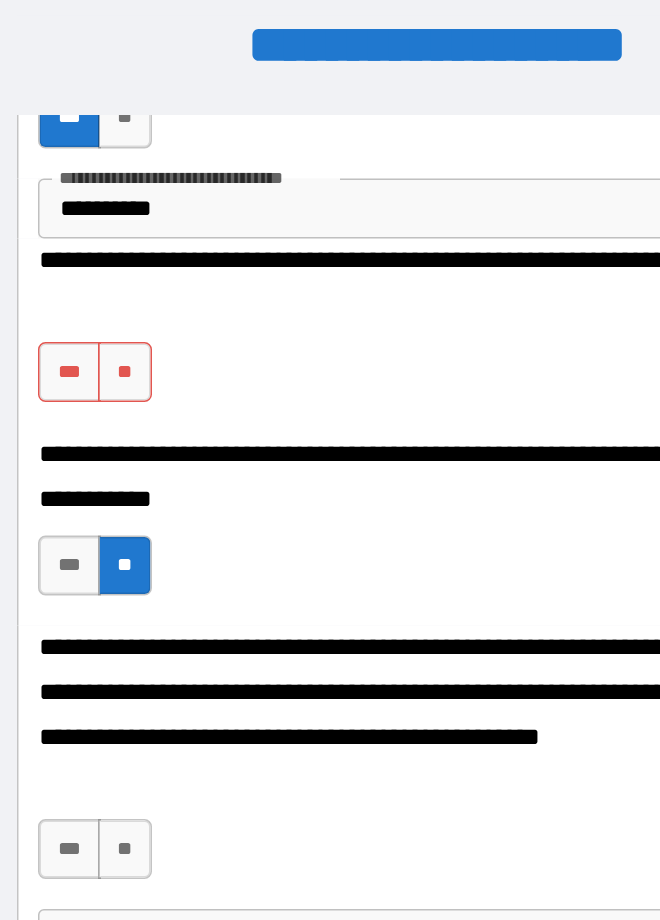 click on "**" at bounding box center (122, 265) 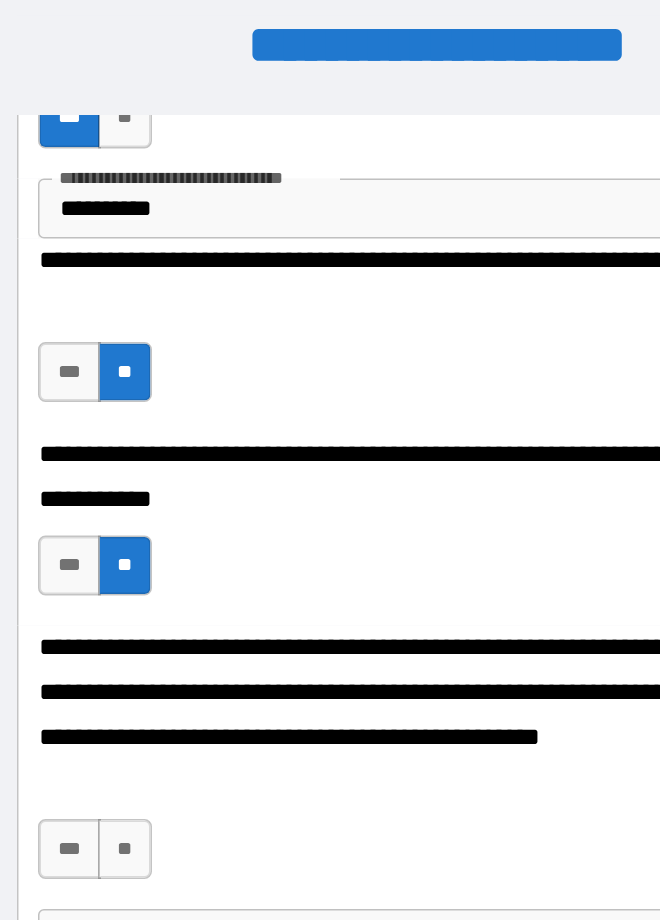 scroll, scrollTop: 3957, scrollLeft: 0, axis: vertical 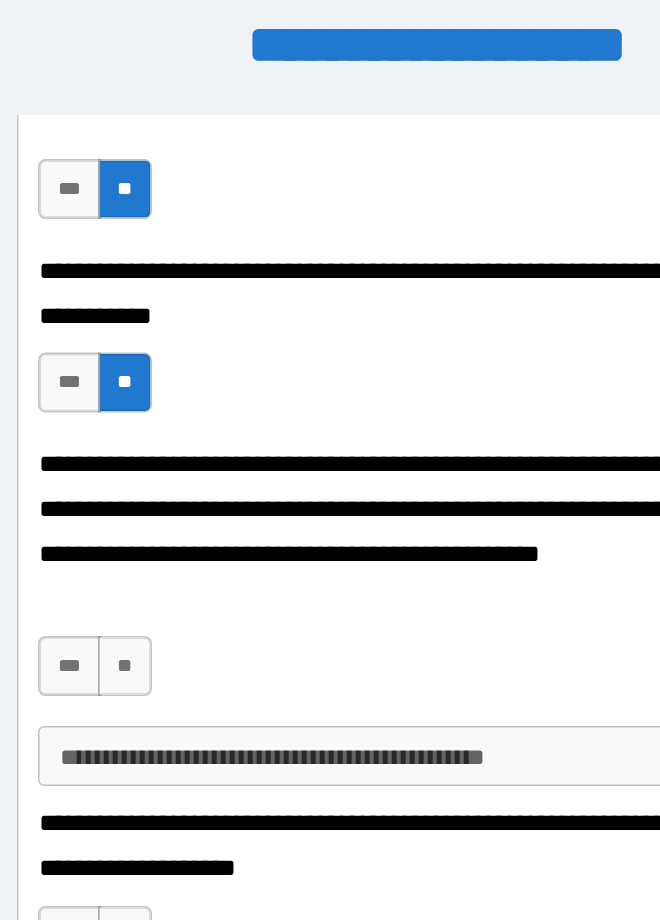 click on "**" at bounding box center (122, 461) 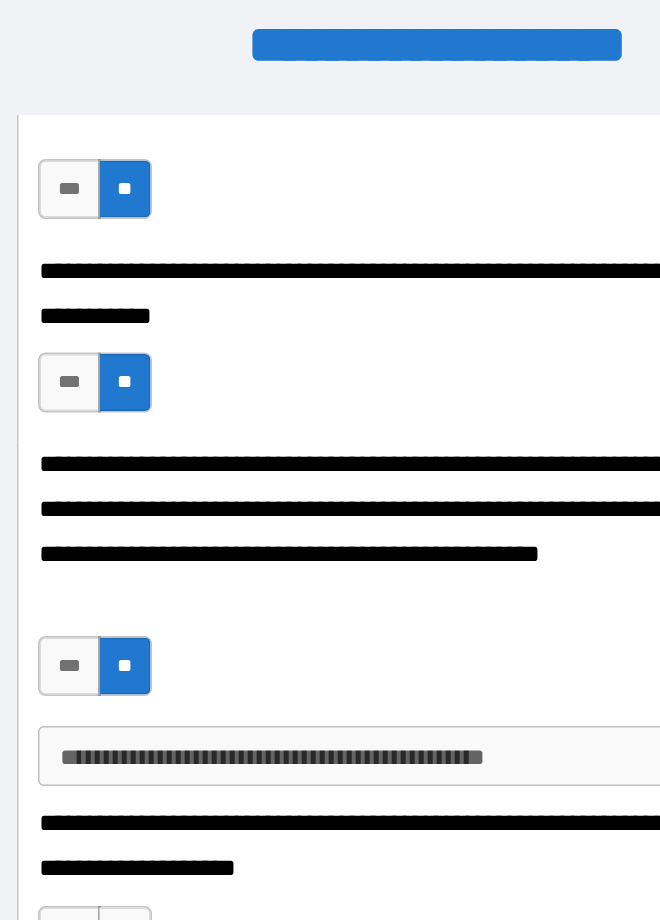 scroll, scrollTop: 4114, scrollLeft: 0, axis: vertical 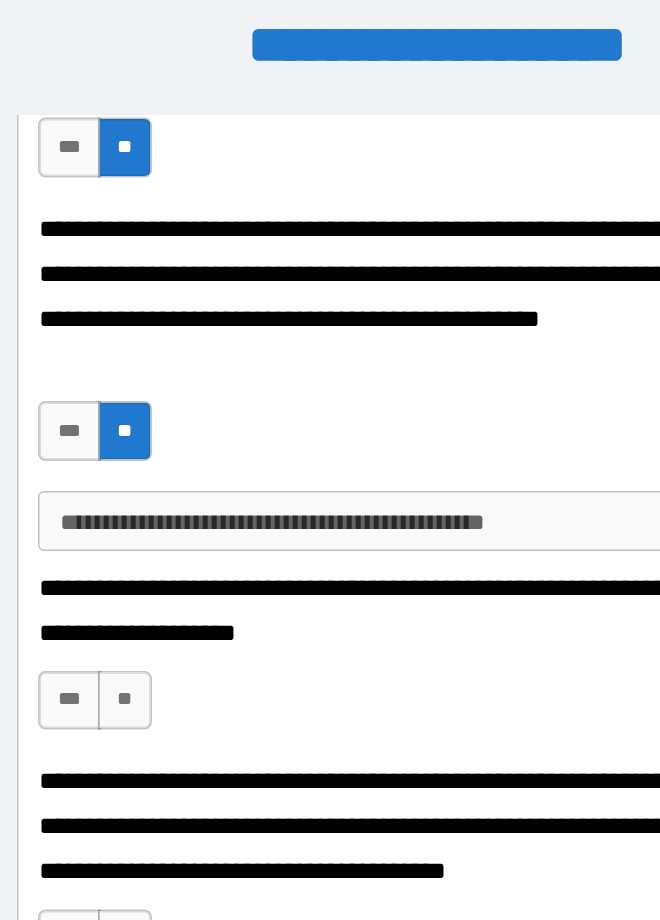 click on "**" at bounding box center (122, 484) 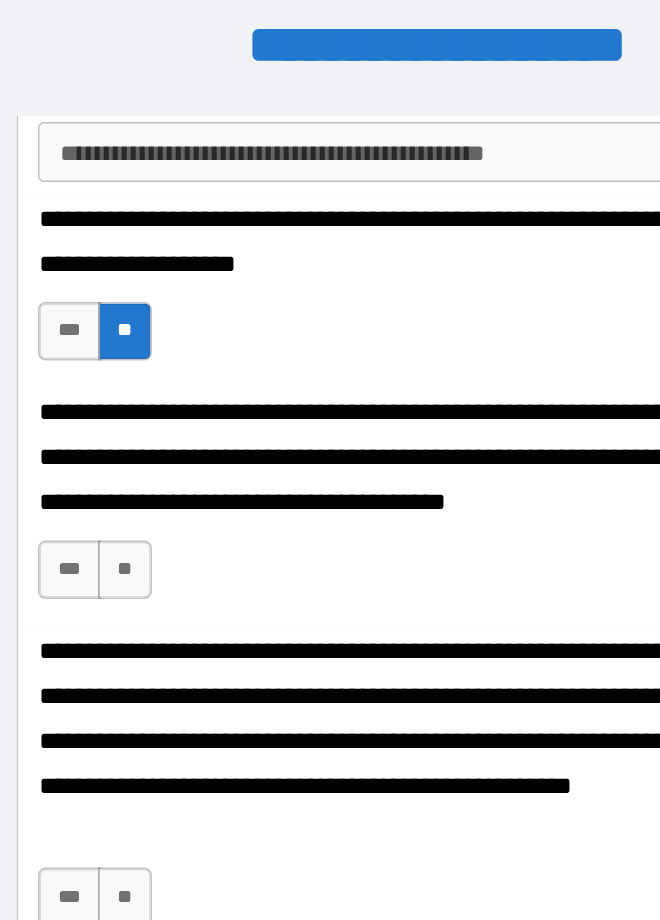 scroll, scrollTop: 4362, scrollLeft: 0, axis: vertical 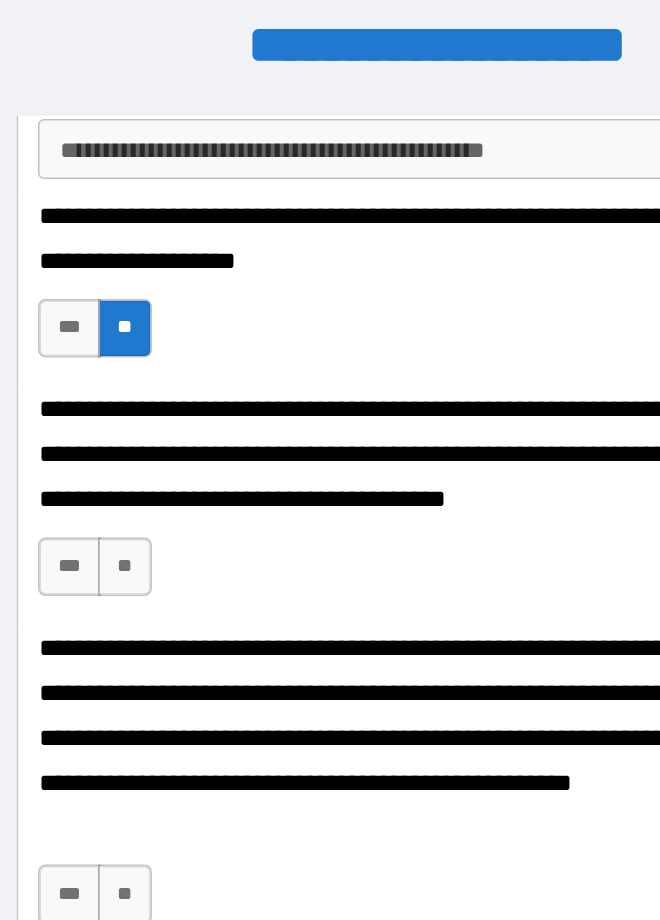 click on "**" at bounding box center [122, 395] 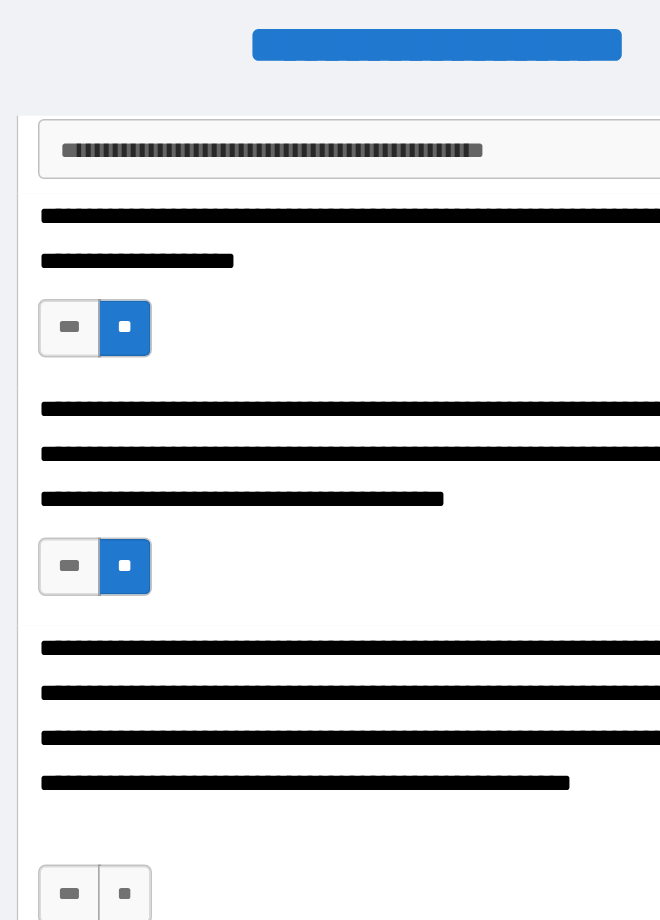 scroll, scrollTop: 4565, scrollLeft: 0, axis: vertical 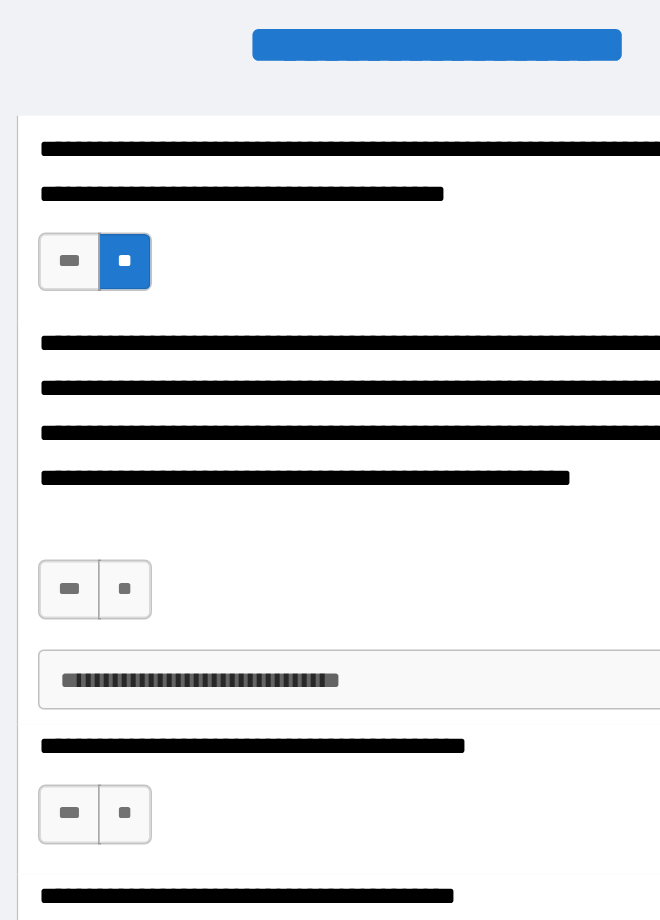 click on "**" at bounding box center [122, 410] 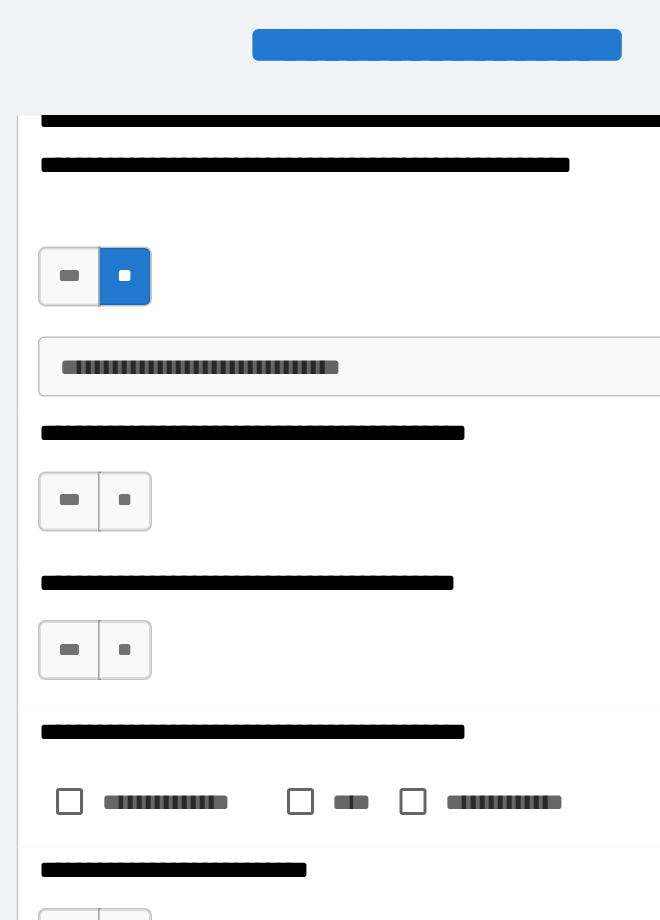 scroll, scrollTop: 4800, scrollLeft: 0, axis: vertical 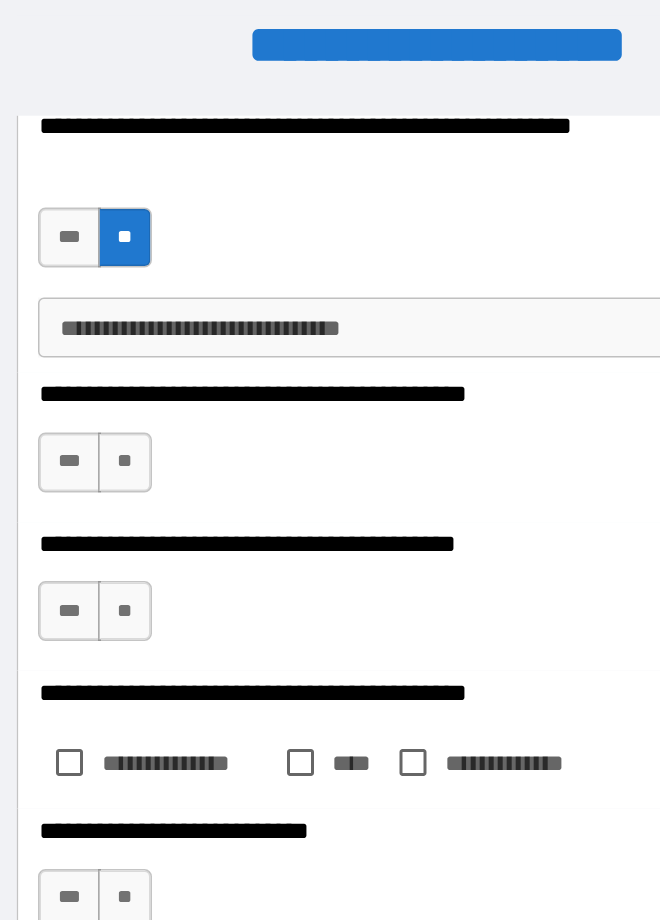 click on "**" at bounding box center [122, 325] 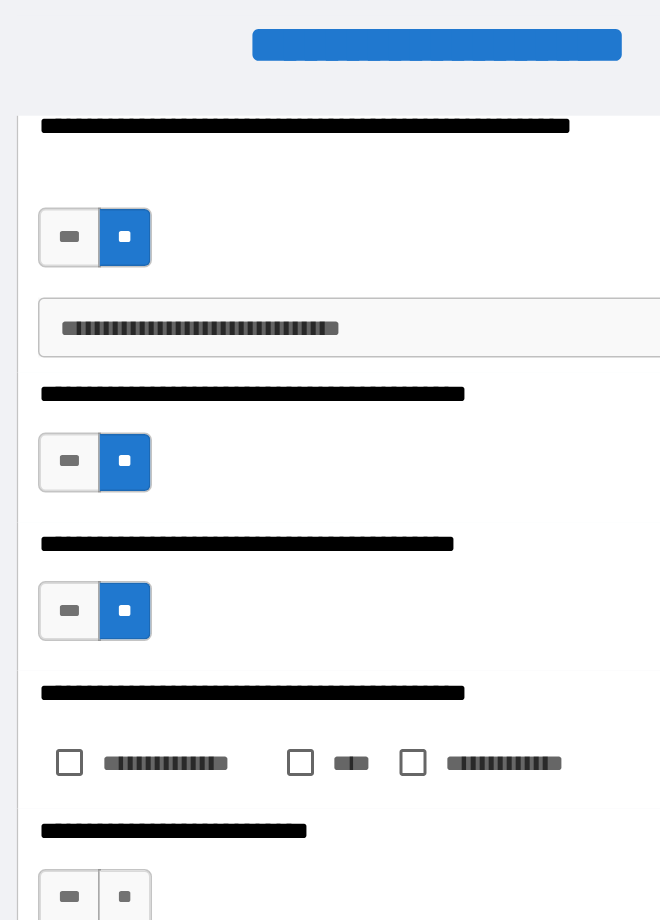 scroll, scrollTop: 4984, scrollLeft: 0, axis: vertical 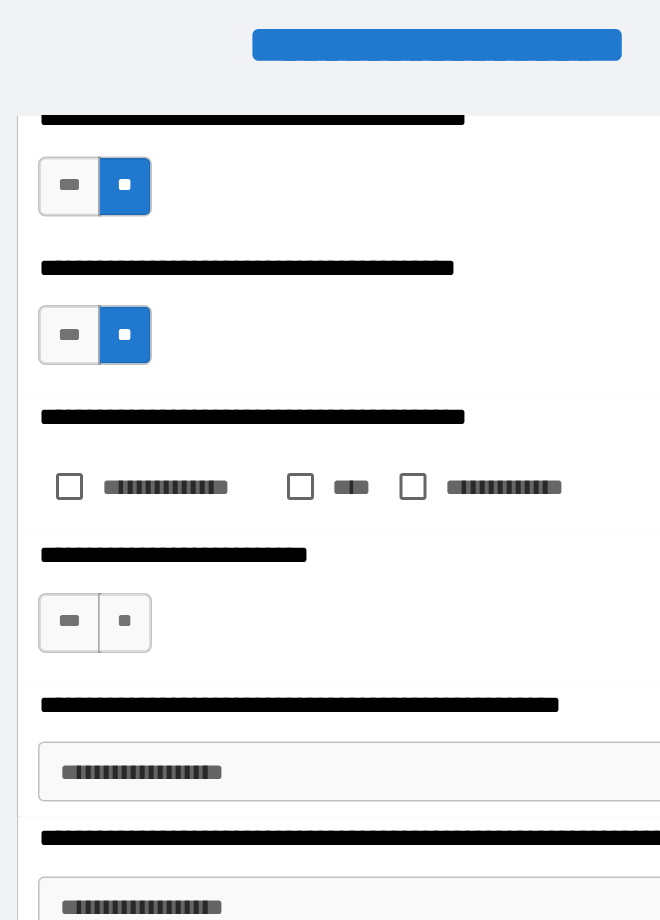 click on "**" at bounding box center (122, 432) 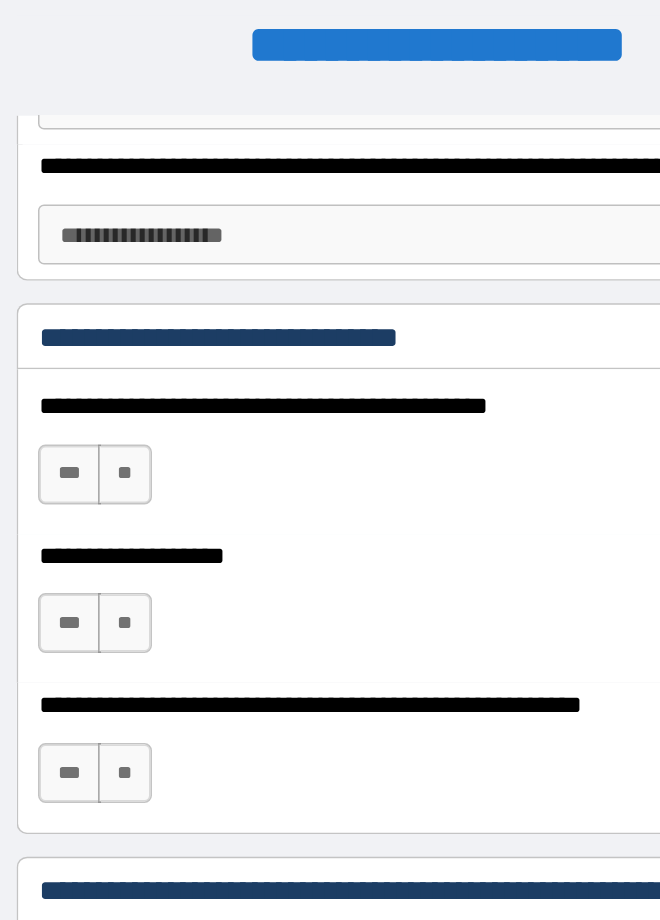 scroll, scrollTop: 5482, scrollLeft: 0, axis: vertical 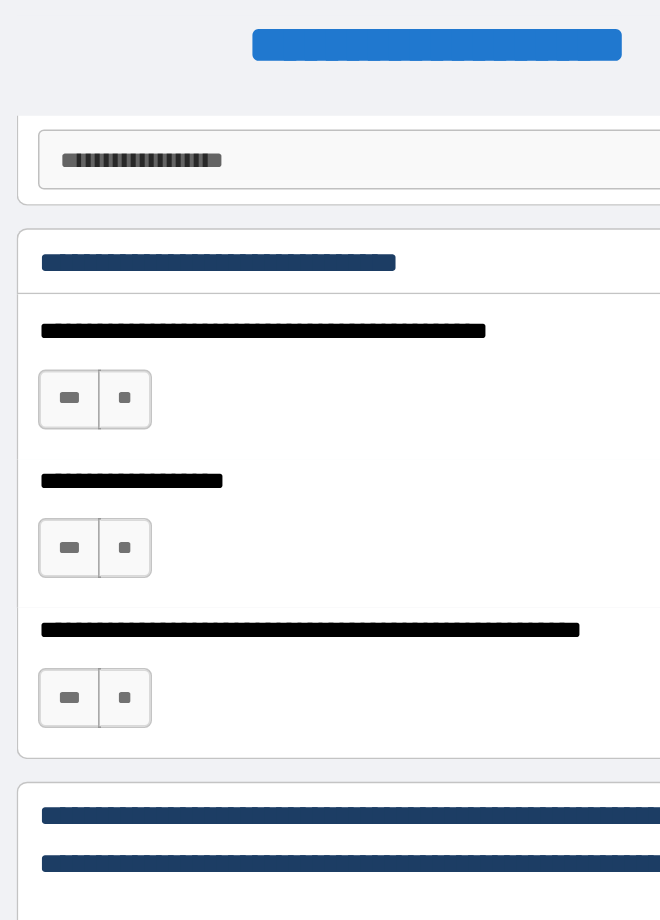 click on "**" at bounding box center (122, 283) 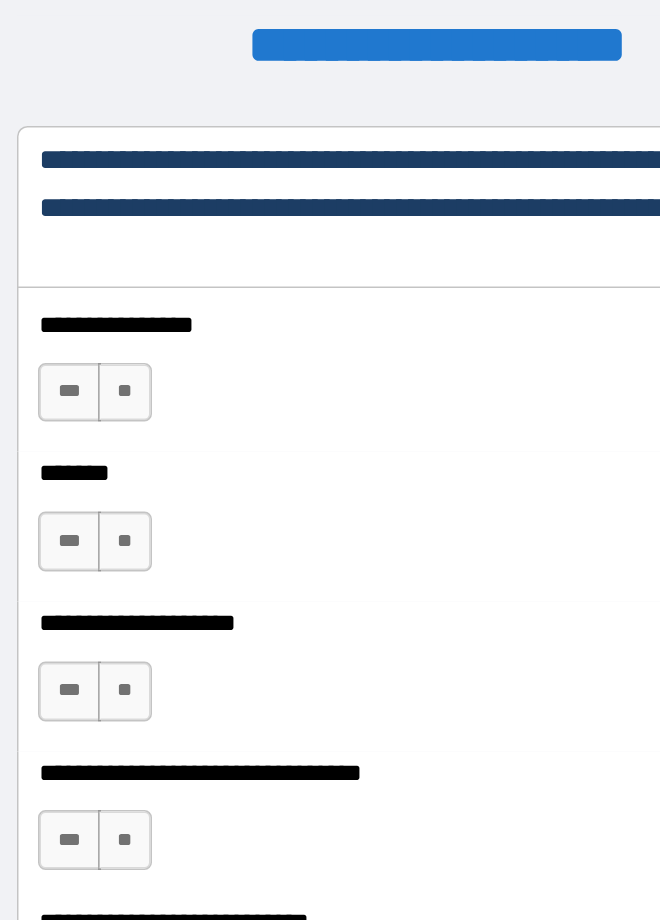 scroll, scrollTop: 5922, scrollLeft: 0, axis: vertical 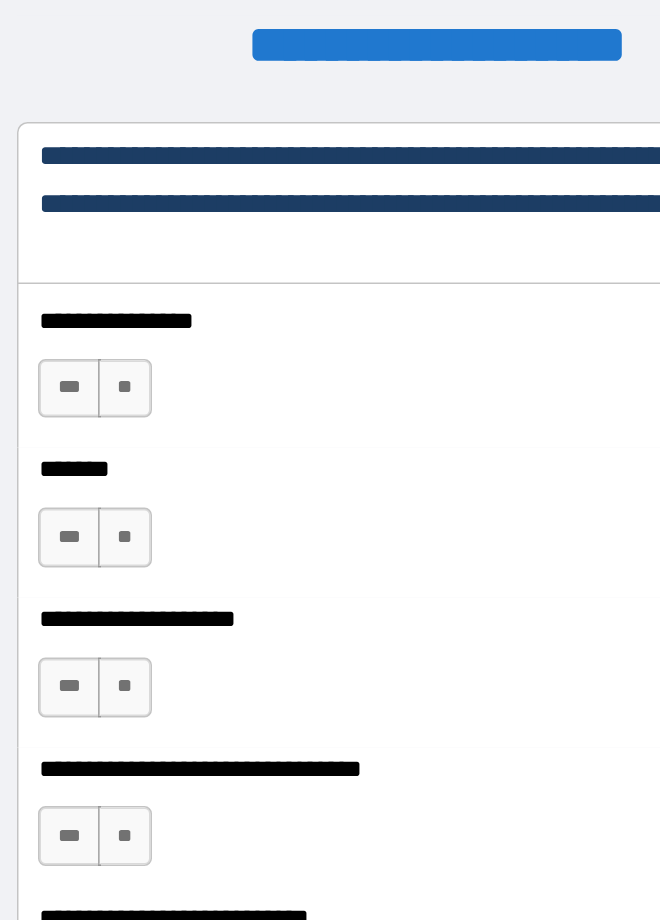 click on "**" at bounding box center (122, 276) 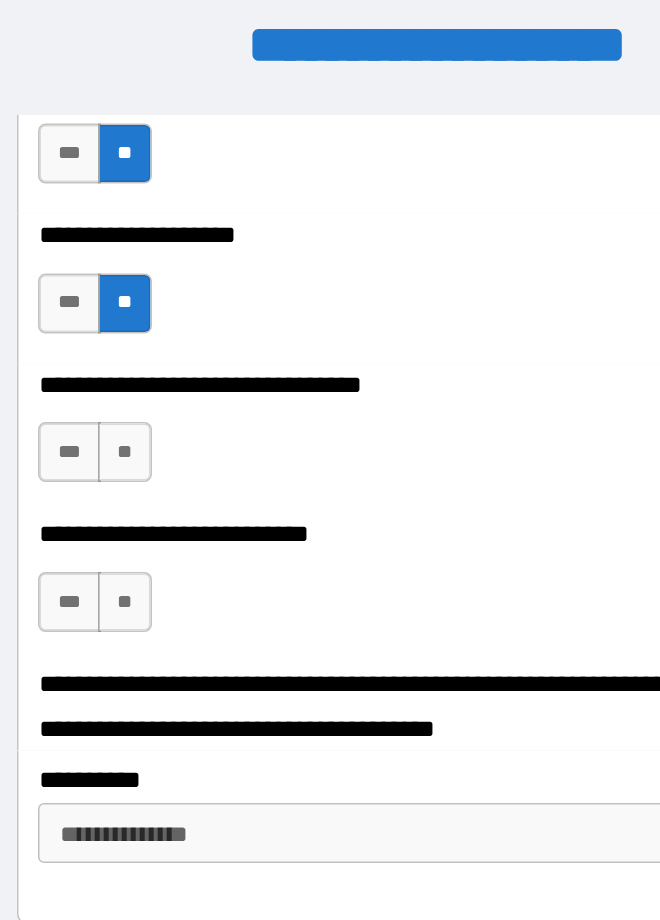 scroll, scrollTop: 6208, scrollLeft: 0, axis: vertical 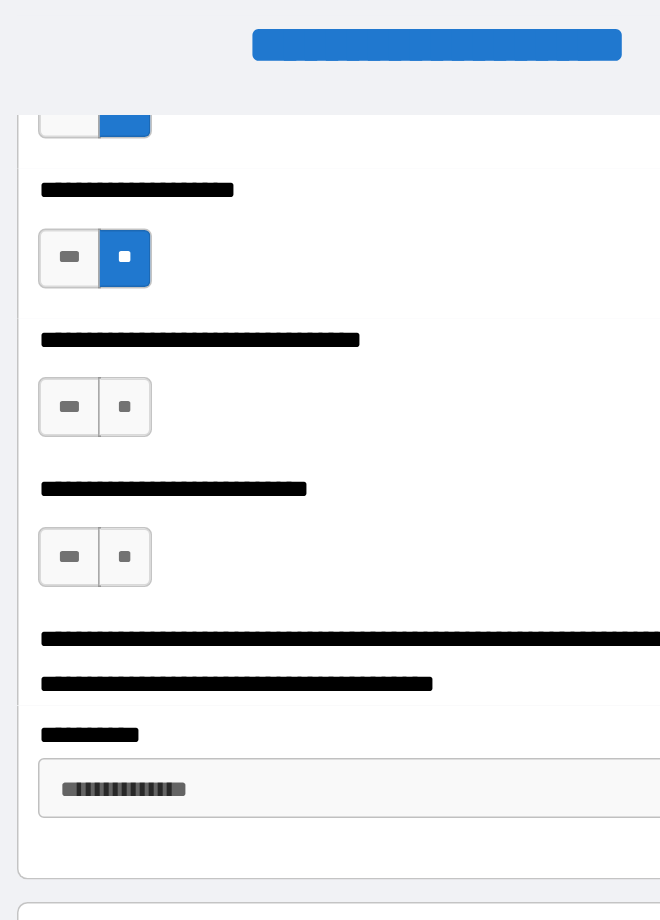 click on "**" at bounding box center [122, 288] 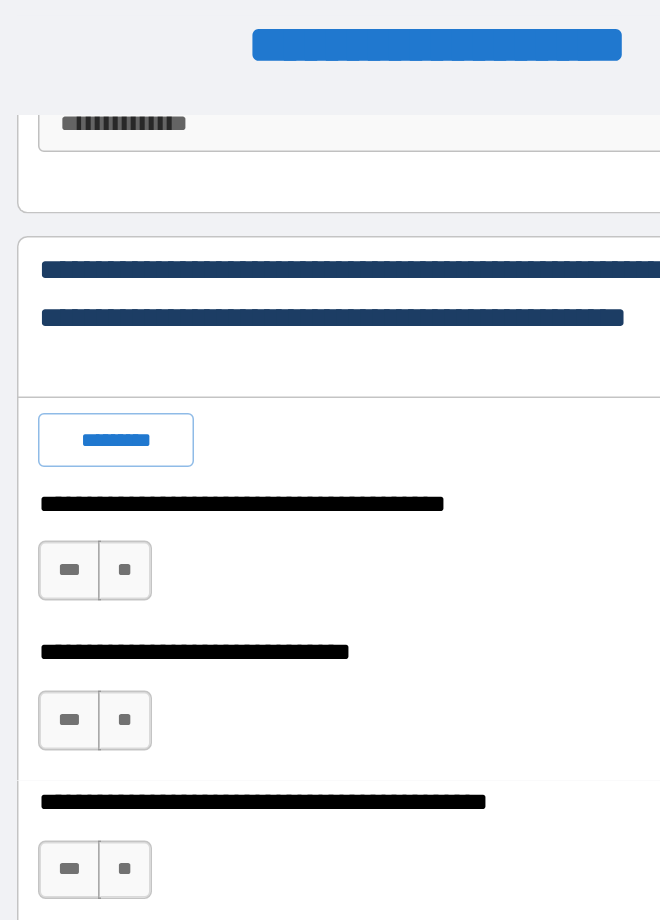 scroll, scrollTop: 6662, scrollLeft: 0, axis: vertical 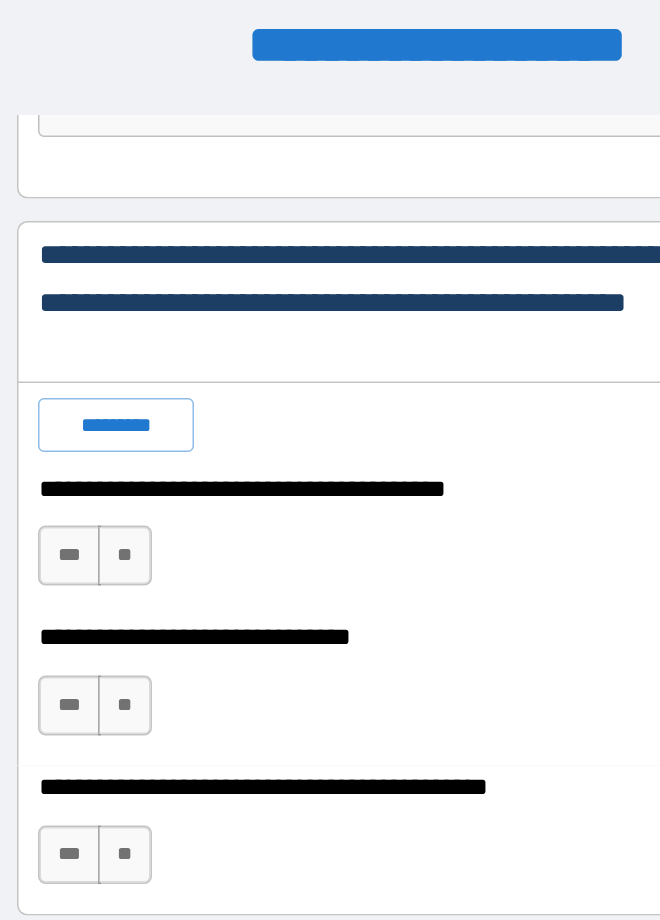 click on "*********" at bounding box center (116, 300) 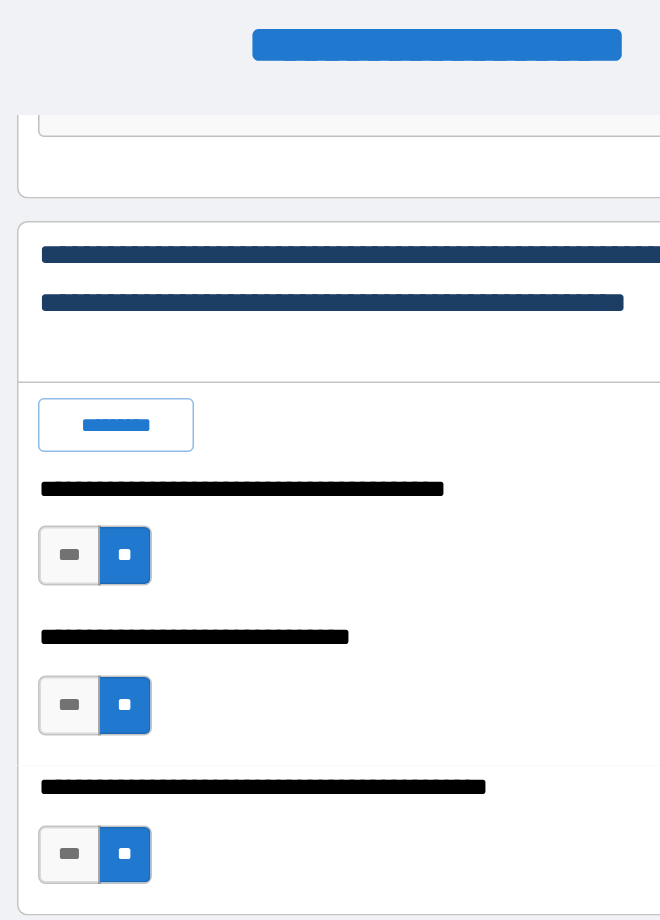 scroll, scrollTop: 6894, scrollLeft: 0, axis: vertical 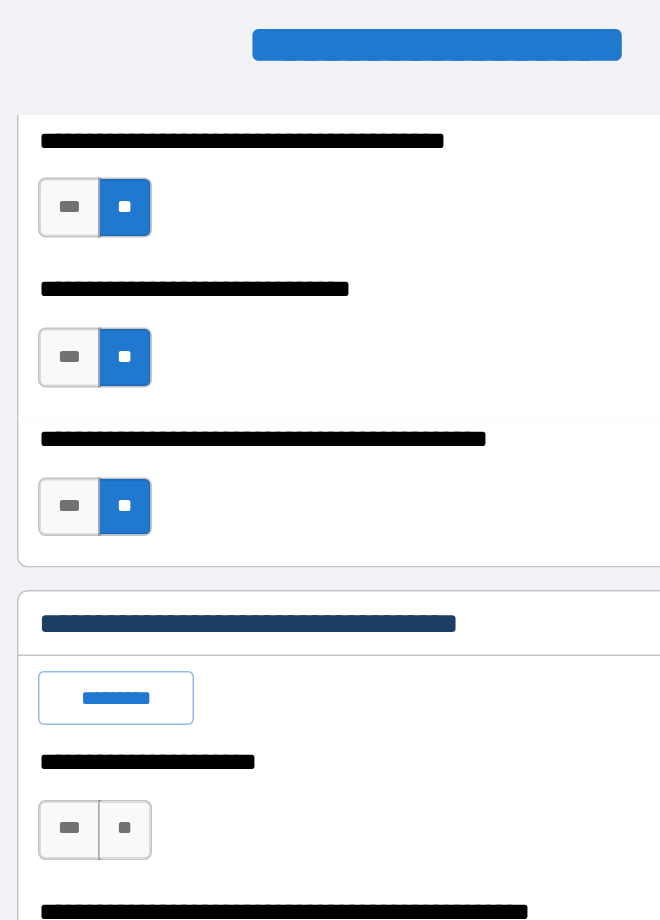 click on "*********" at bounding box center (116, 482) 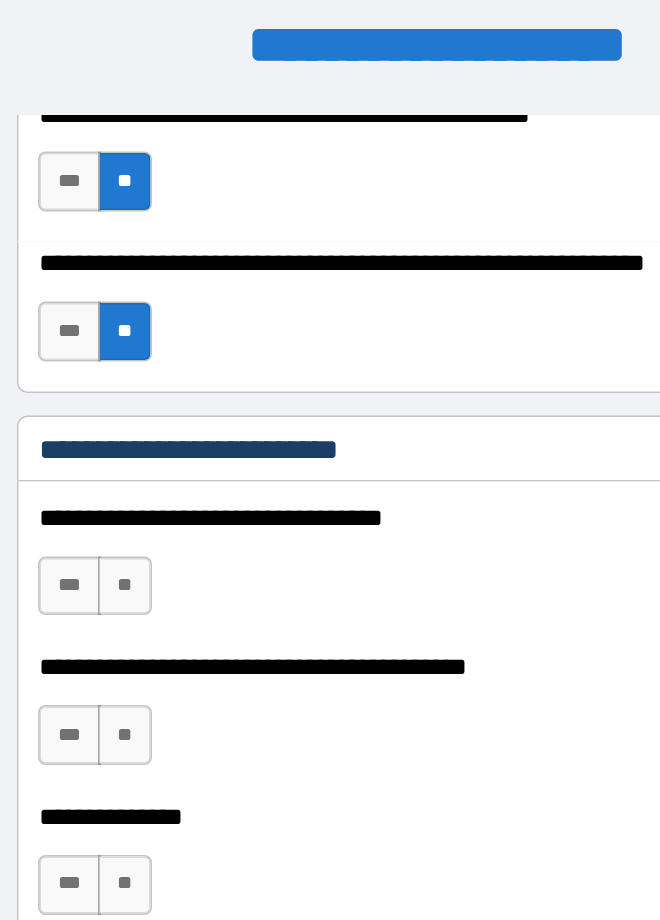 scroll, scrollTop: 7426, scrollLeft: 0, axis: vertical 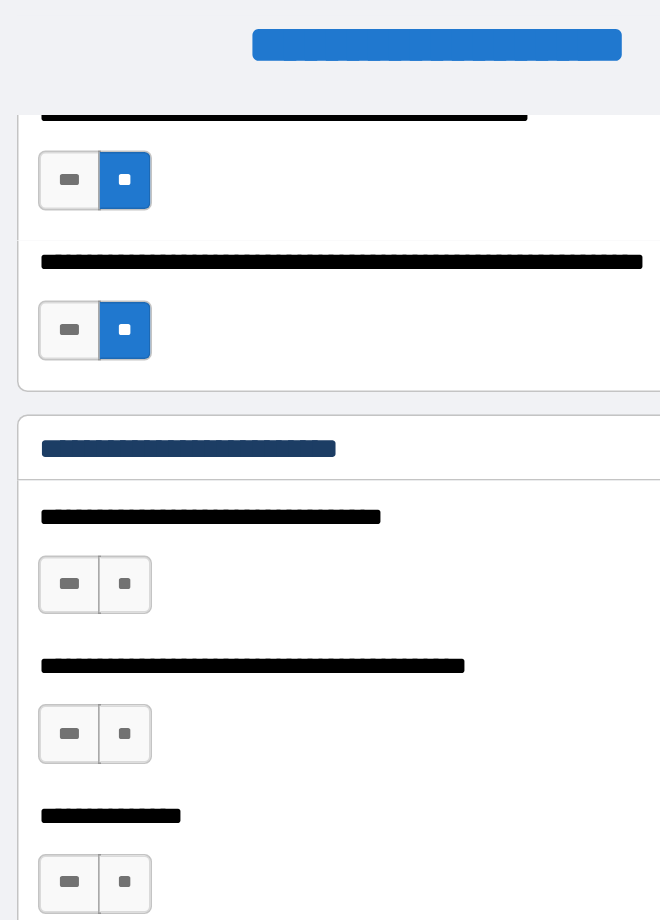 click on "**" at bounding box center (122, 407) 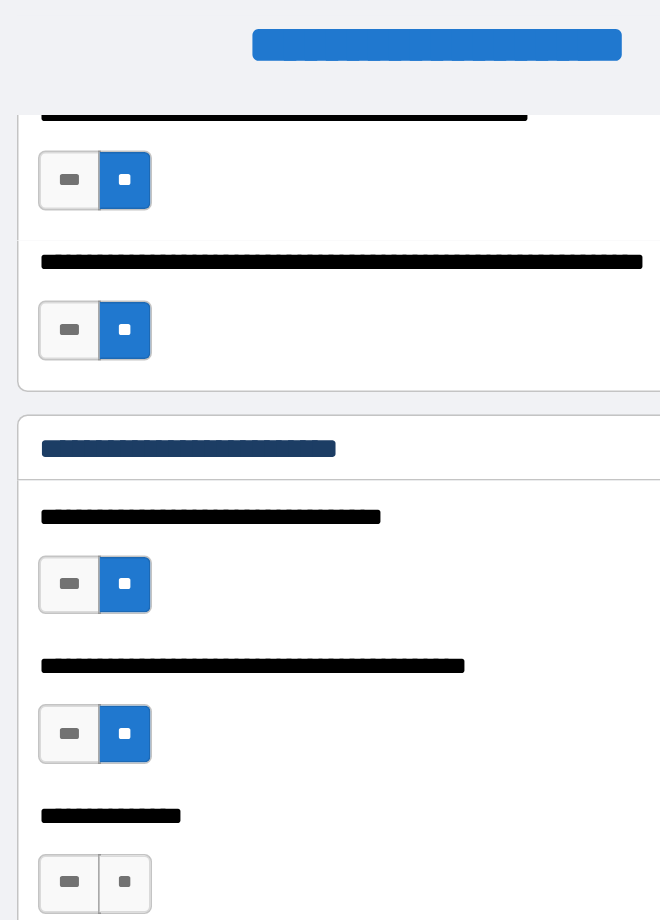 click on "**" at bounding box center [122, 606] 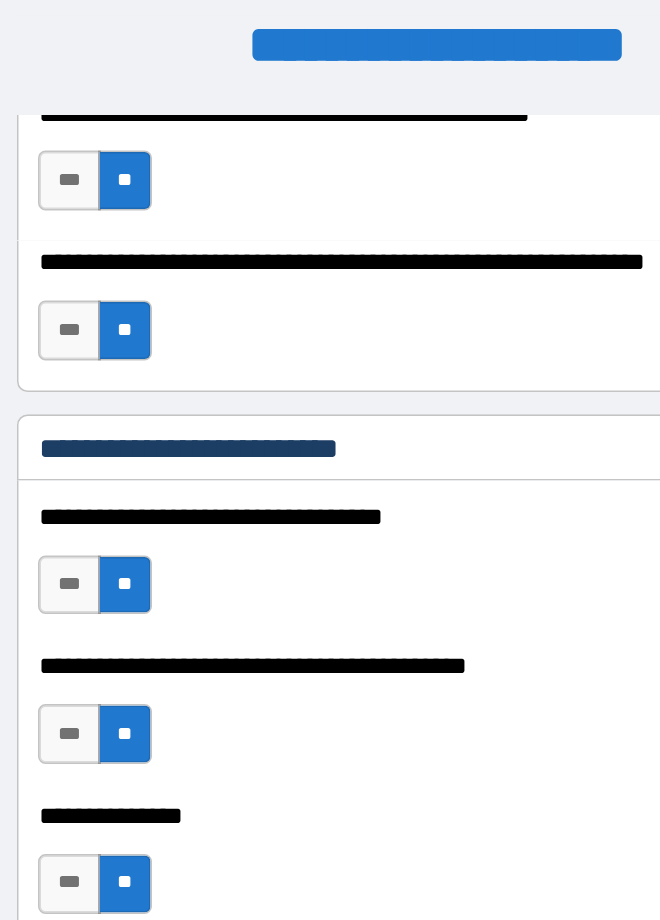 click on "**" at bounding box center [122, 805] 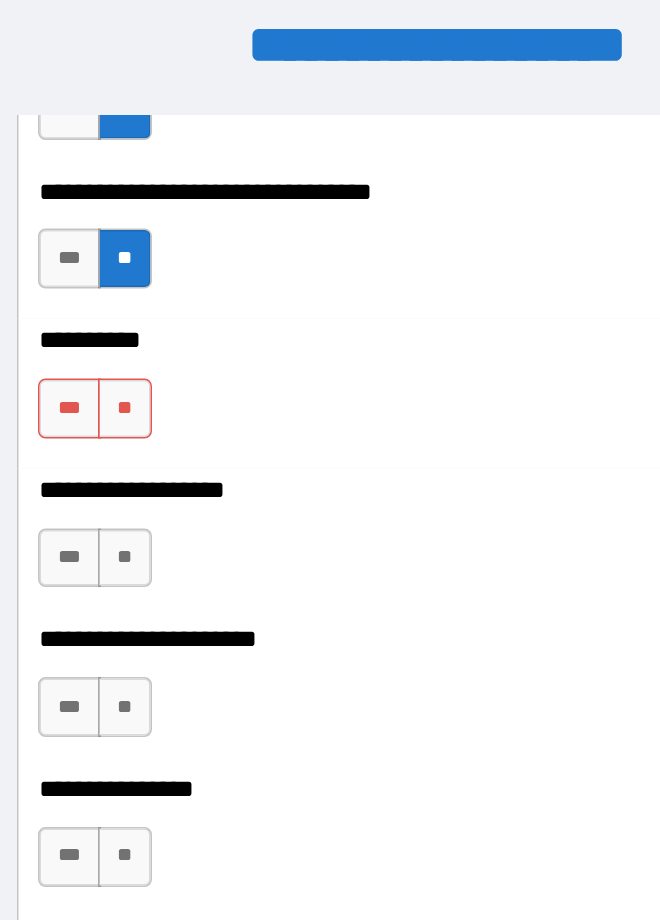 scroll, scrollTop: 7946, scrollLeft: 0, axis: vertical 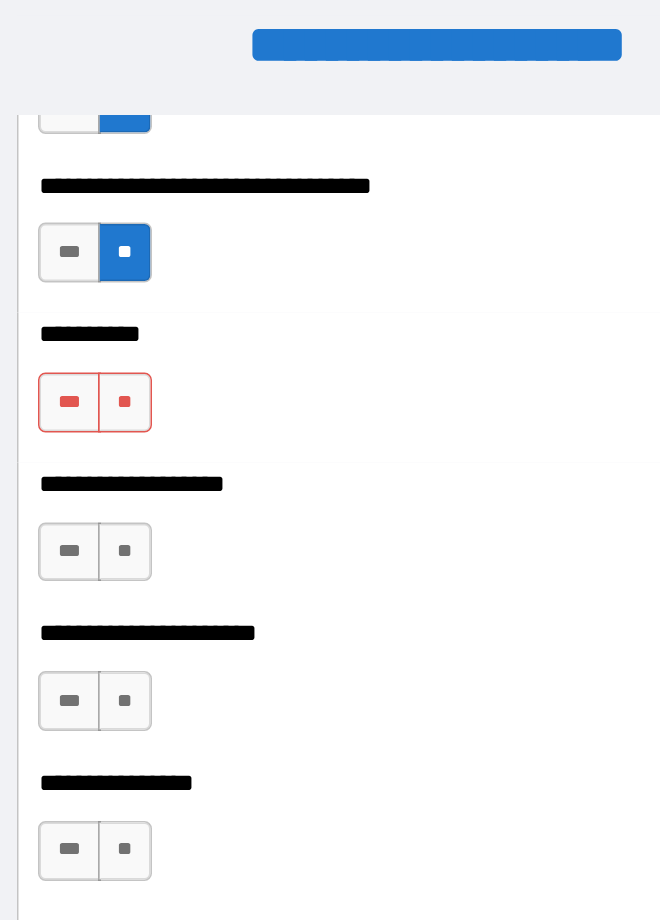 click on "**" at bounding box center [122, 285] 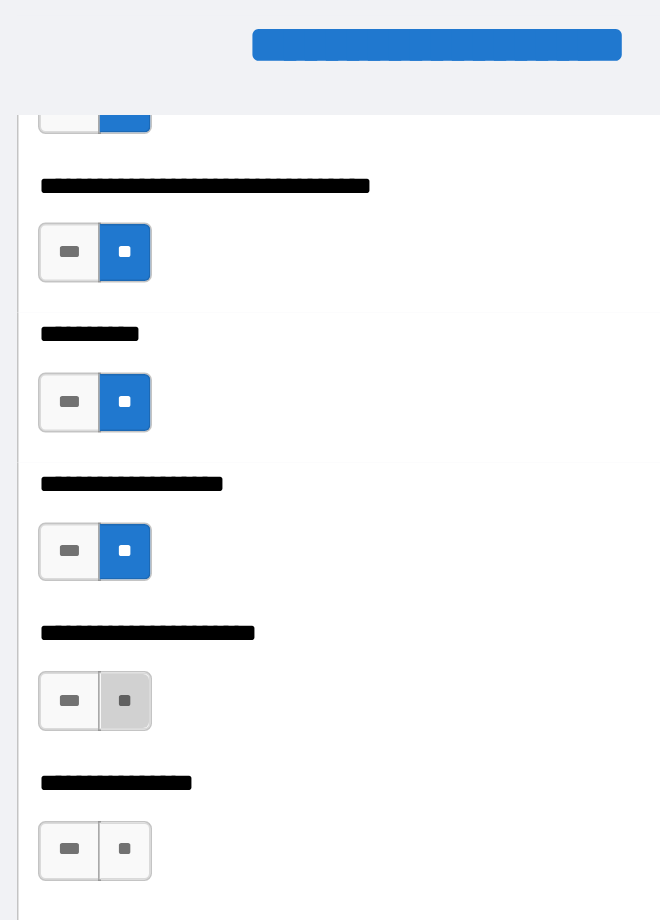 click on "**" at bounding box center (122, 484) 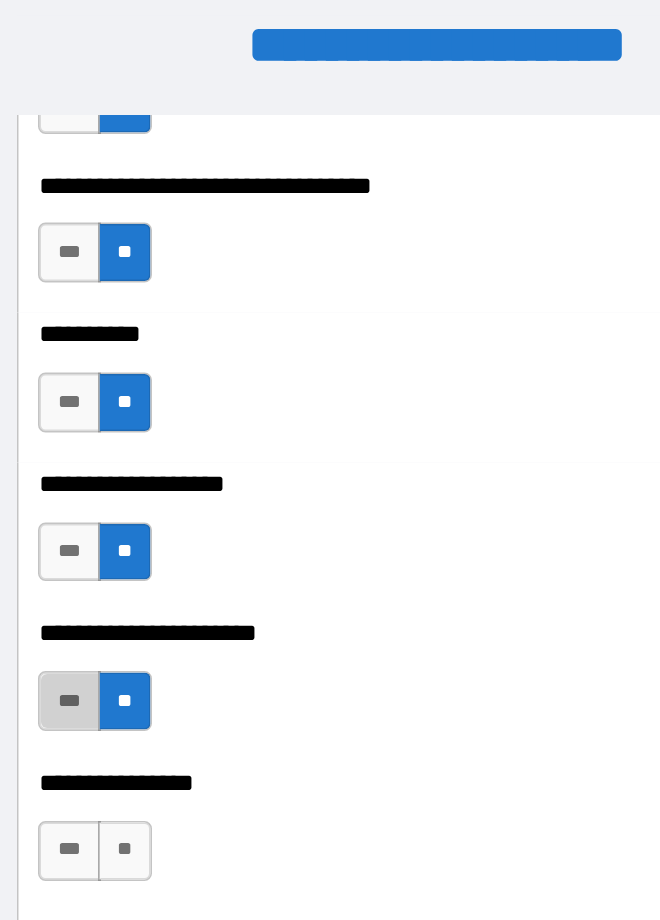 click on "***" at bounding box center (84, 484) 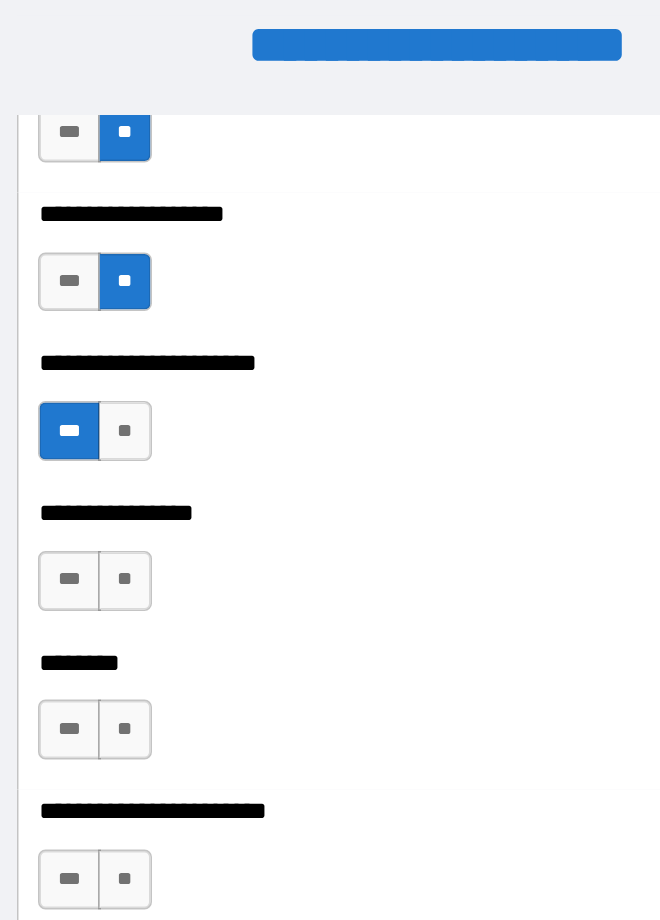 scroll, scrollTop: 8135, scrollLeft: 0, axis: vertical 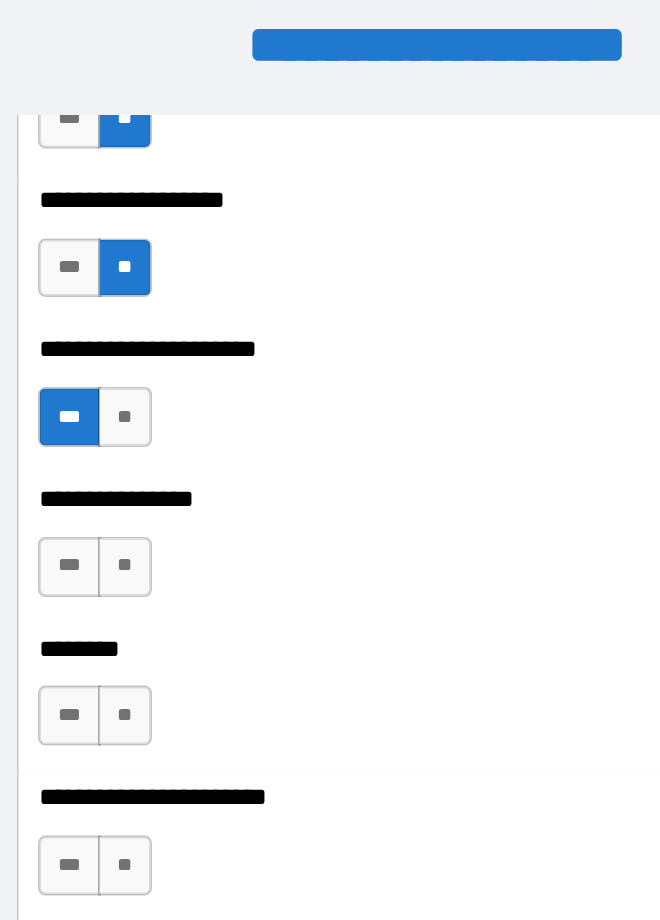 click on "**********" at bounding box center (330, 428) 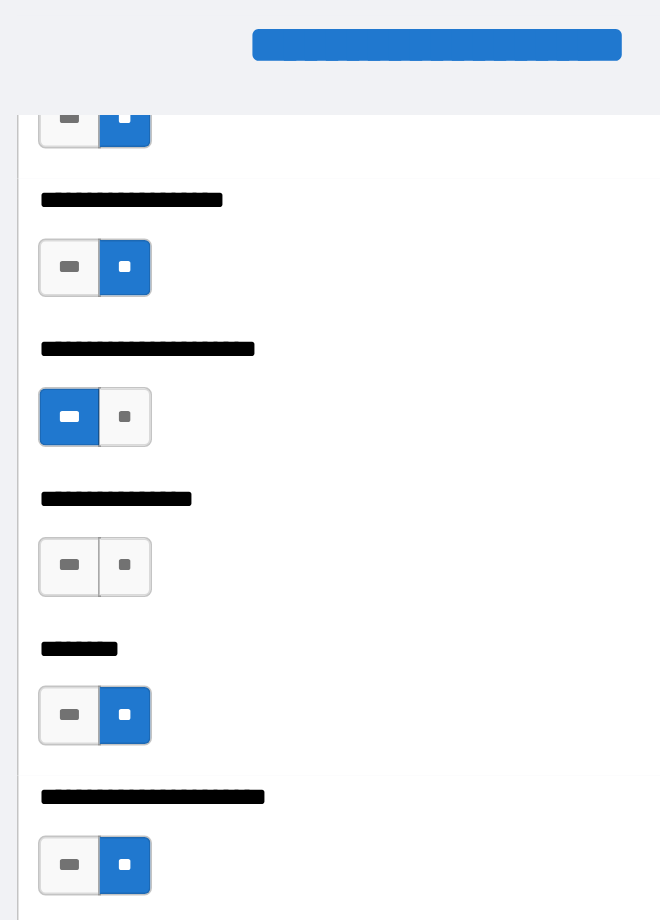 scroll, scrollTop: 8311, scrollLeft: 0, axis: vertical 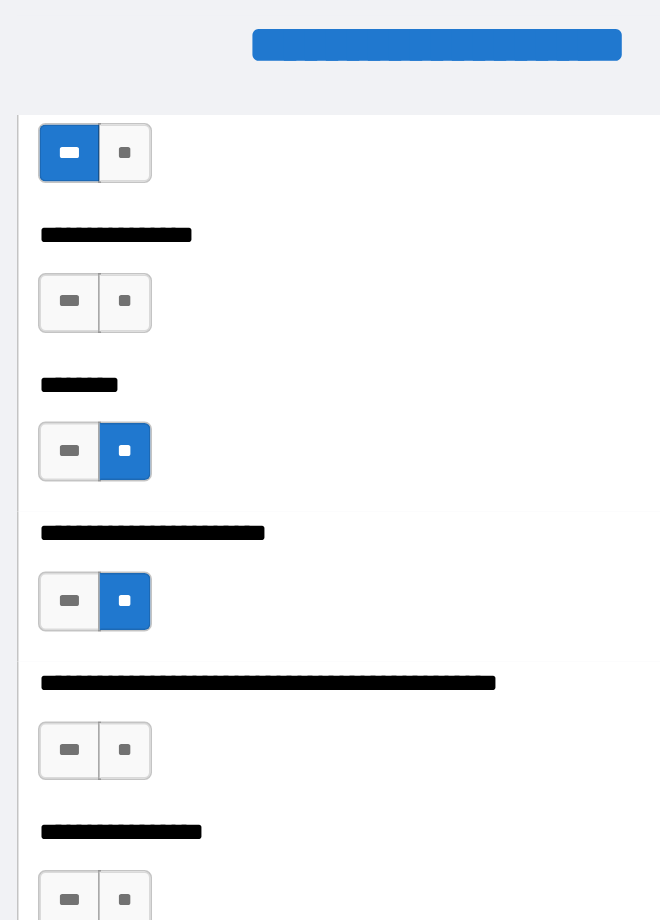 click on "**" at bounding box center (122, 219) 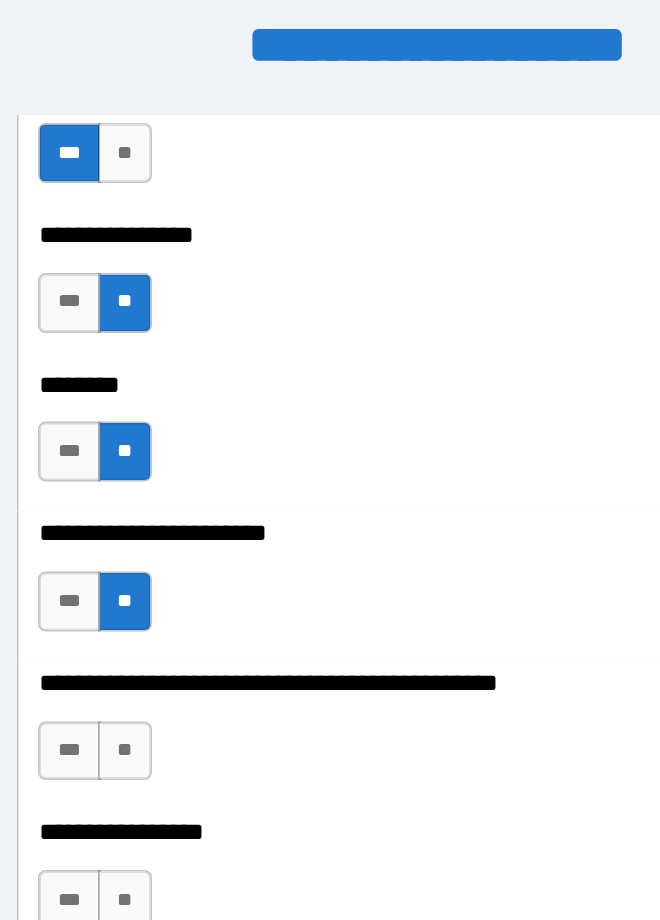 click on "**" at bounding box center [122, 518] 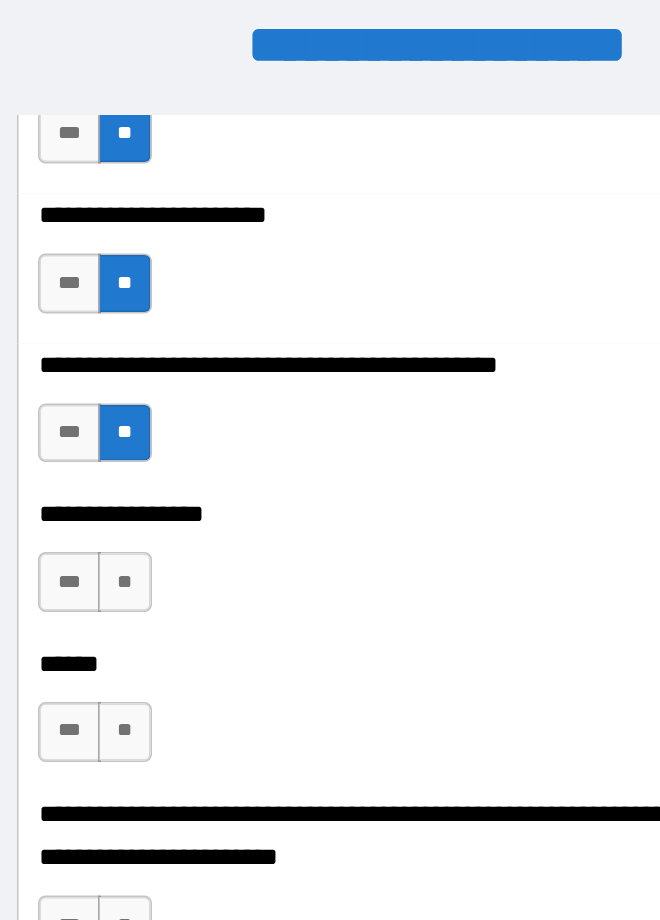 scroll, scrollTop: 8527, scrollLeft: 0, axis: vertical 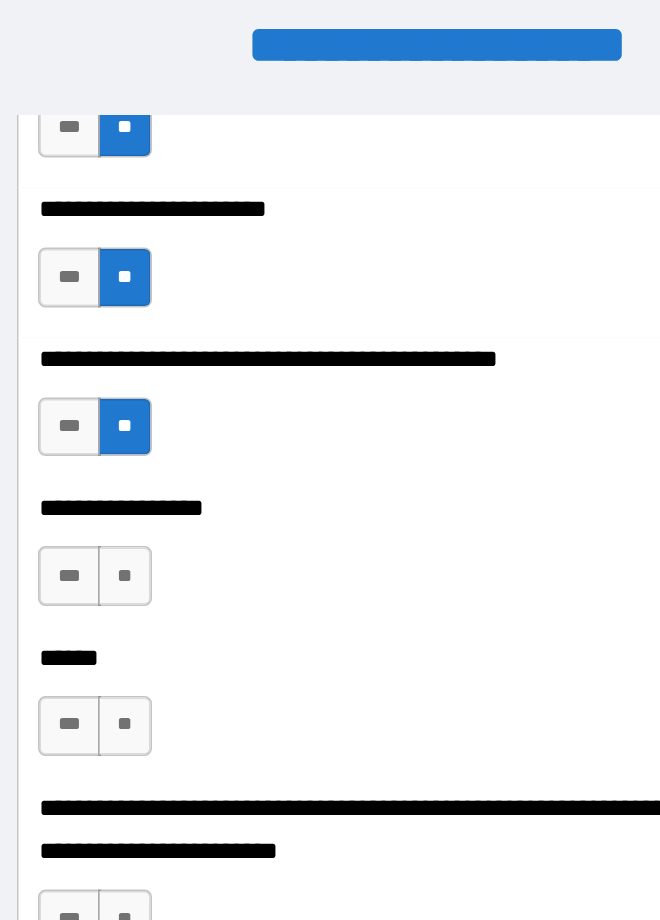 click on "**" at bounding box center [122, 401] 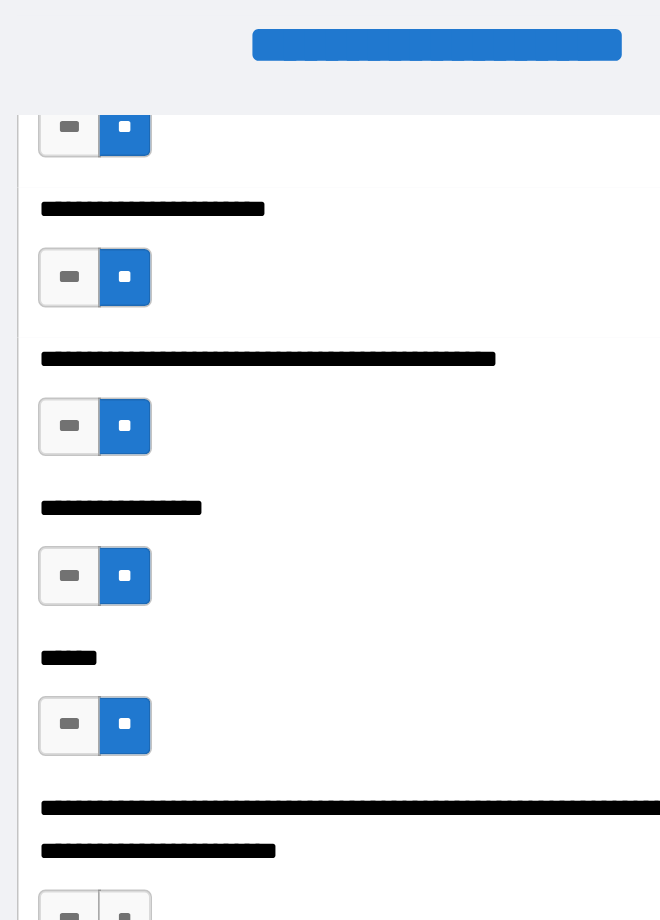 scroll, scrollTop: 8686, scrollLeft: 0, axis: vertical 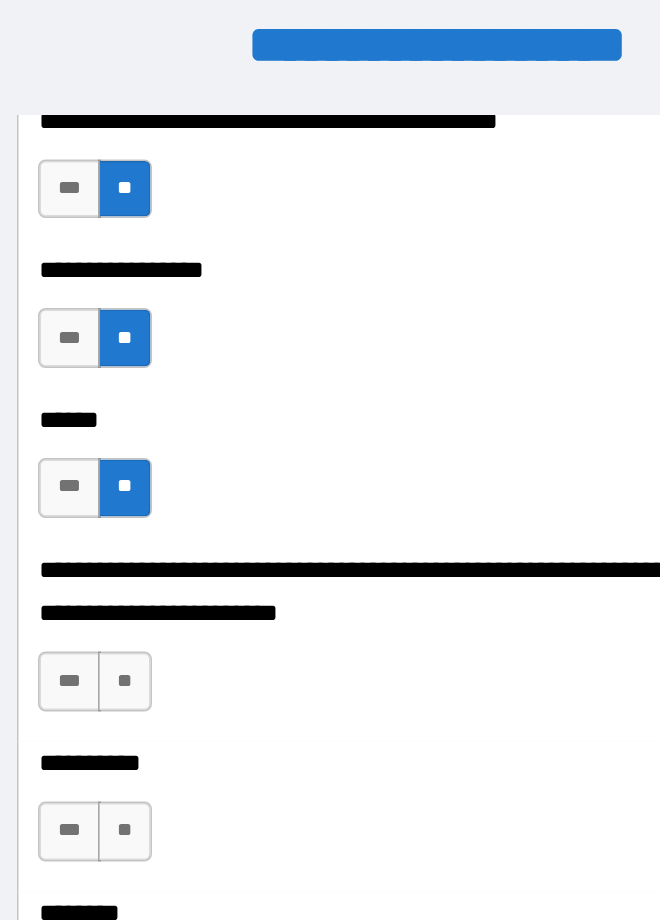 click on "**" at bounding box center [122, 471] 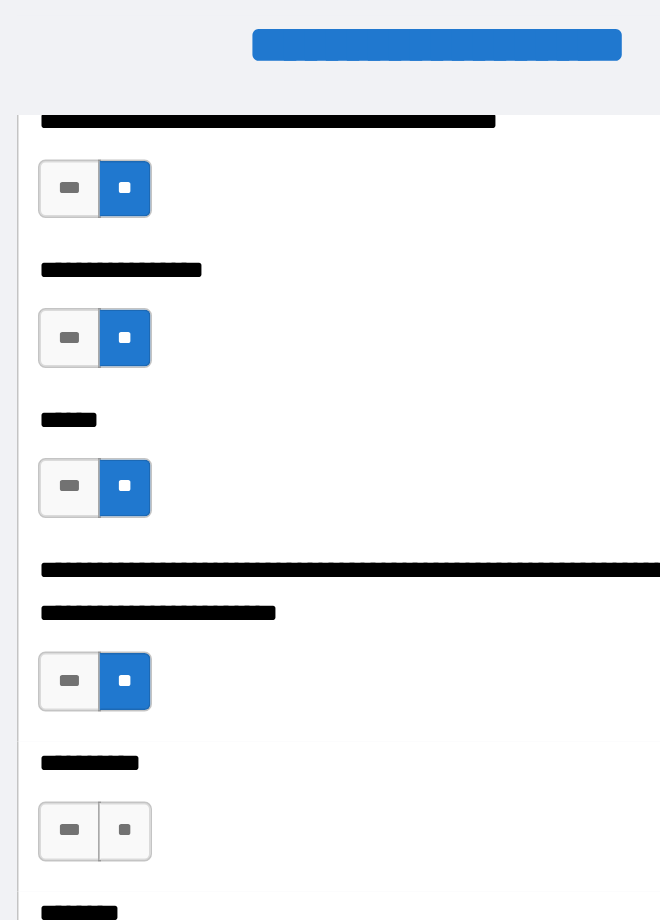 scroll, scrollTop: 8839, scrollLeft: 0, axis: vertical 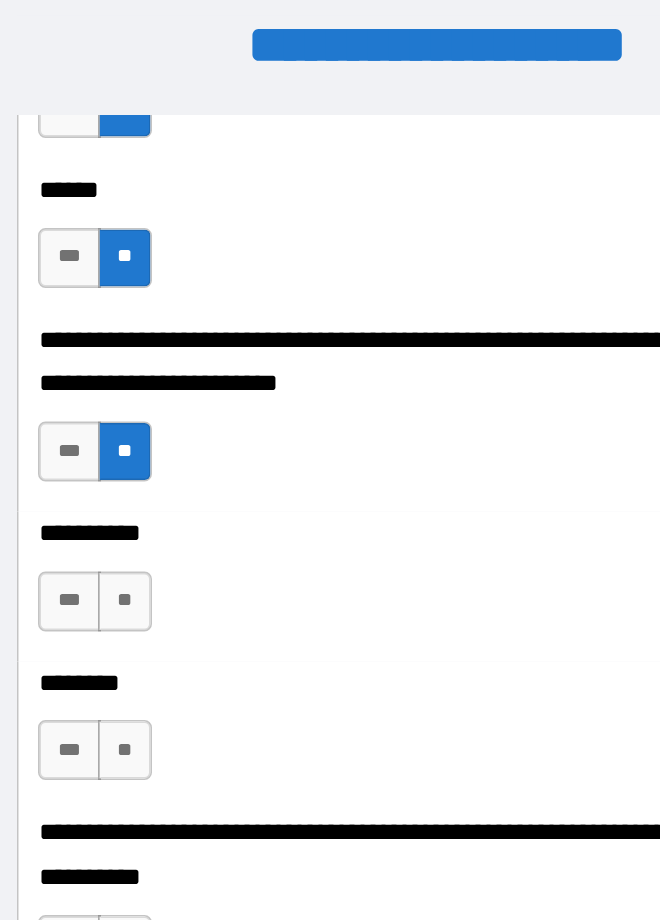 click on "**" at bounding box center (122, 418) 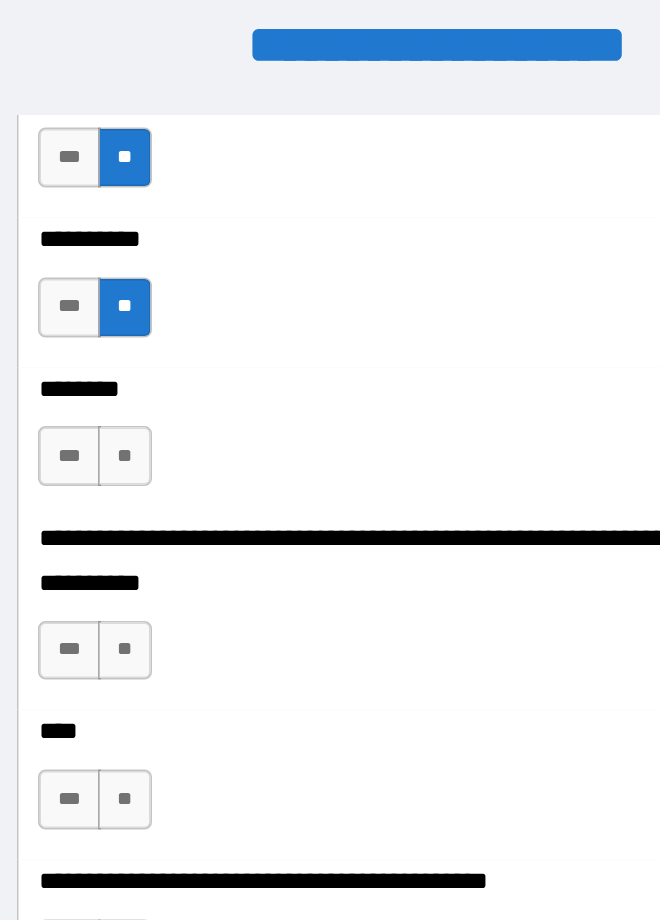 scroll, scrollTop: 9039, scrollLeft: 0, axis: vertical 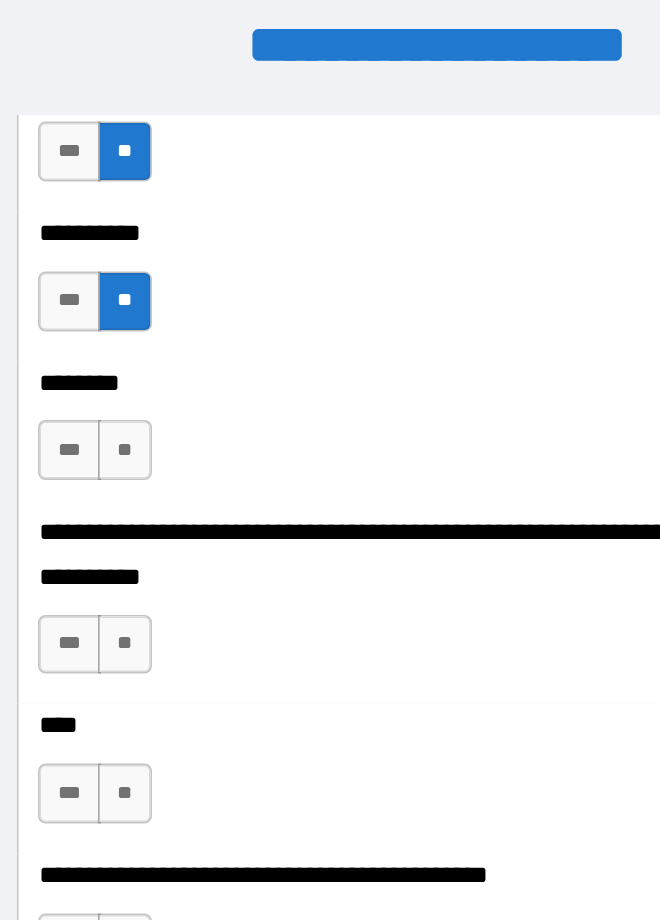 click on "**" at bounding box center (122, 447) 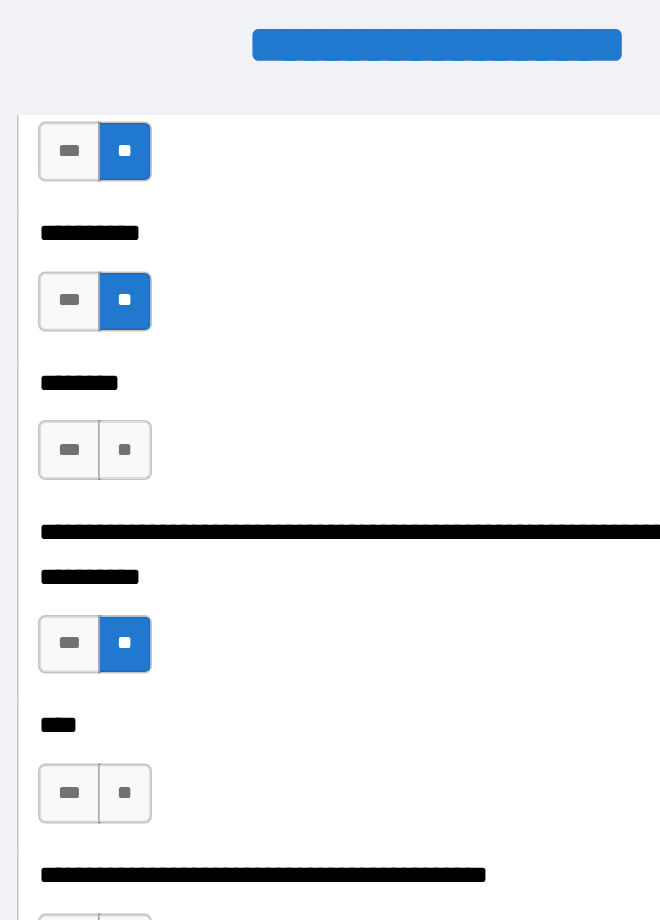 click on "**" at bounding box center [122, 546] 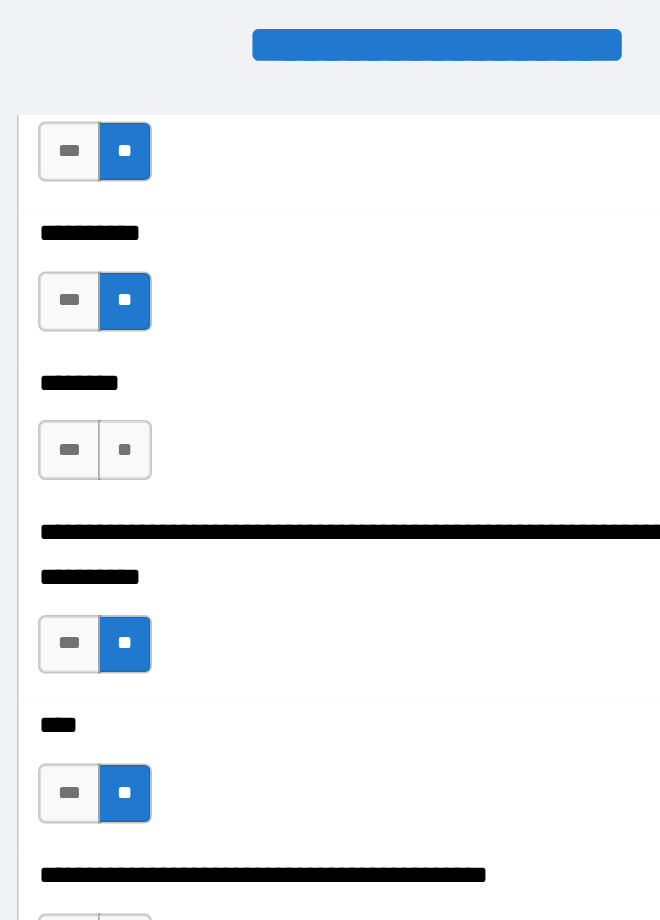 scroll, scrollTop: 9192, scrollLeft: 0, axis: vertical 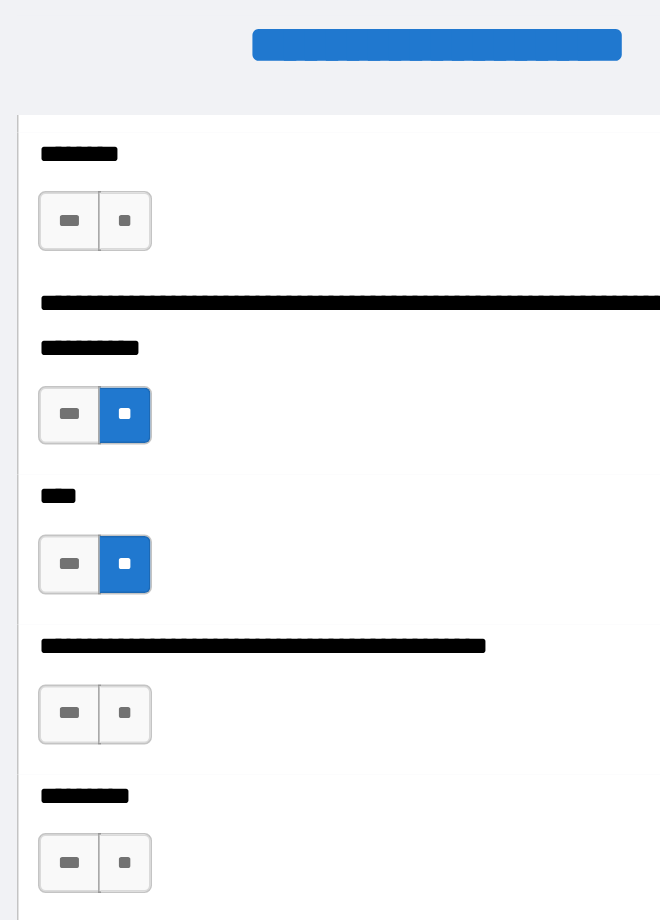 click on "**" at bounding box center [122, 164] 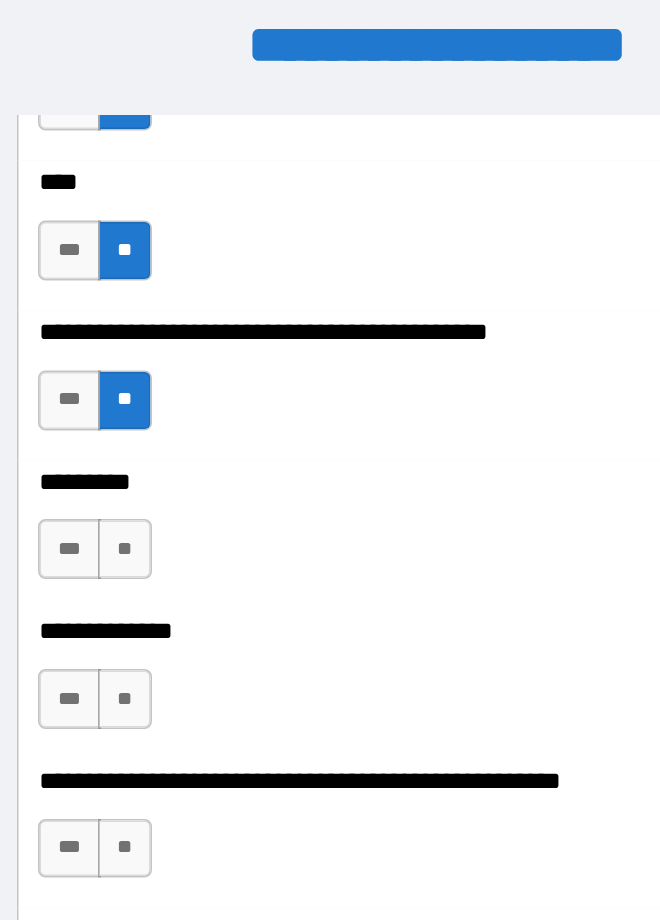 scroll, scrollTop: 9405, scrollLeft: 0, axis: vertical 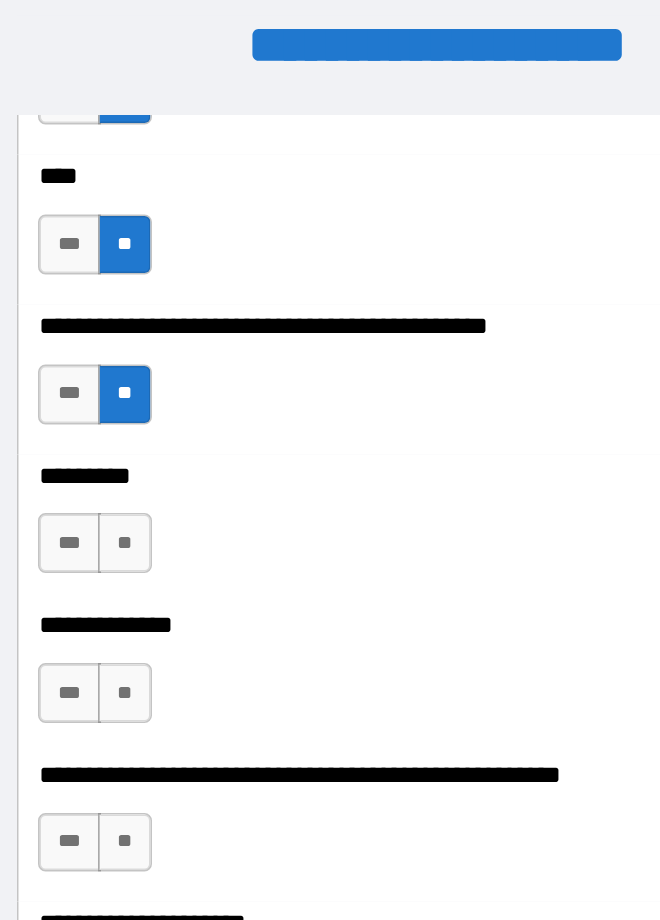 click on "**" at bounding box center [122, 379] 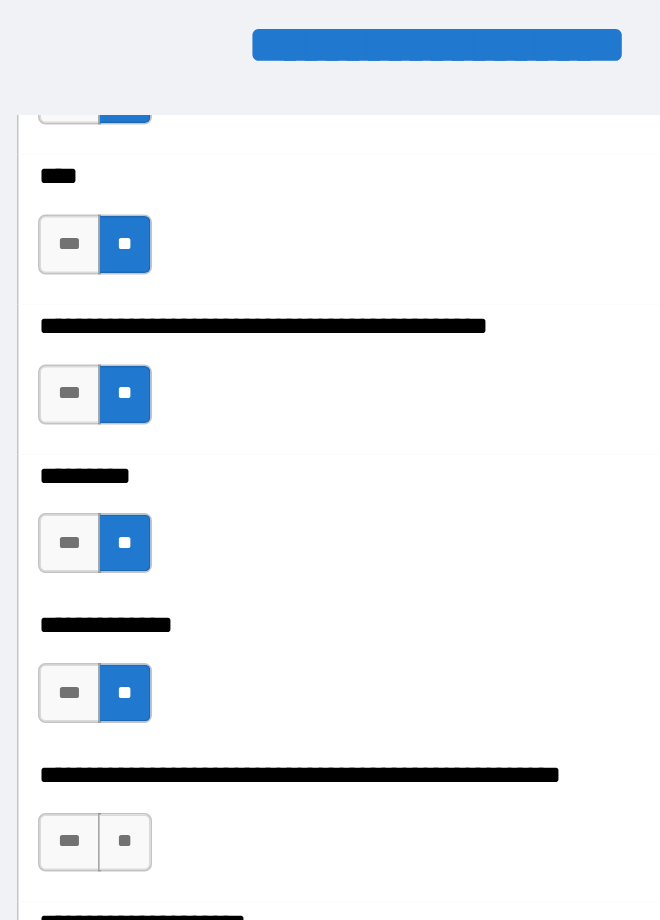 scroll, scrollTop: 9556, scrollLeft: 0, axis: vertical 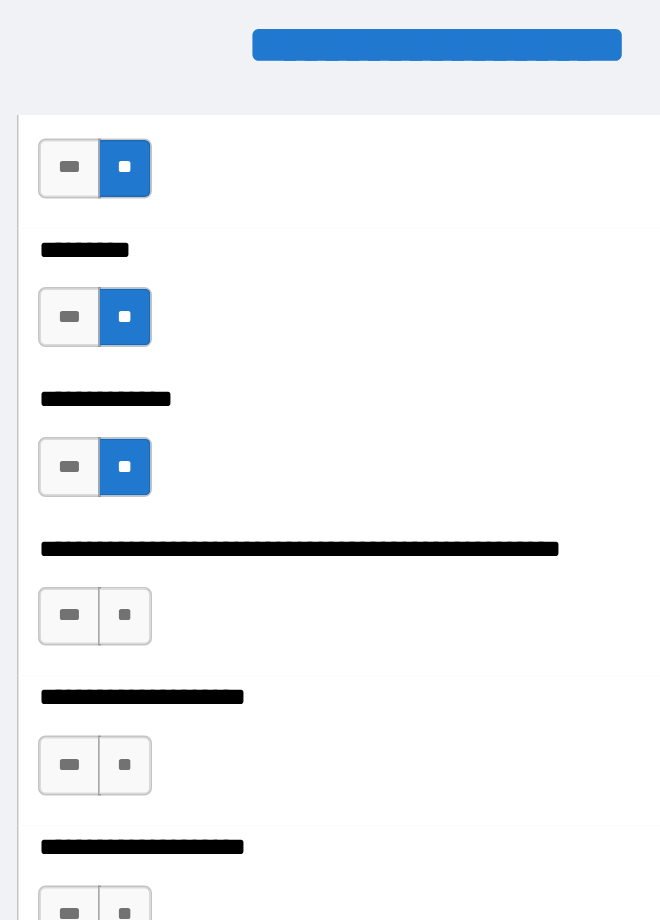 click on "**" at bounding box center (122, 428) 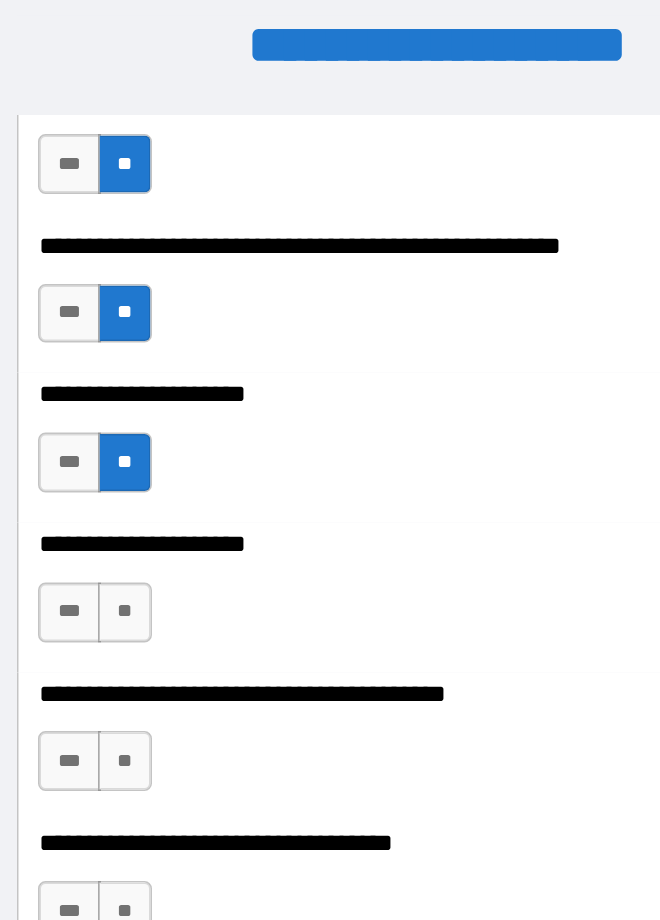 scroll, scrollTop: 9777, scrollLeft: 0, axis: vertical 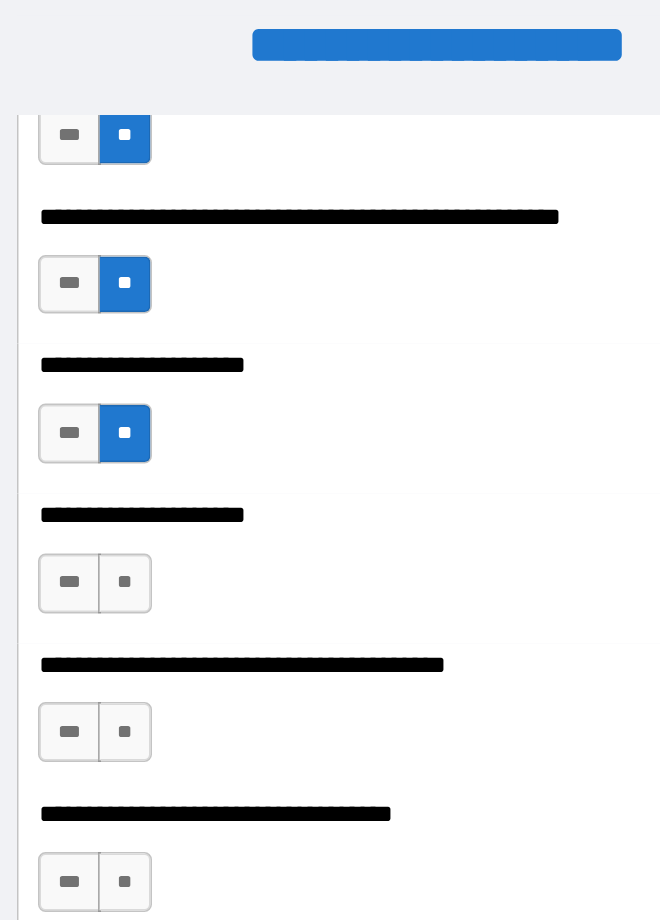 click on "***" at bounding box center [84, 306] 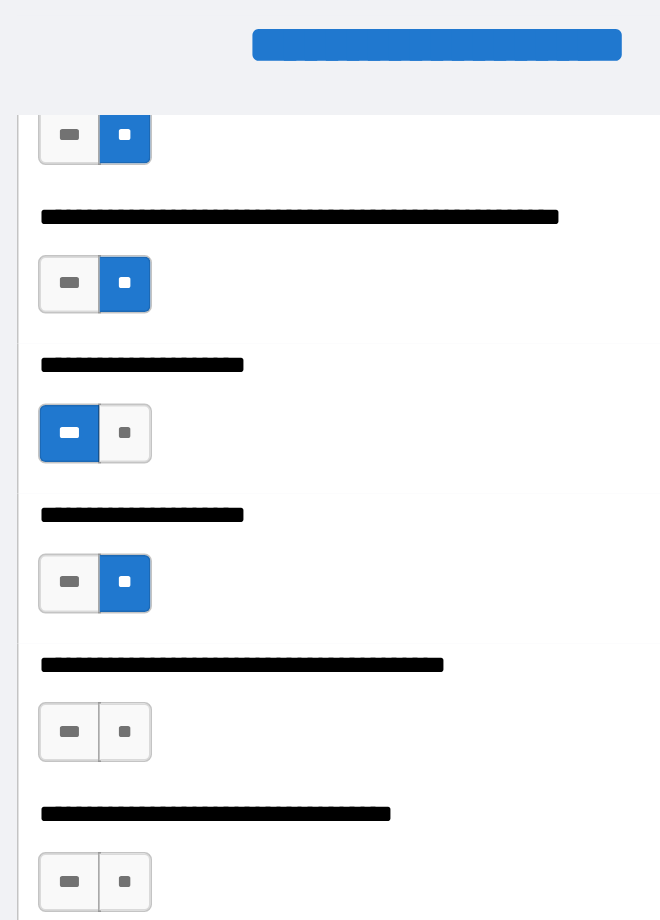 click on "**" at bounding box center (122, 505) 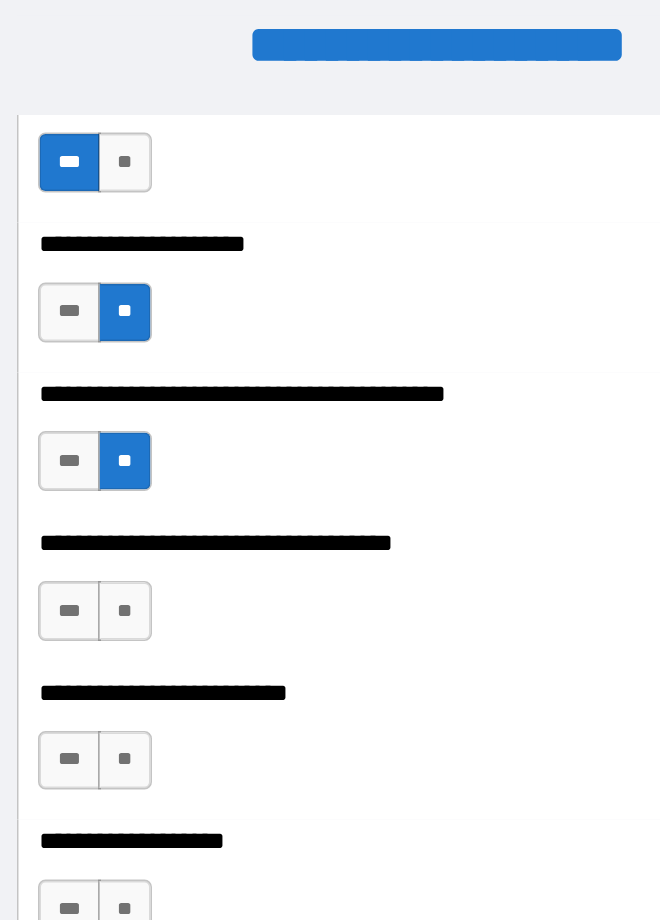 scroll, scrollTop: 9984, scrollLeft: 0, axis: vertical 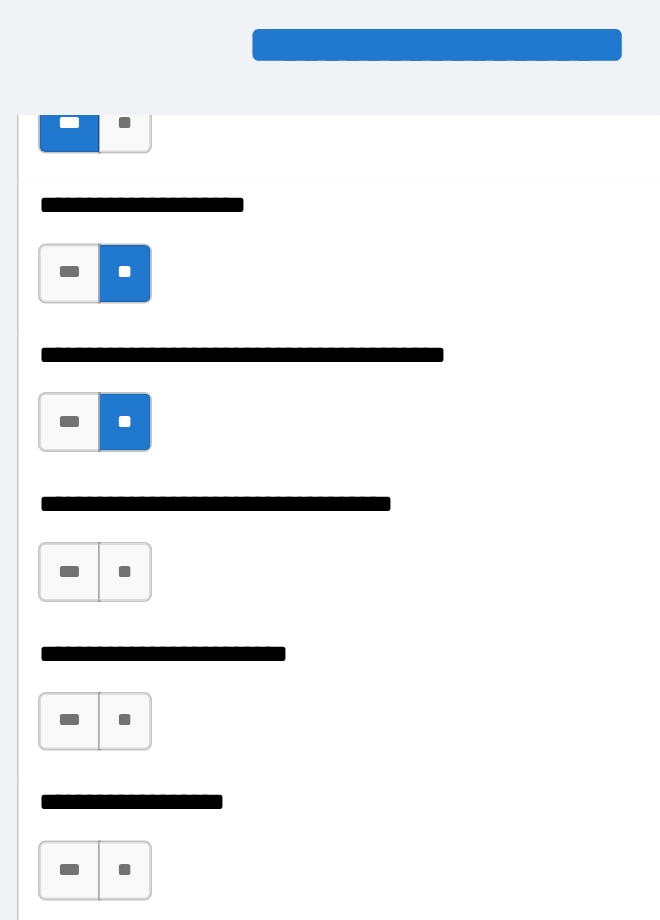 click on "**" at bounding box center [122, 398] 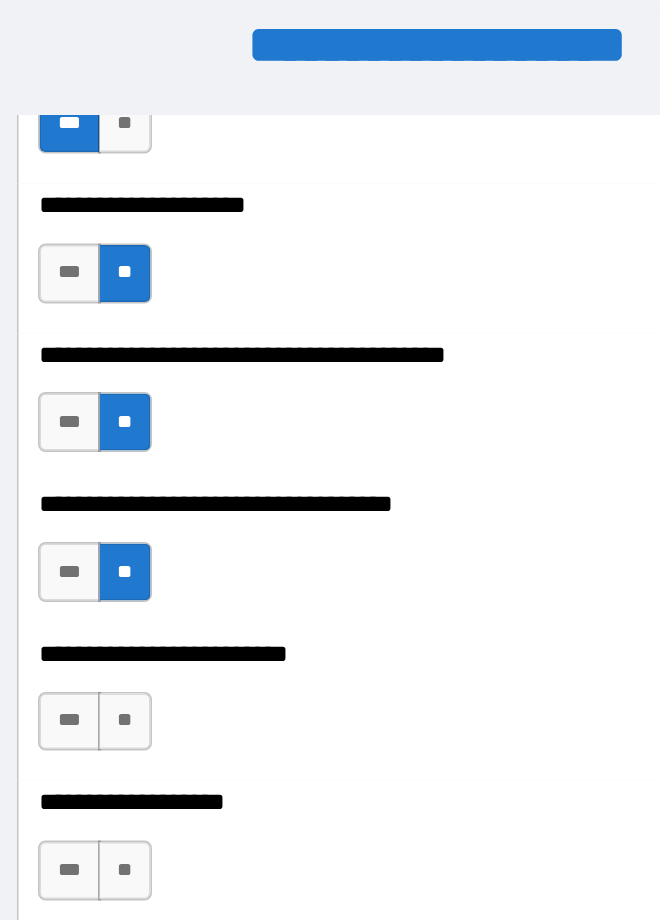 scroll, scrollTop: 10115, scrollLeft: 0, axis: vertical 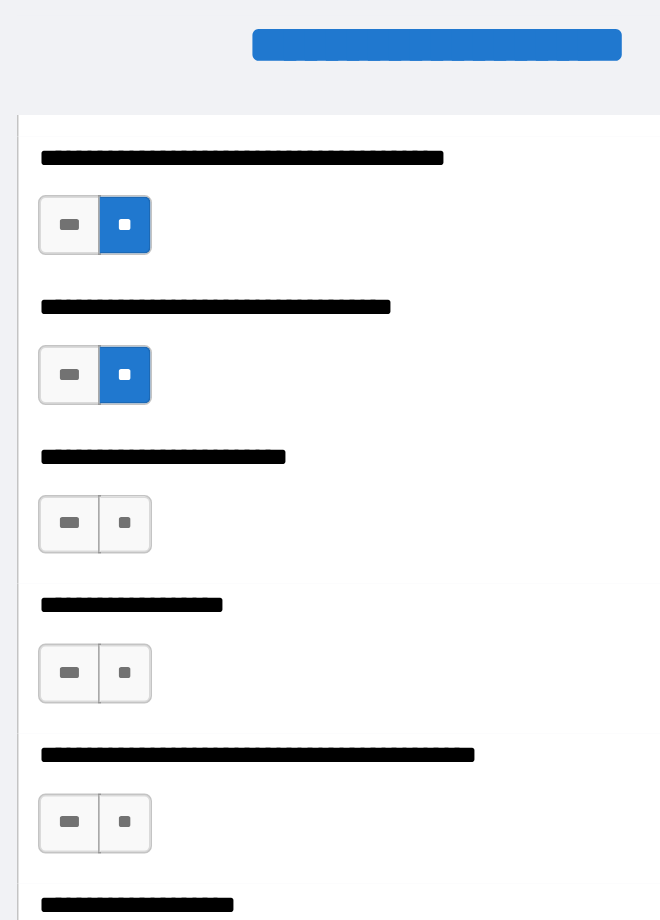 click on "**" at bounding box center [122, 367] 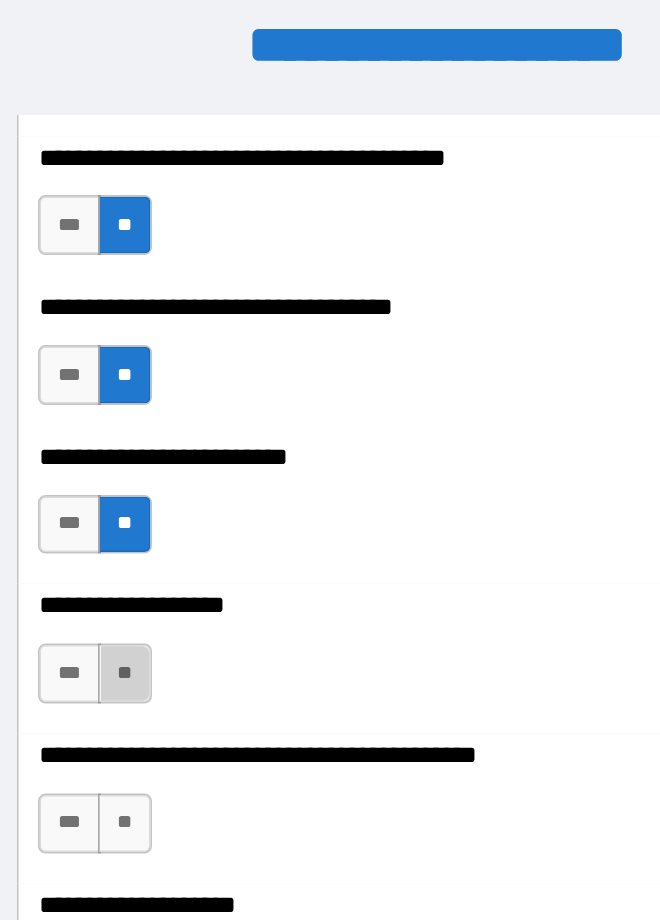 click on "**" at bounding box center [122, 466] 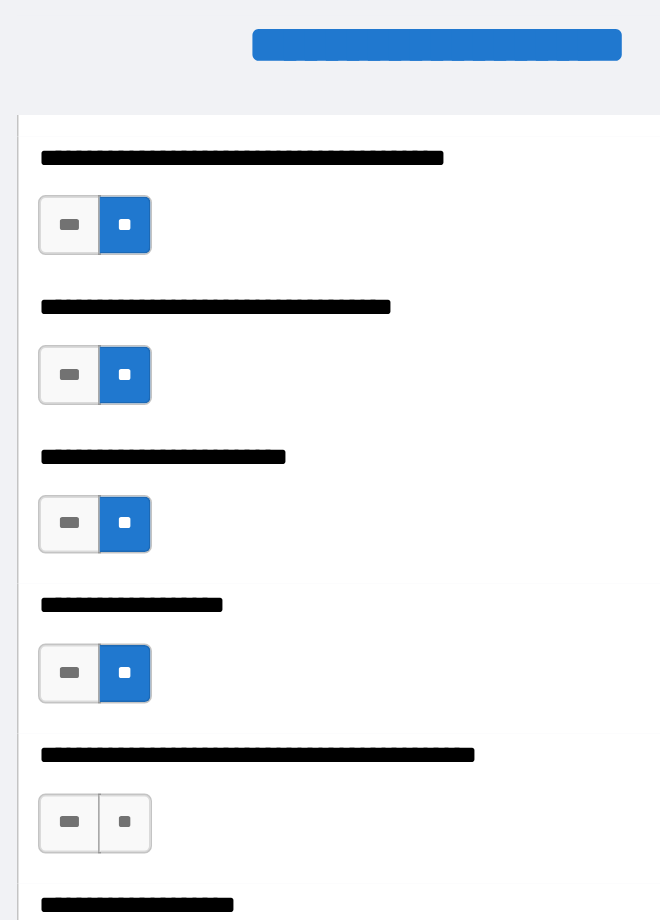 scroll, scrollTop: 10278, scrollLeft: 0, axis: vertical 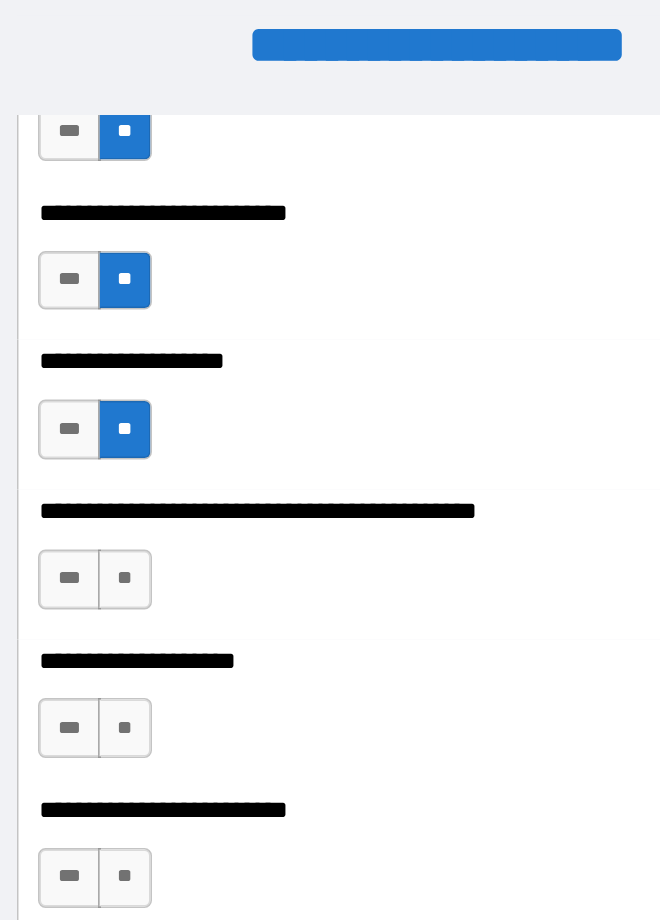 click on "**" at bounding box center (122, 403) 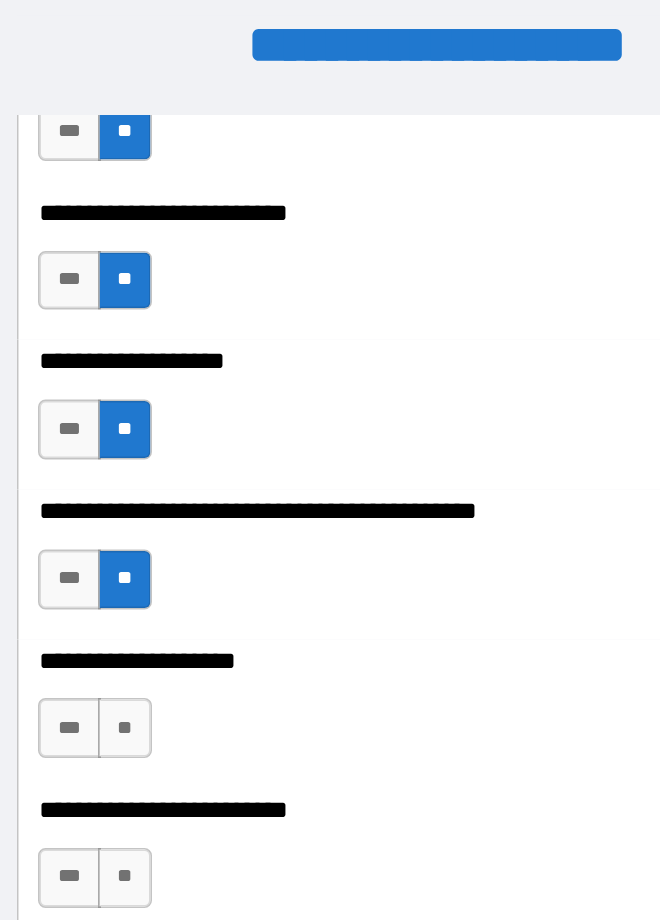 click on "**" at bounding box center [122, 502] 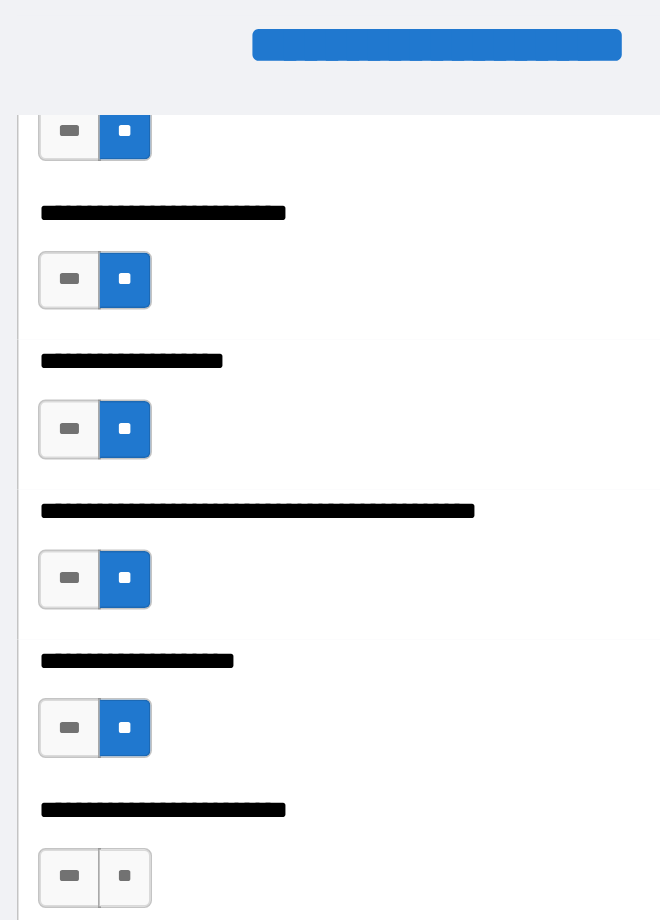 scroll, scrollTop: 10480, scrollLeft: 0, axis: vertical 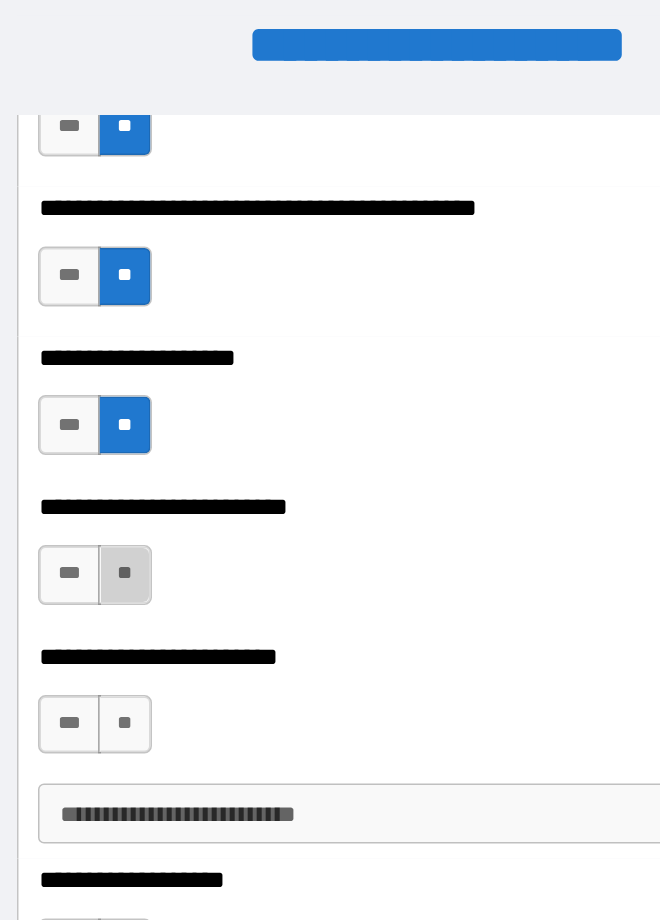 click on "**" at bounding box center [122, 400] 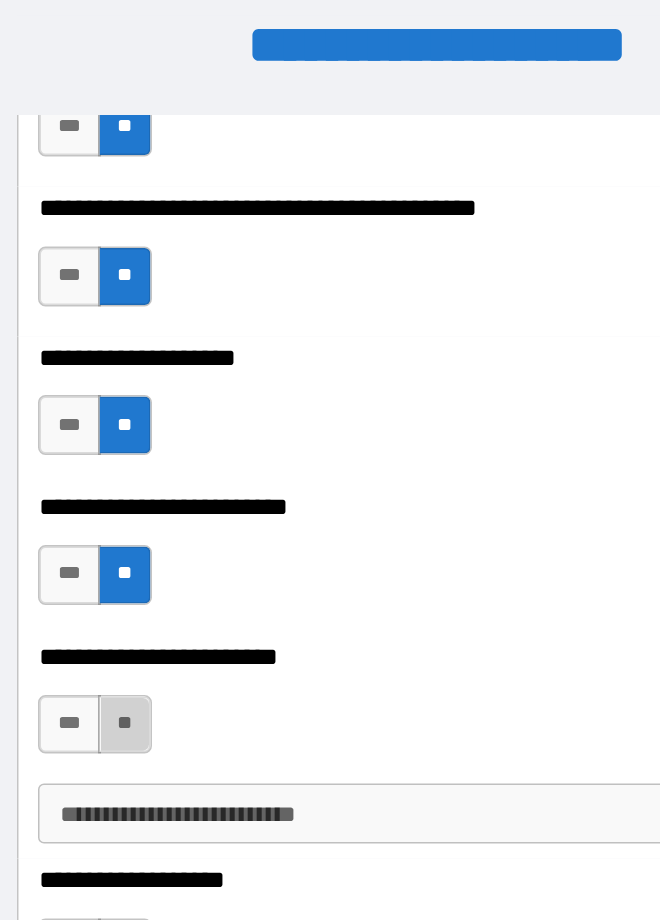 click on "**" at bounding box center (122, 500) 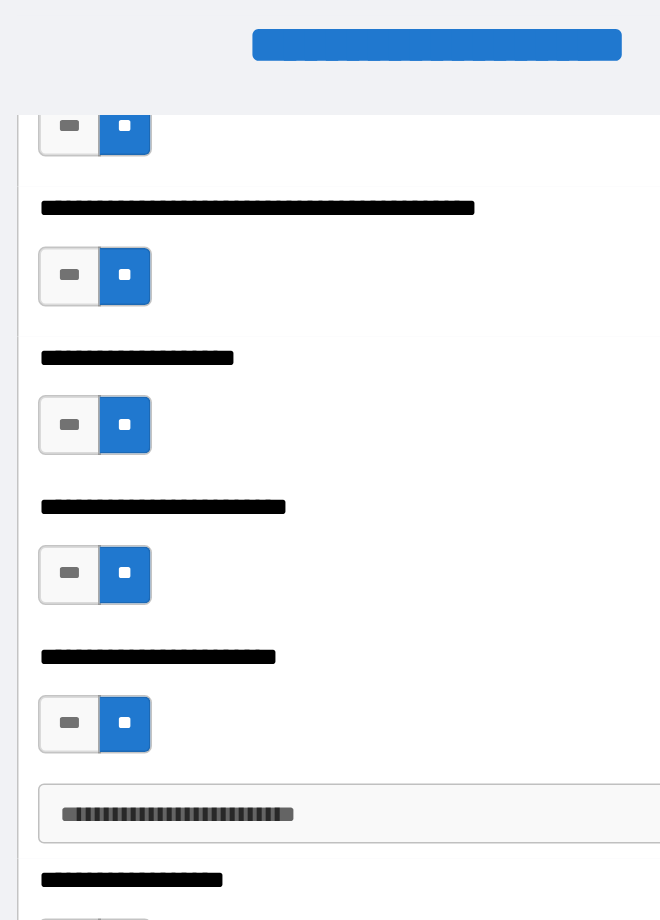 scroll, scrollTop: 10667, scrollLeft: 0, axis: vertical 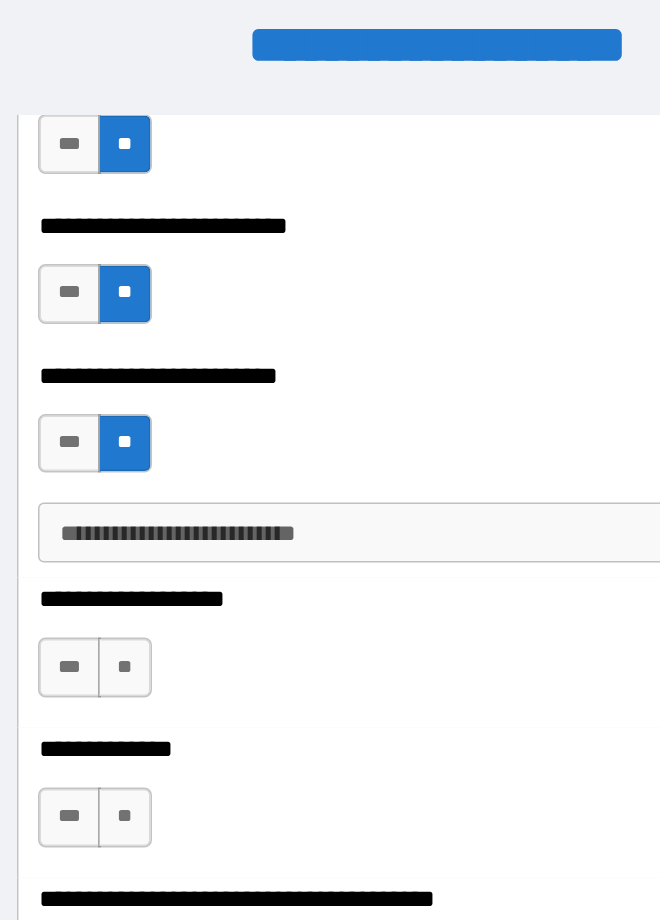 click on "**" at bounding box center (122, 462) 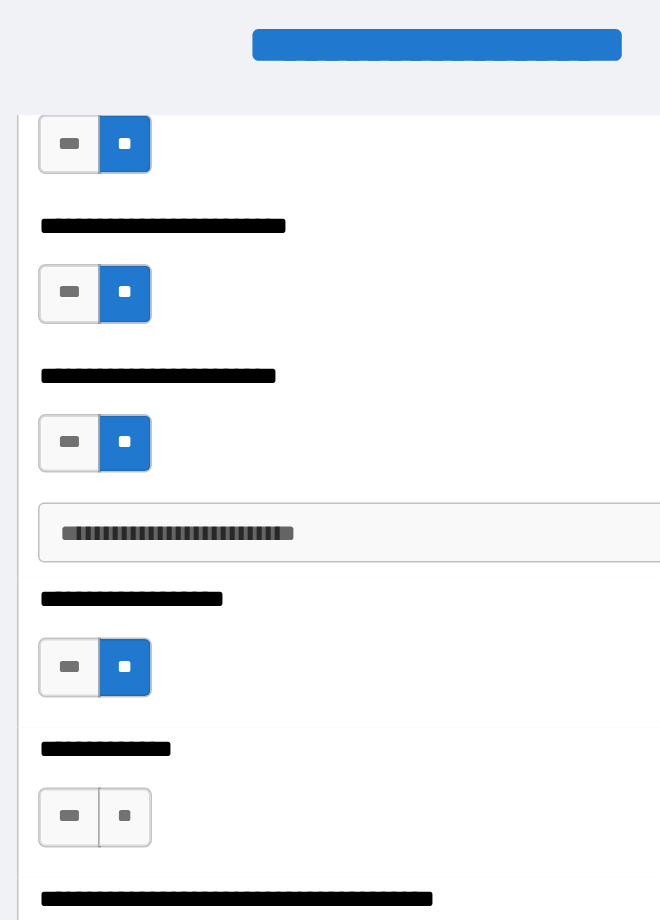 scroll, scrollTop: 10831, scrollLeft: 0, axis: vertical 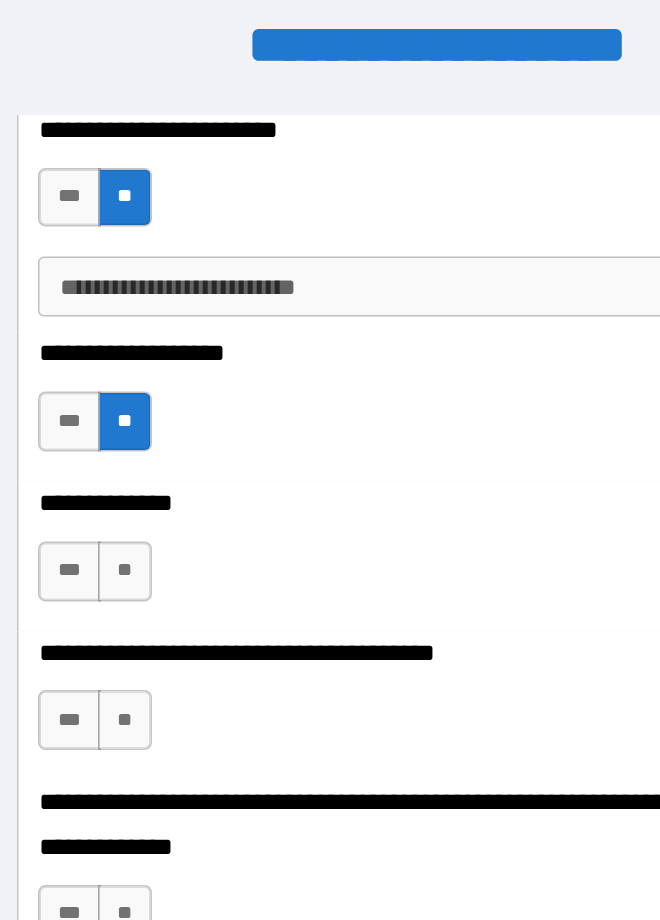 click on "**" at bounding box center [122, 398] 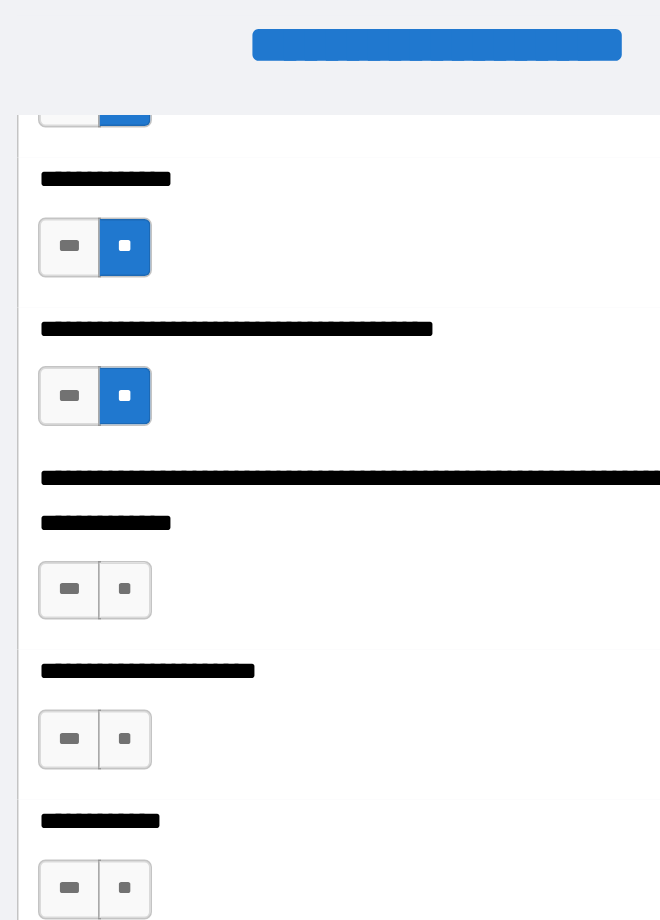 scroll, scrollTop: 11051, scrollLeft: 0, axis: vertical 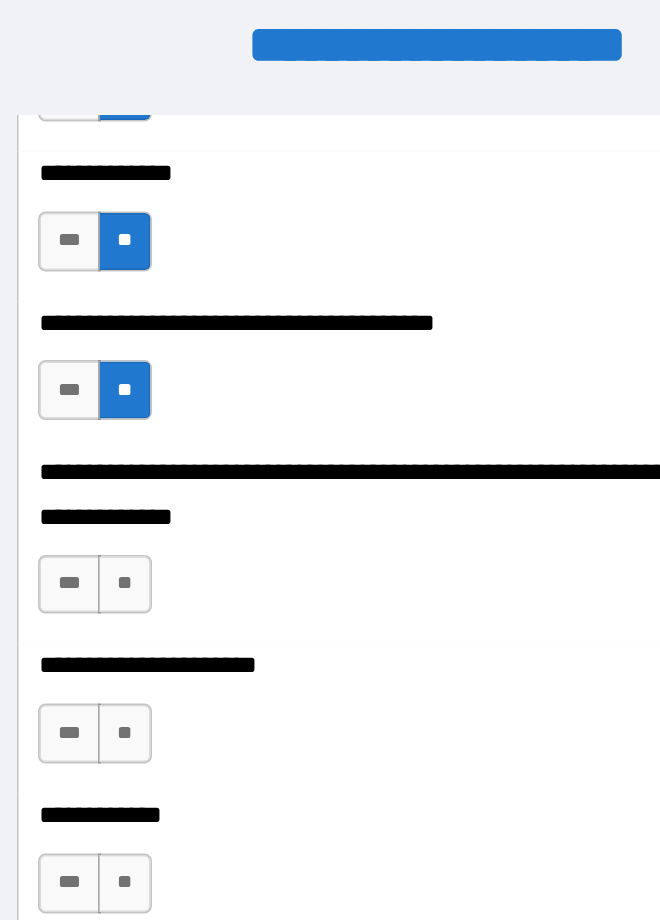click on "**" at bounding box center [122, 407] 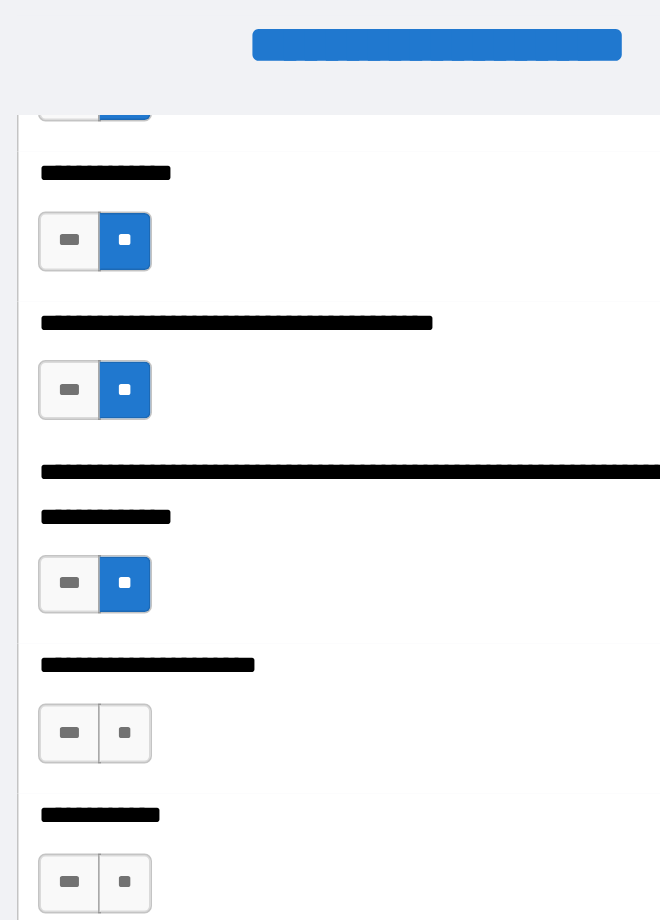 scroll, scrollTop: 11174, scrollLeft: 0, axis: vertical 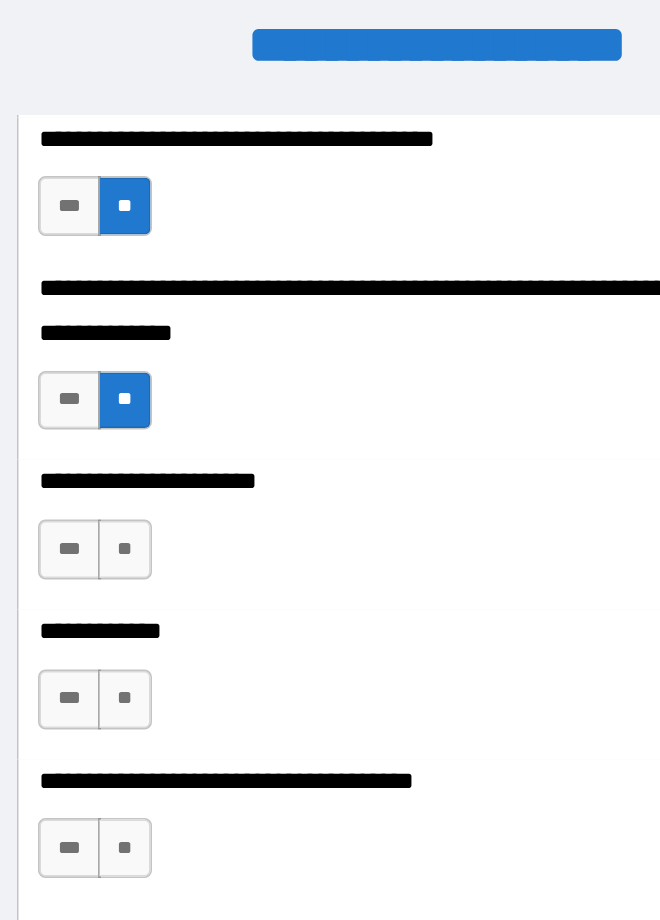 click on "**" at bounding box center [122, 383] 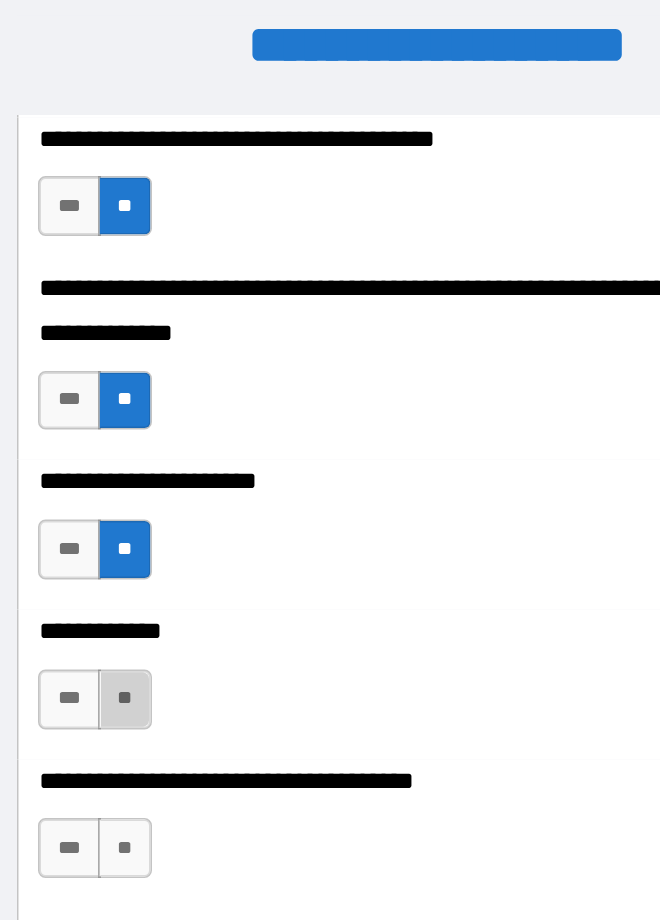 click on "**" at bounding box center [122, 483] 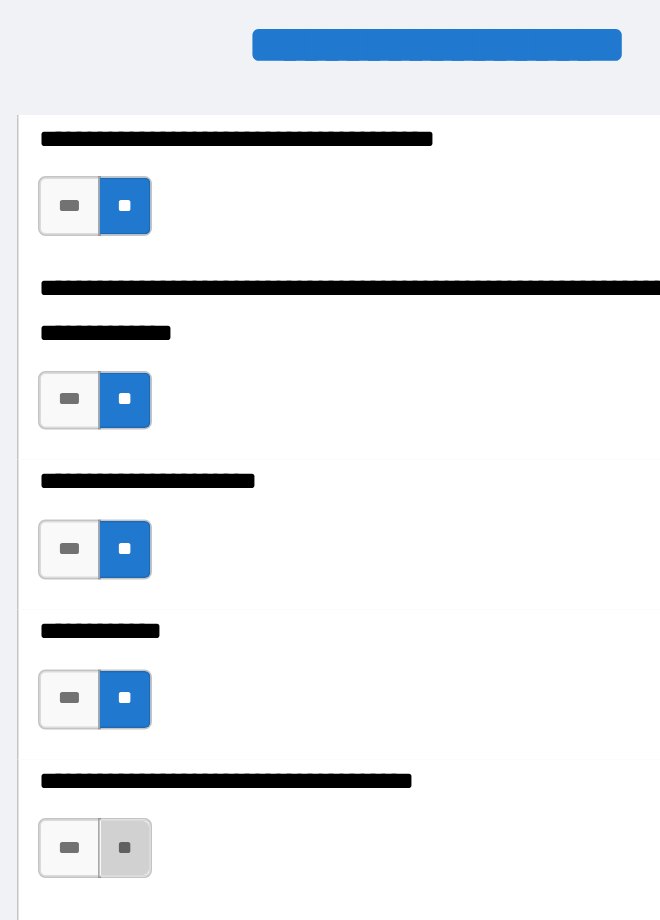 click on "**" at bounding box center [122, 582] 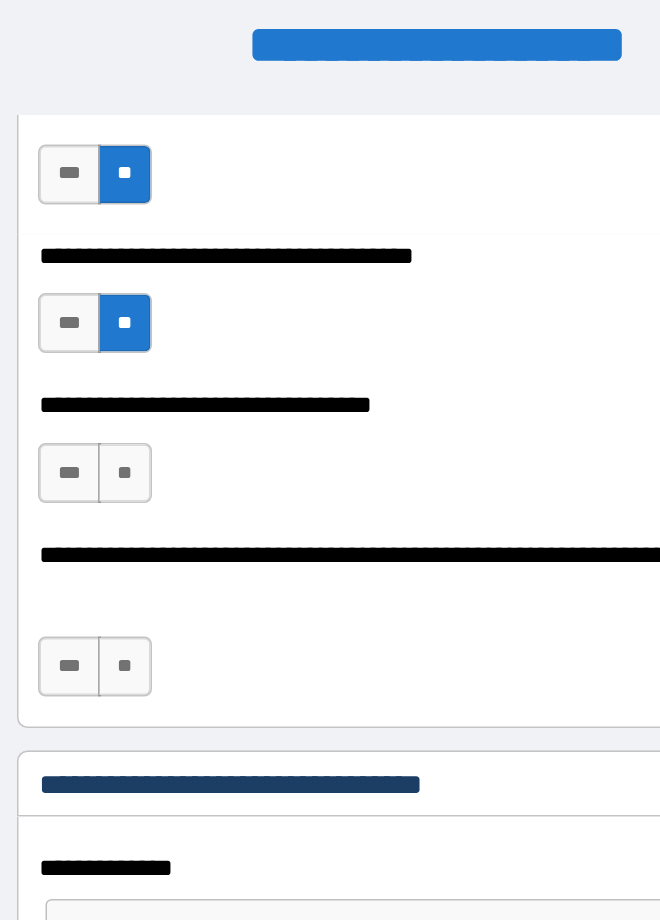 scroll, scrollTop: 11532, scrollLeft: 0, axis: vertical 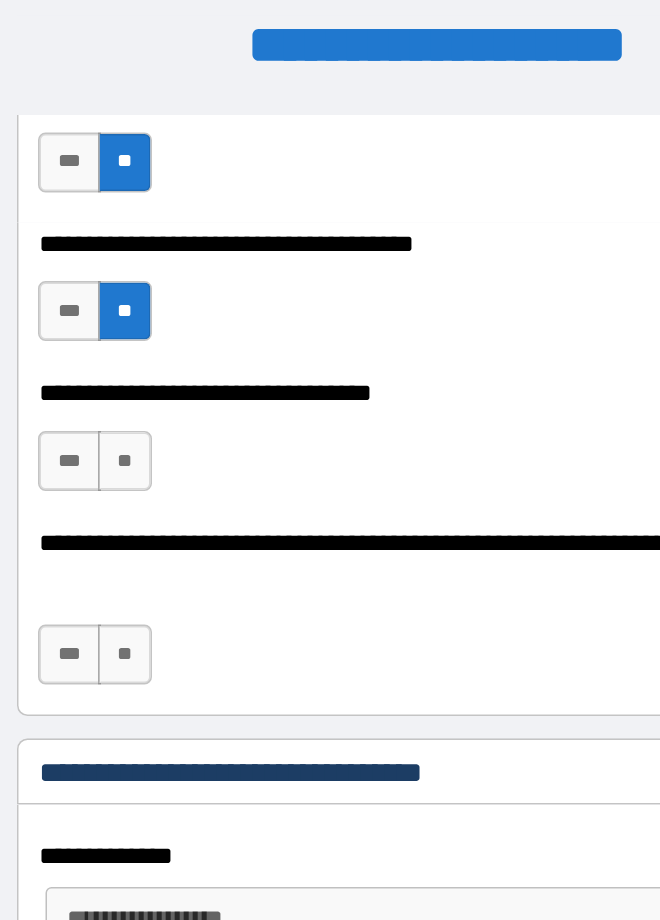 click on "**" at bounding box center [122, 324] 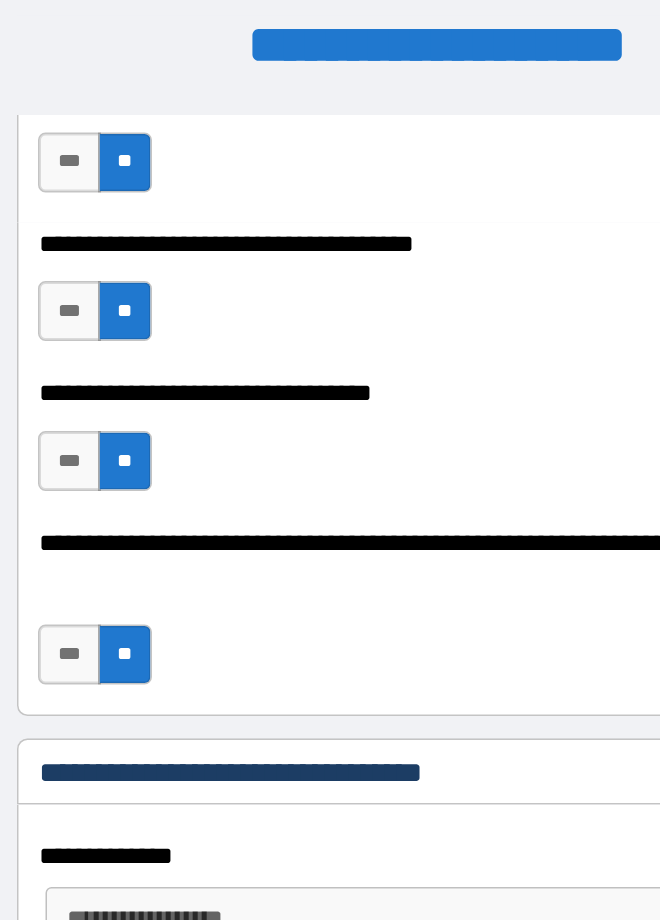 type on "*" 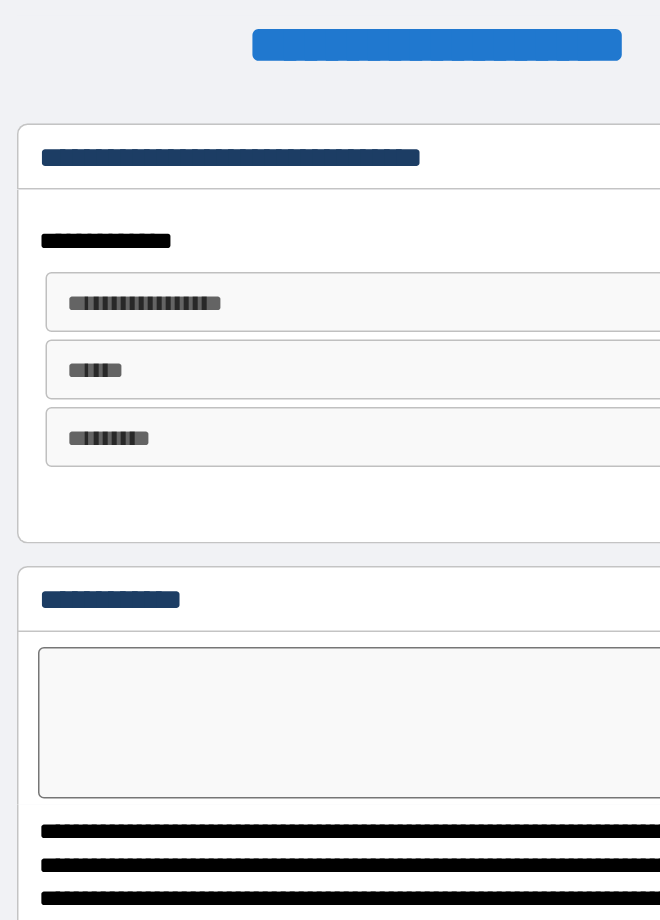 scroll, scrollTop: 11936, scrollLeft: 0, axis: vertical 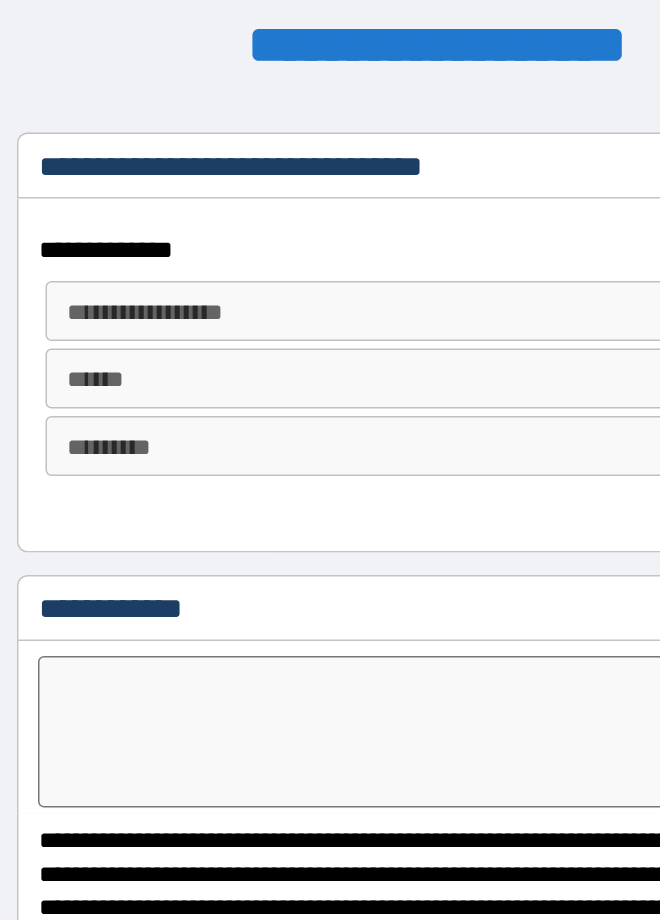 click on "**********" at bounding box center (325, 224) 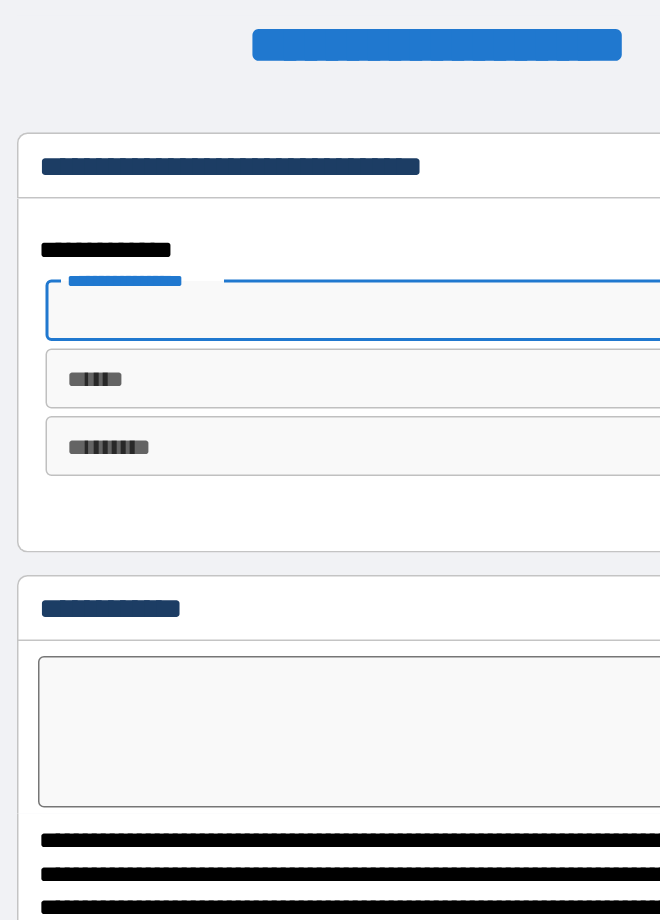 type on "*" 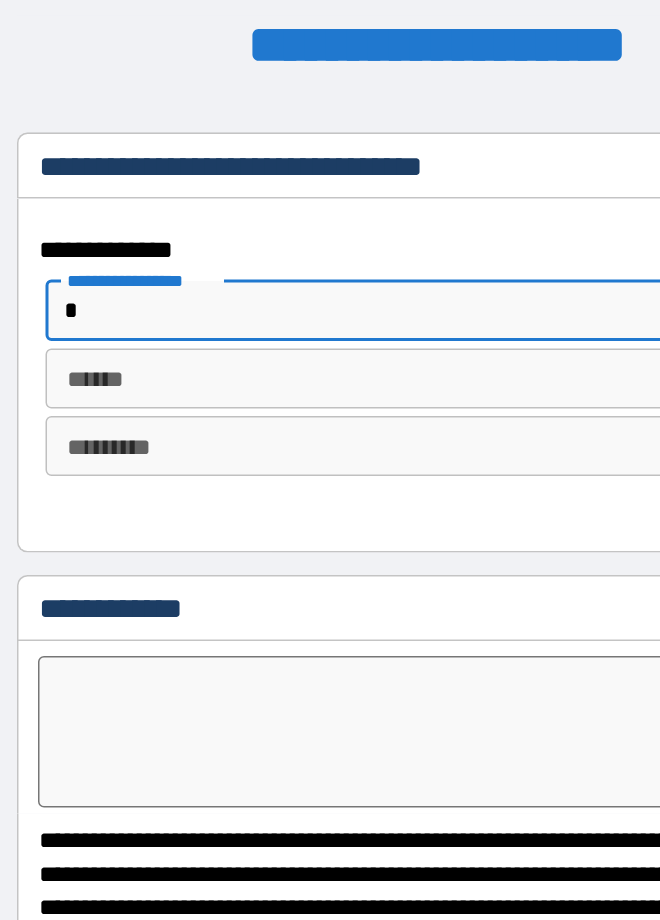 type on "*" 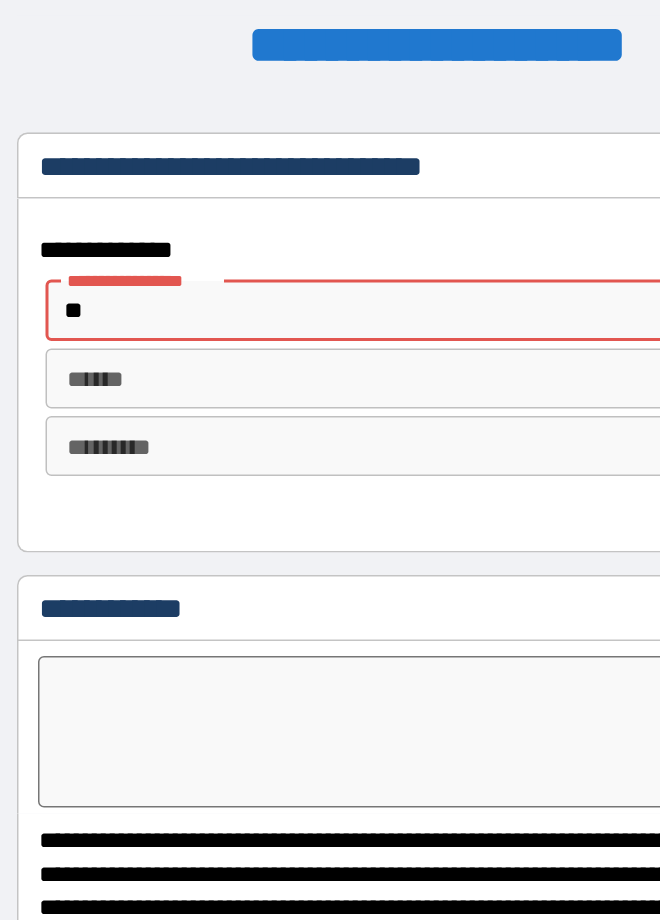 type on "*" 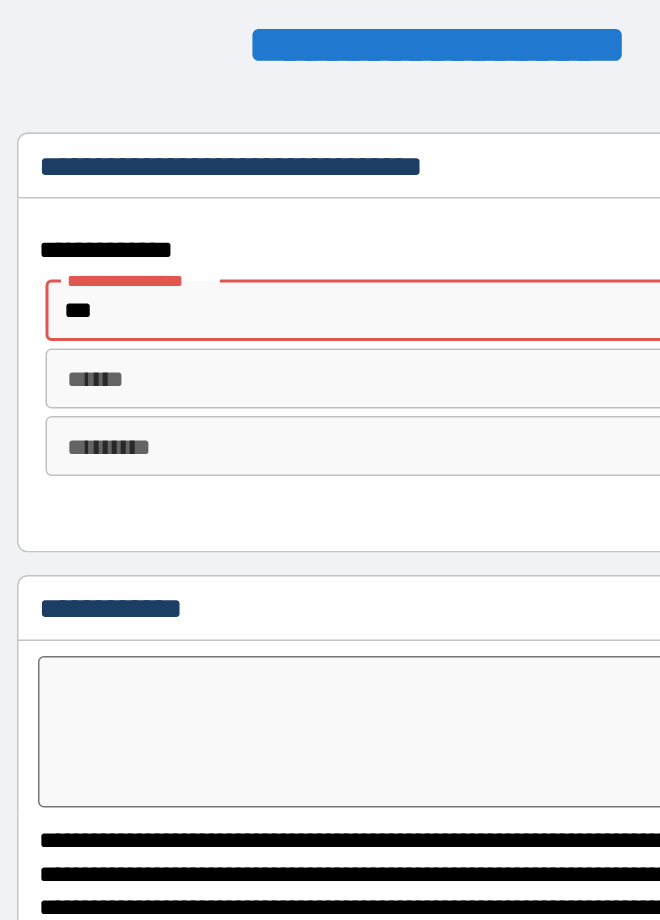 type on "*" 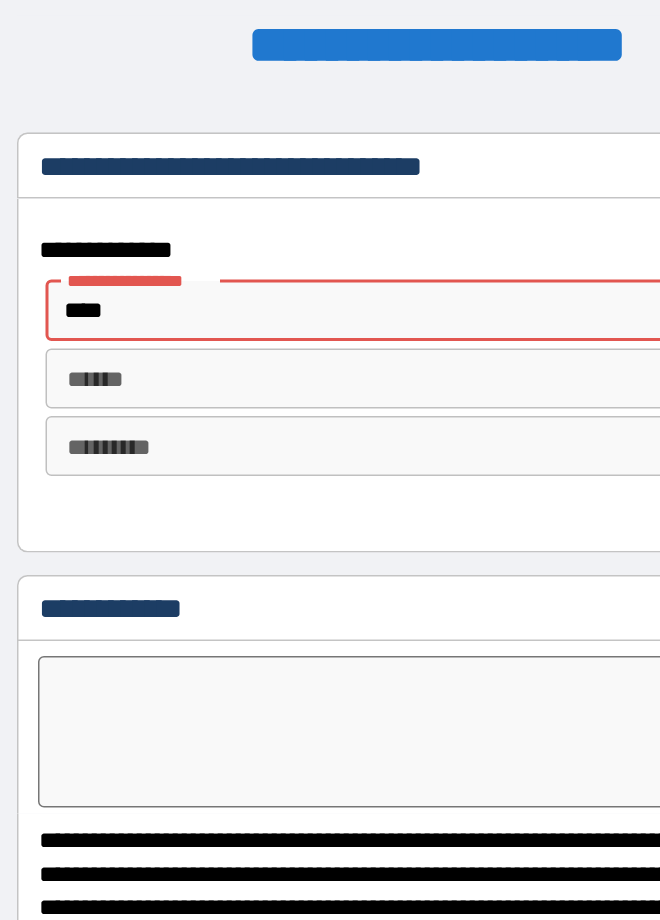 type on "*" 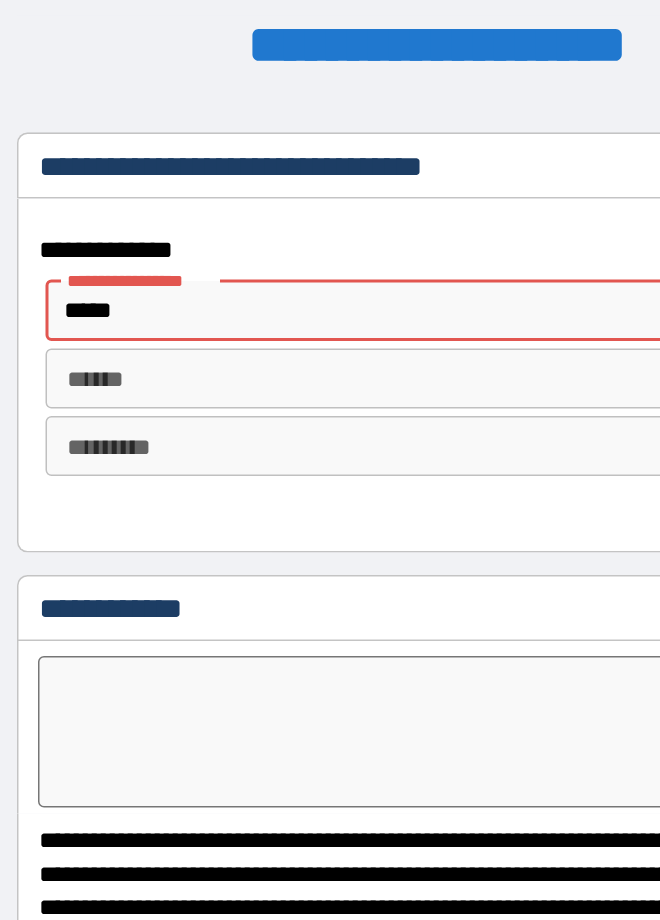 type on "*" 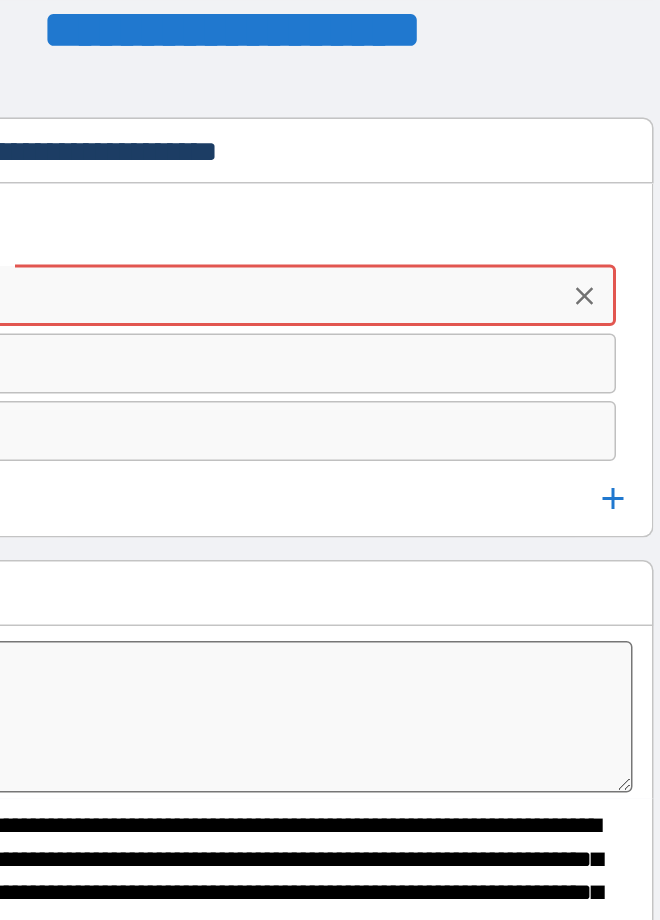 scroll, scrollTop: 11968, scrollLeft: 0, axis: vertical 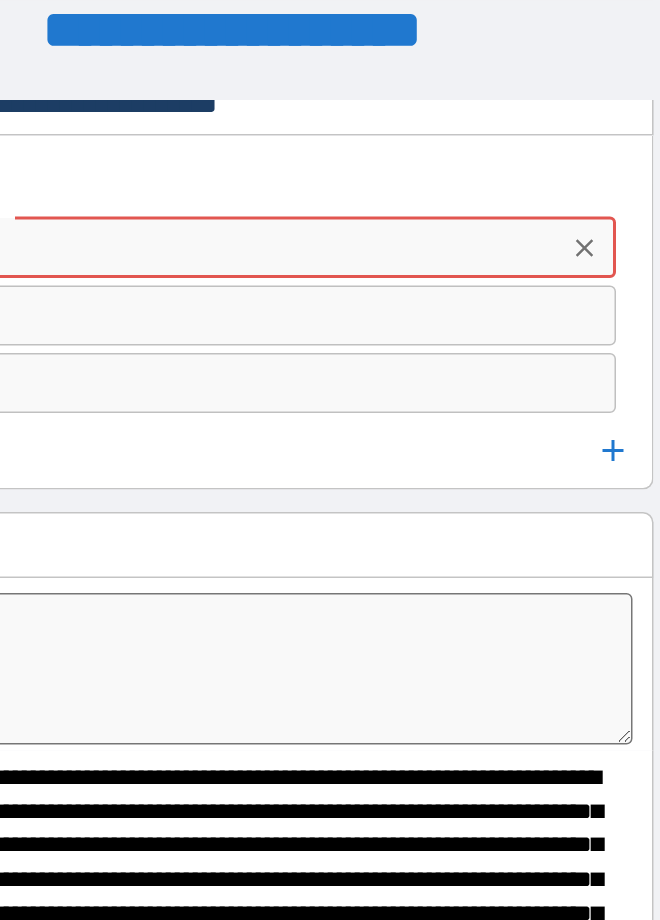 type on "*" 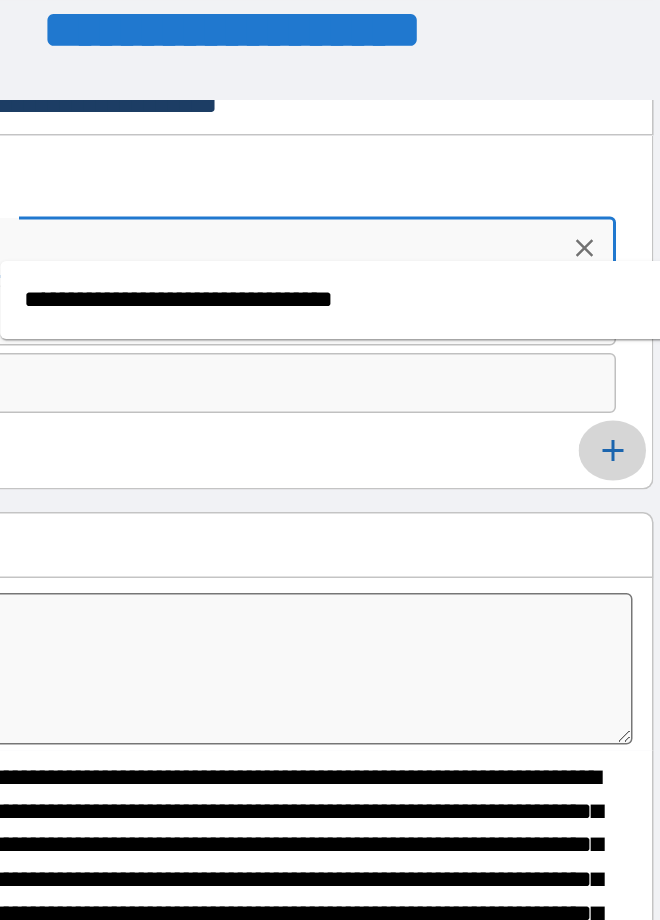 type on "**********" 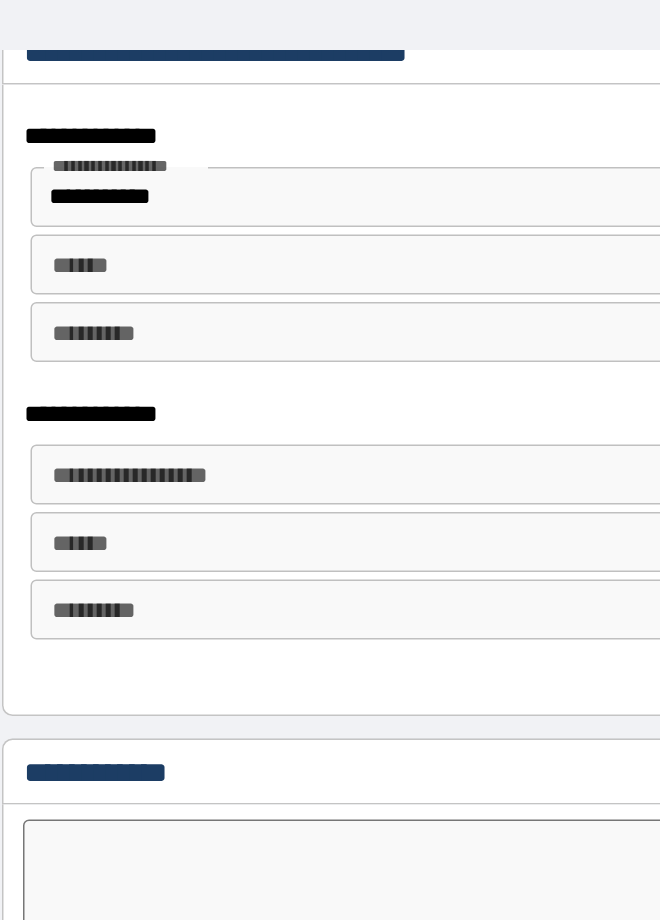 click on "**********" at bounding box center (325, 377) 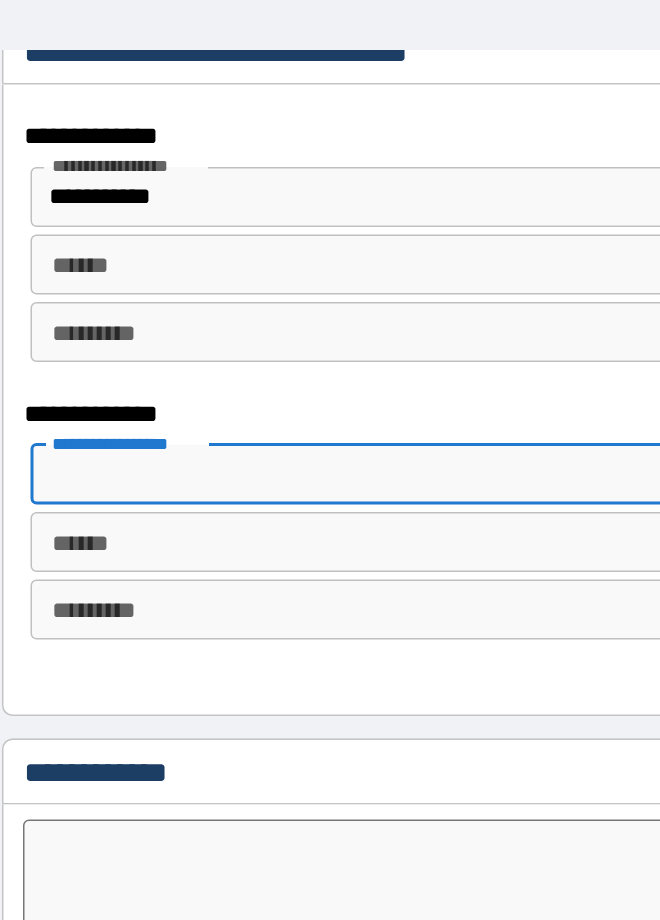 type on "*" 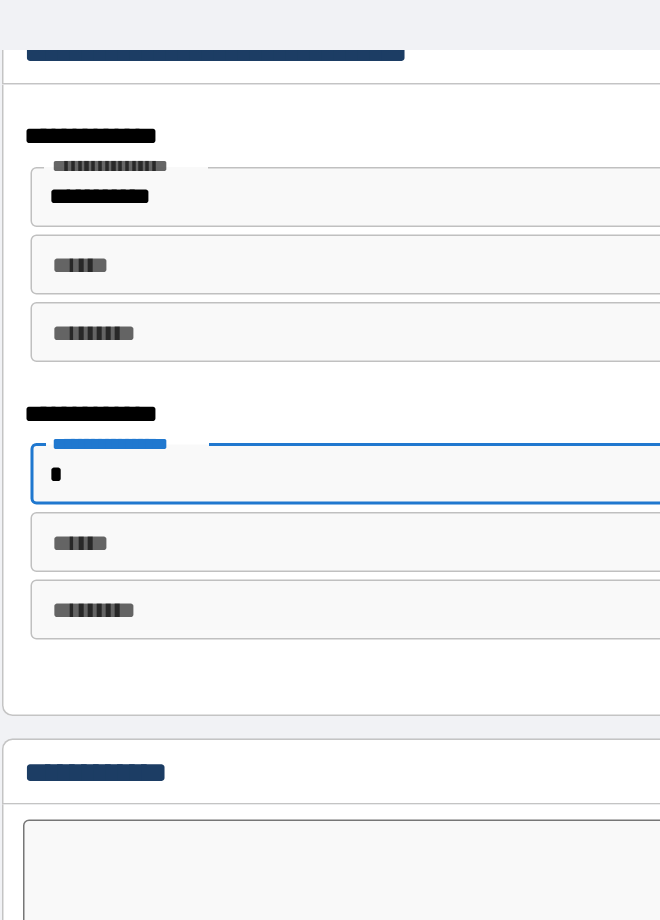 type on "*" 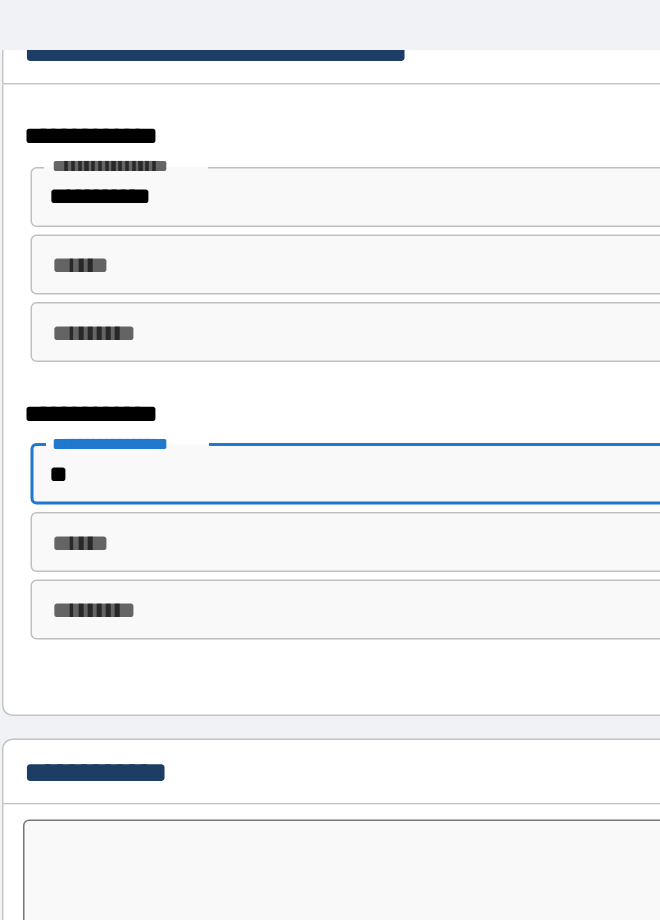 type on "*" 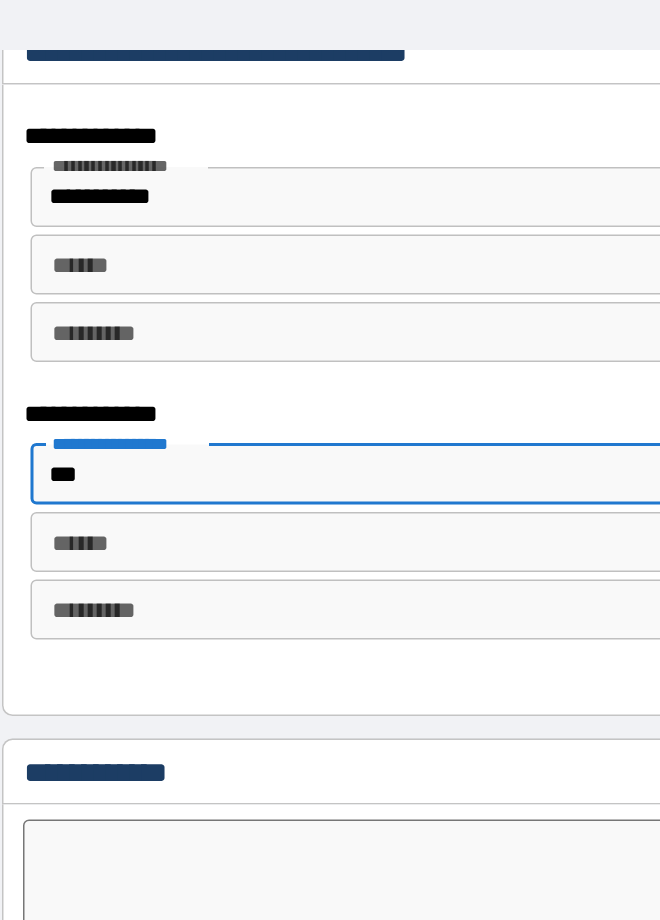 type on "*" 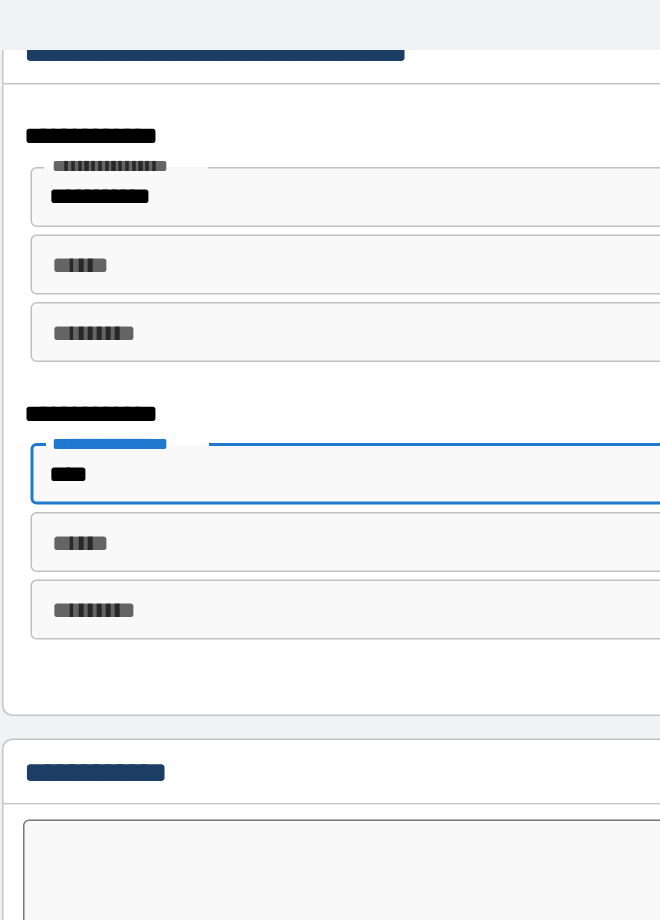 type on "*" 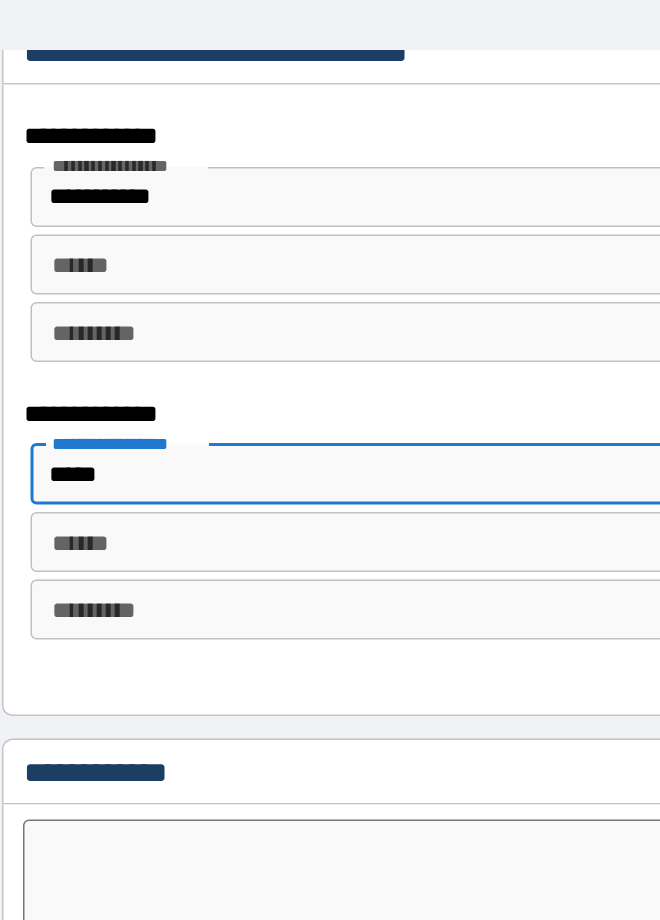 type on "*" 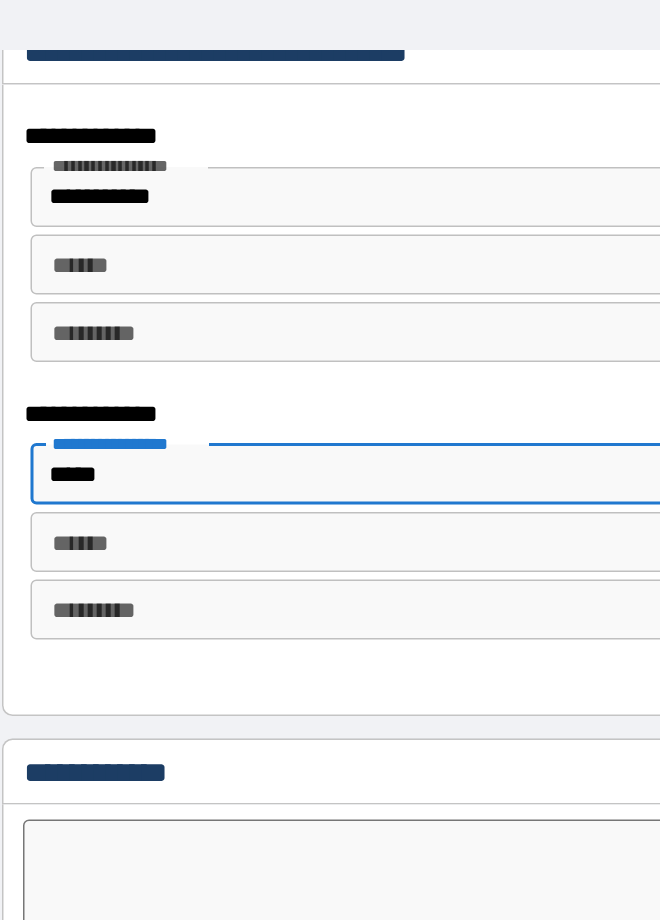 type on "******" 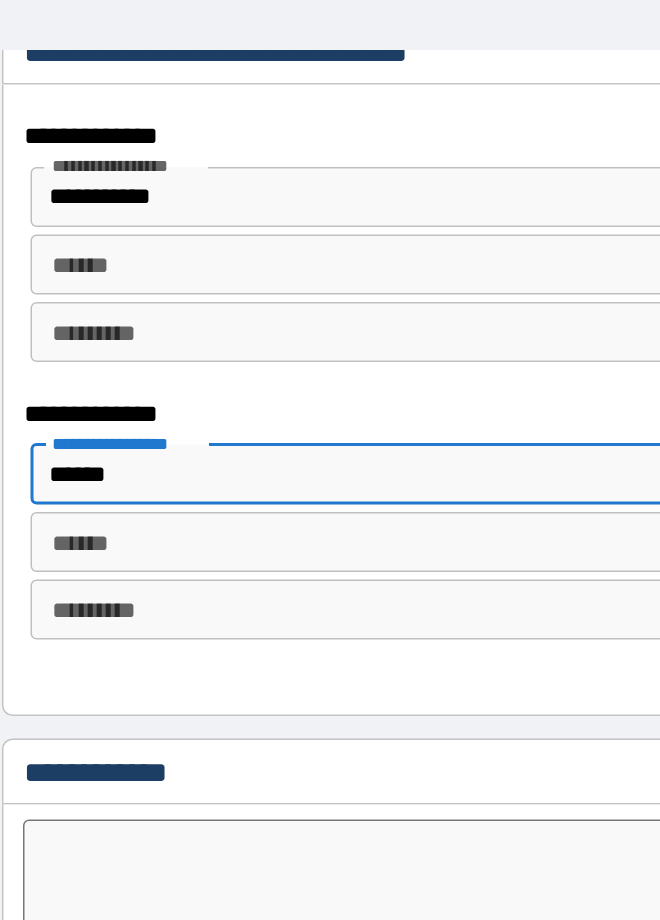 type on "*" 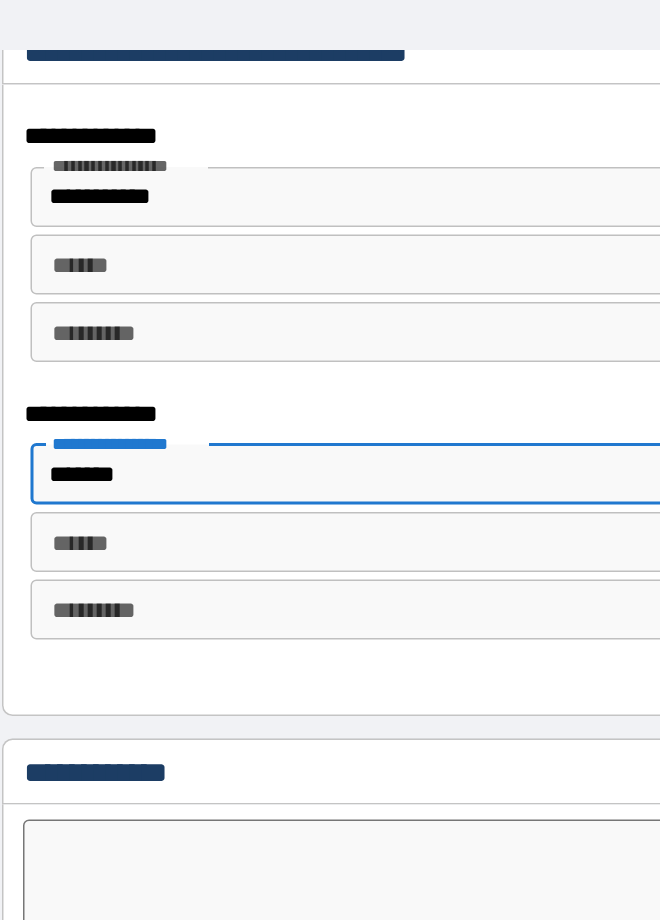 type on "*" 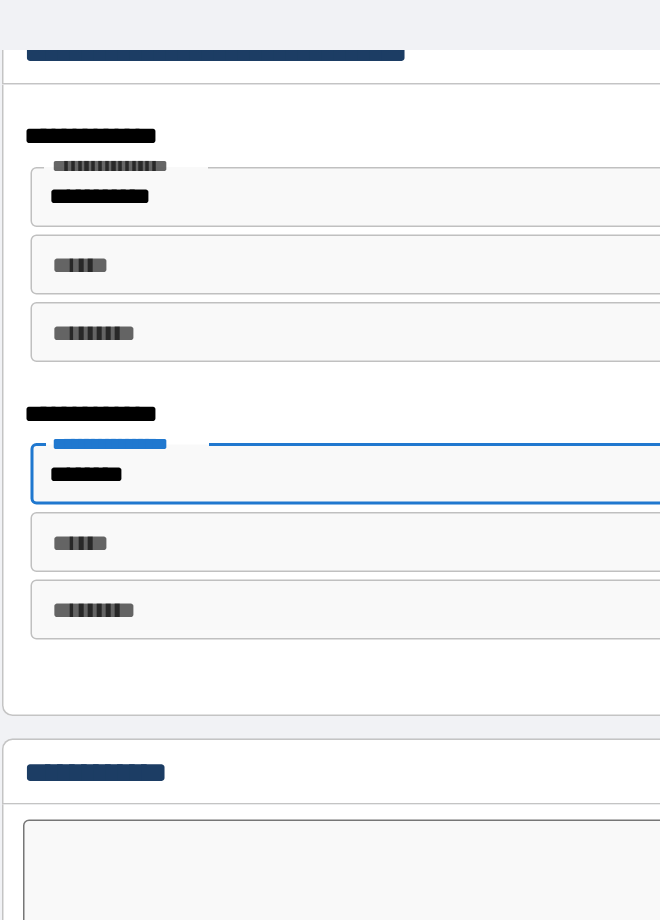 type on "*" 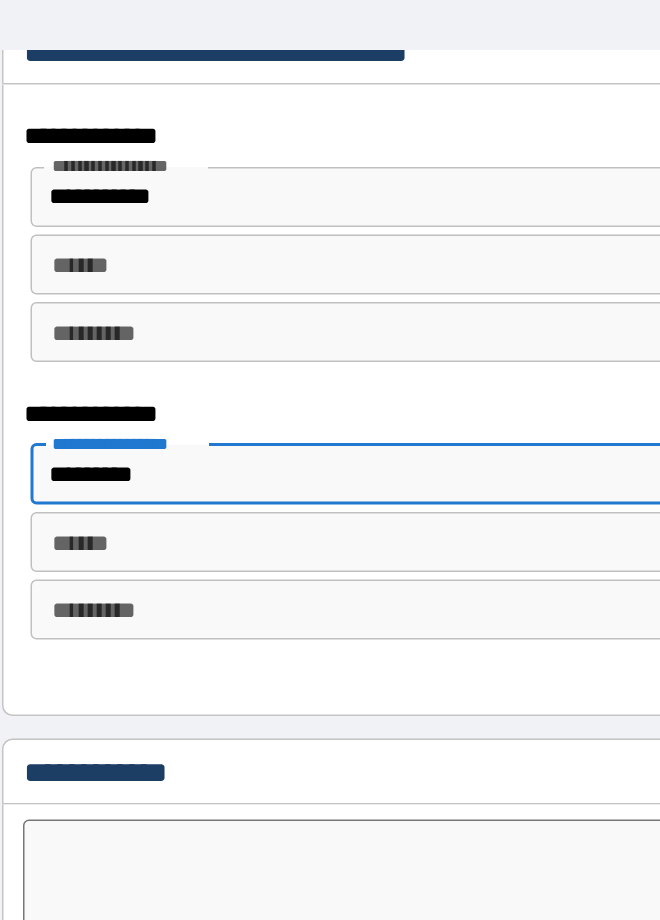 type on "*" 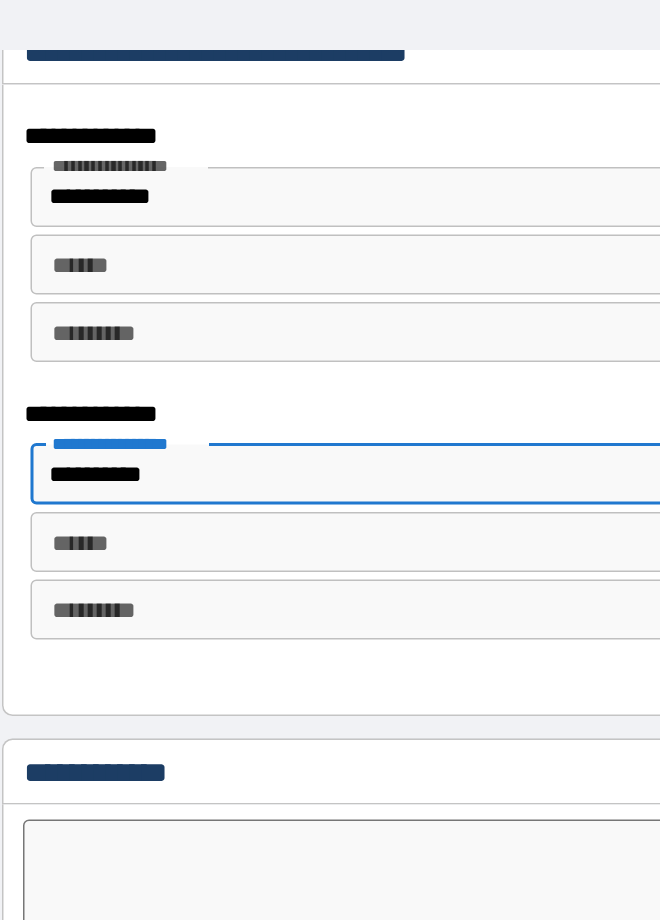 type on "*" 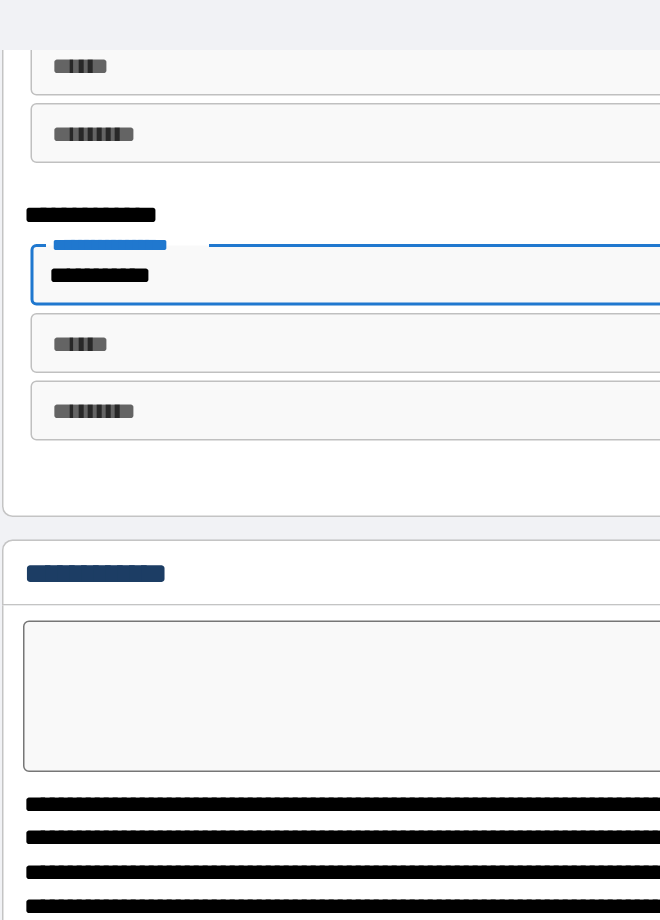type on "*" 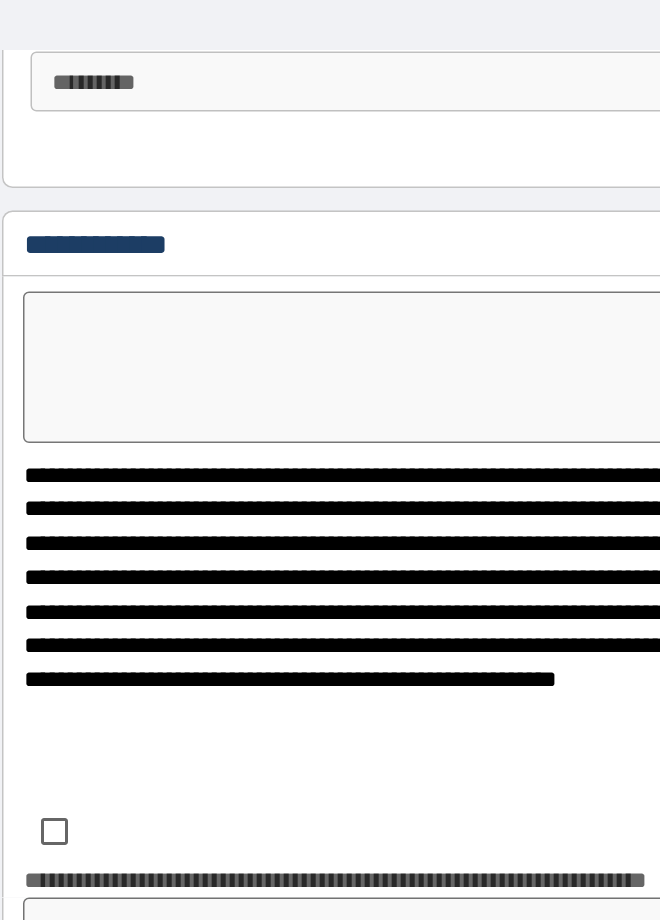 scroll, scrollTop: 12321, scrollLeft: 0, axis: vertical 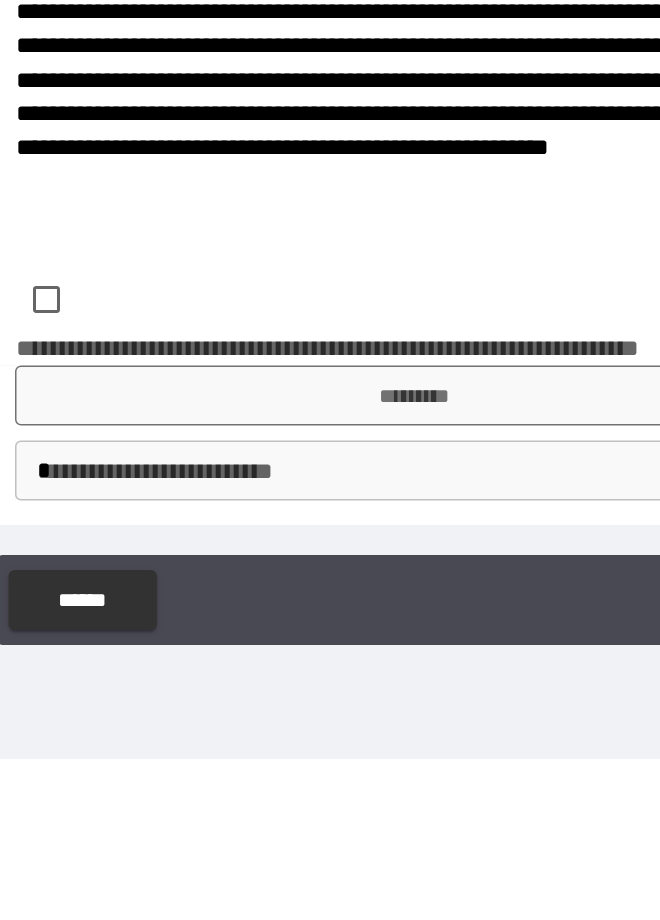 type on "**********" 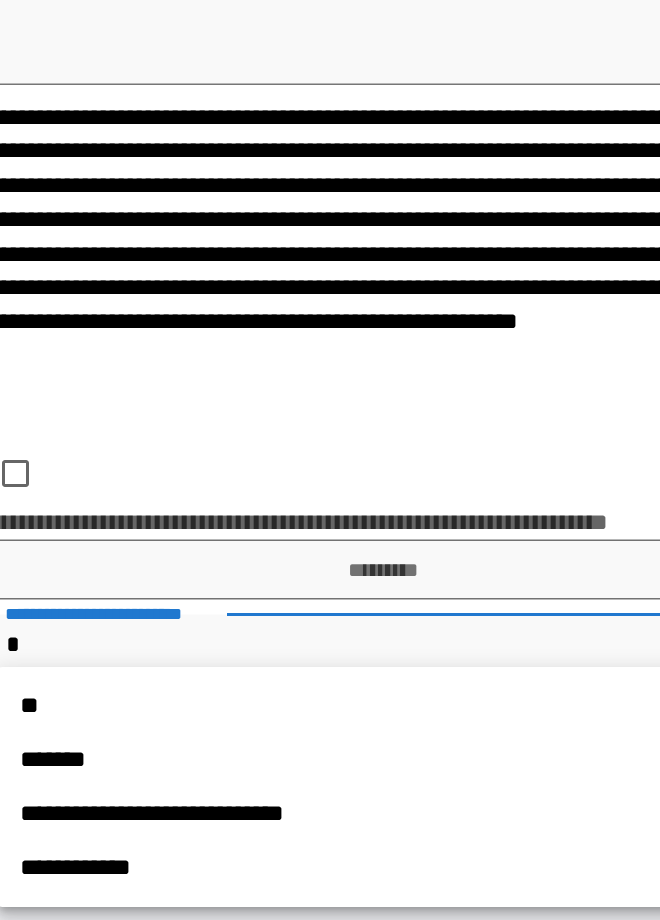 click on "**" at bounding box center (338, 769) 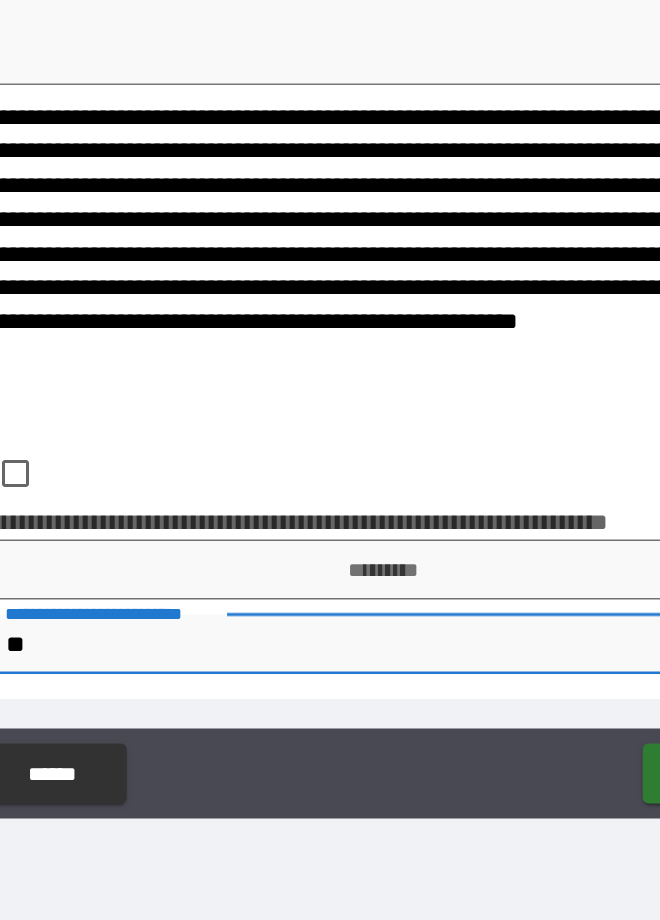 click at bounding box center (330, 460) 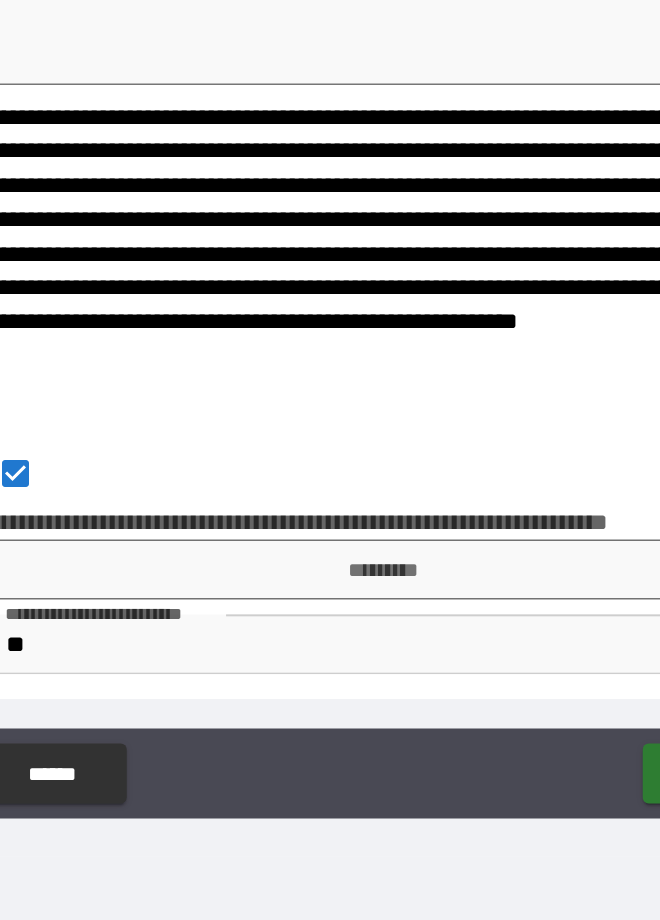 click on "*********" at bounding box center (330, 678) 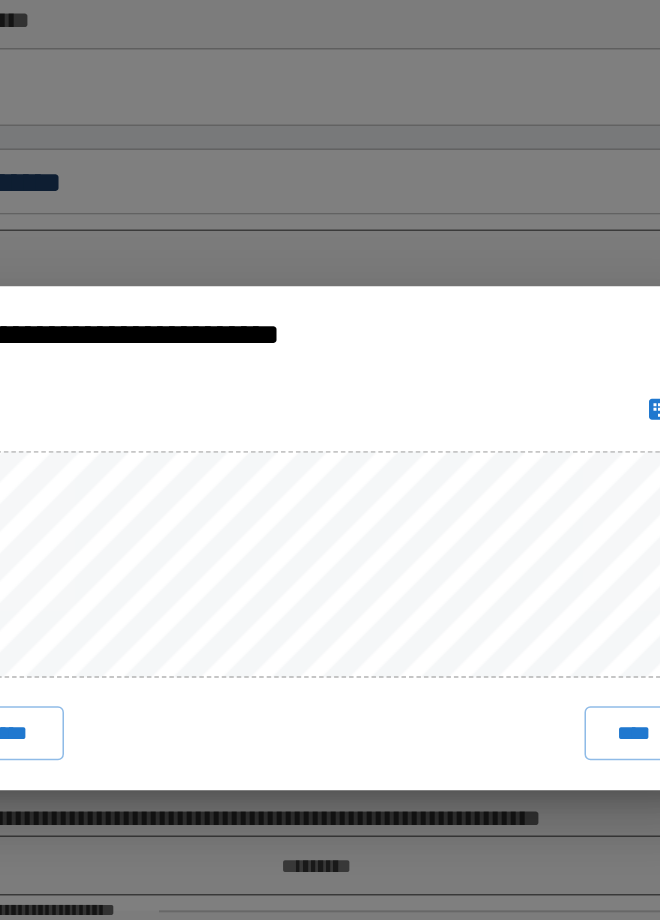 click on "****" at bounding box center (541, 590) 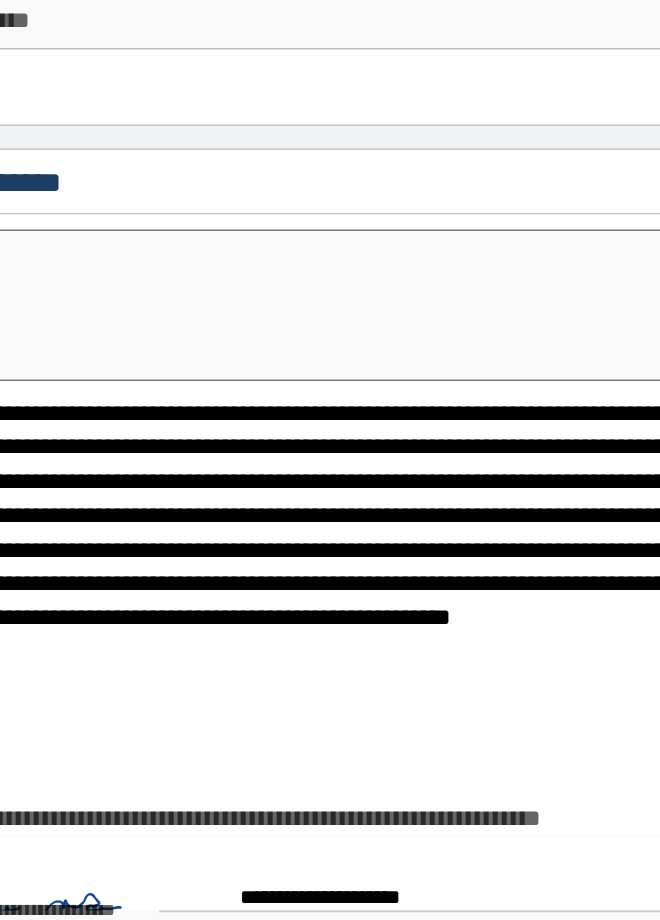 scroll, scrollTop: 12311, scrollLeft: 0, axis: vertical 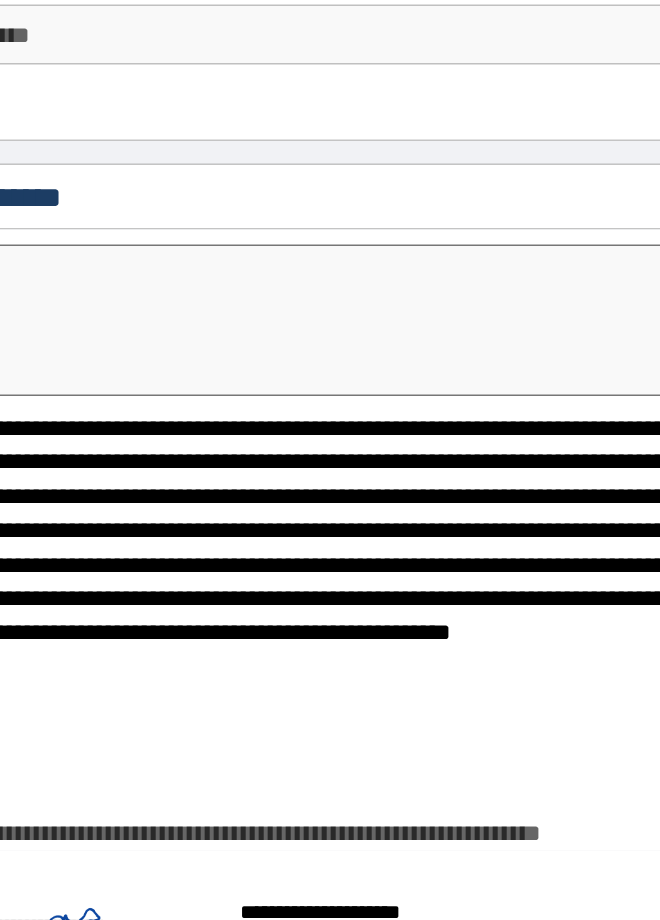 type on "*" 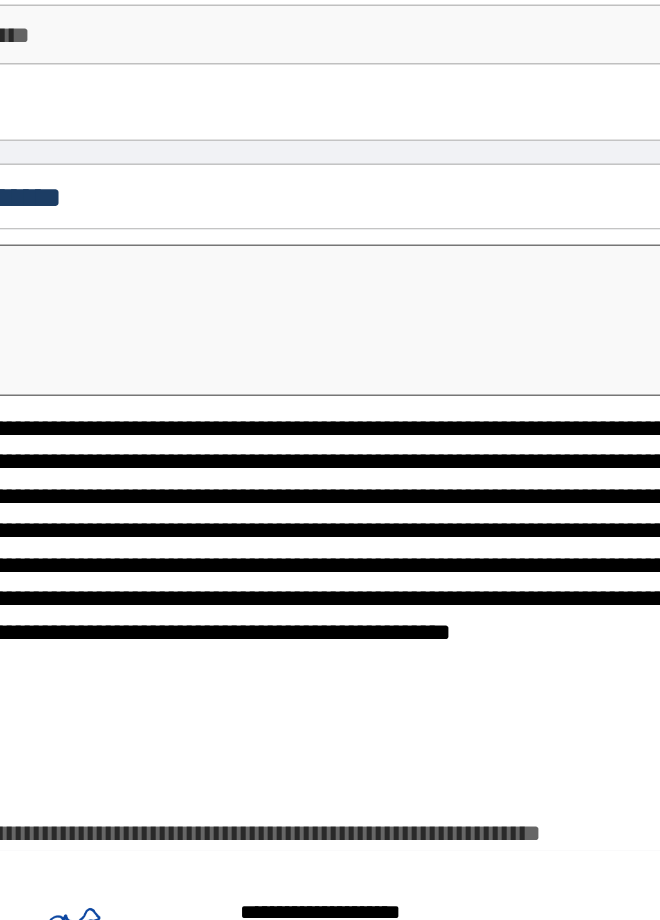 scroll, scrollTop: 12343, scrollLeft: 0, axis: vertical 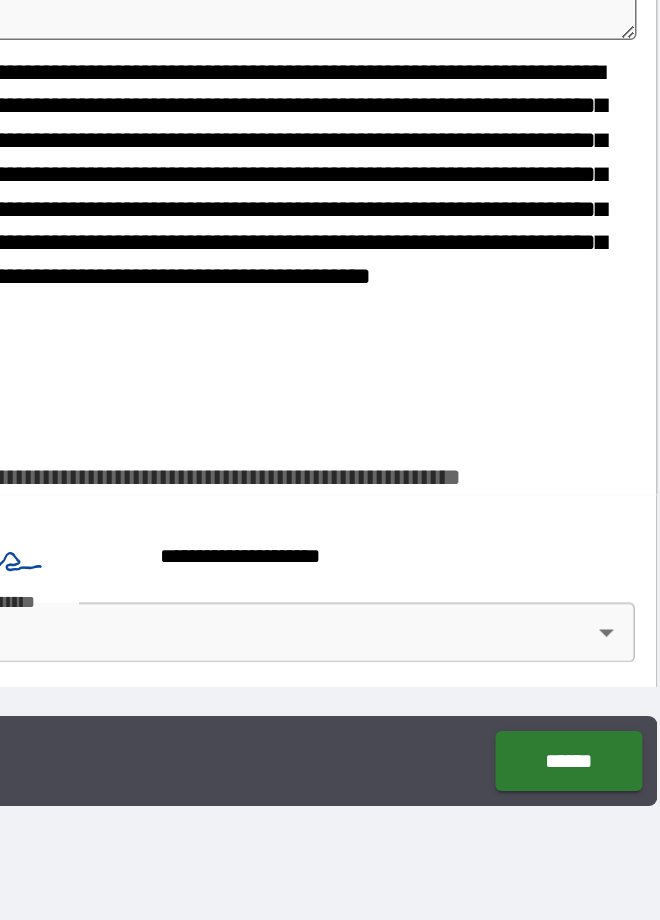 click on "******" at bounding box center (551, 814) 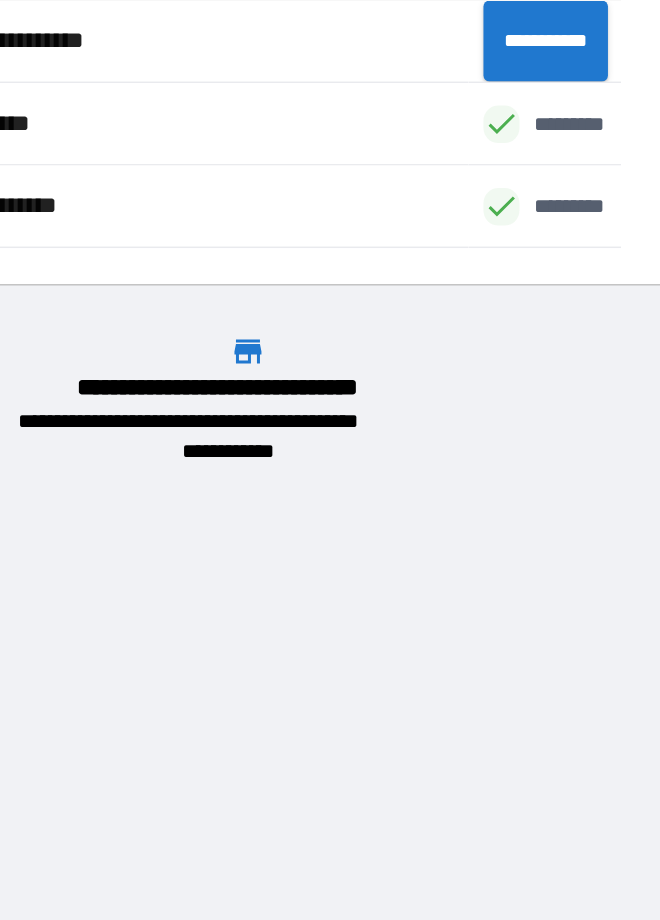 scroll, scrollTop: 221, scrollLeft: 515, axis: both 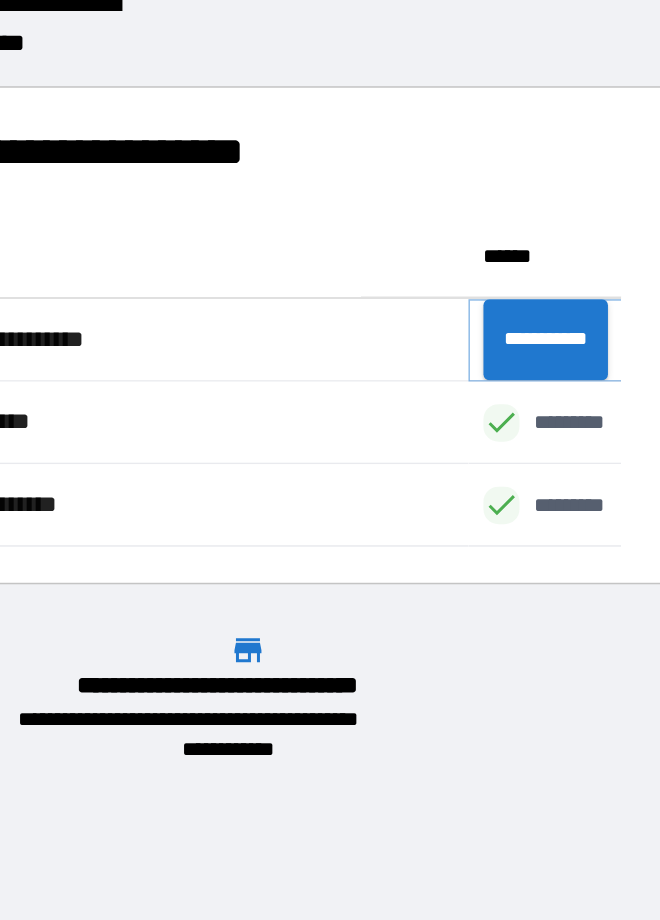click on "**********" at bounding box center (536, 334) 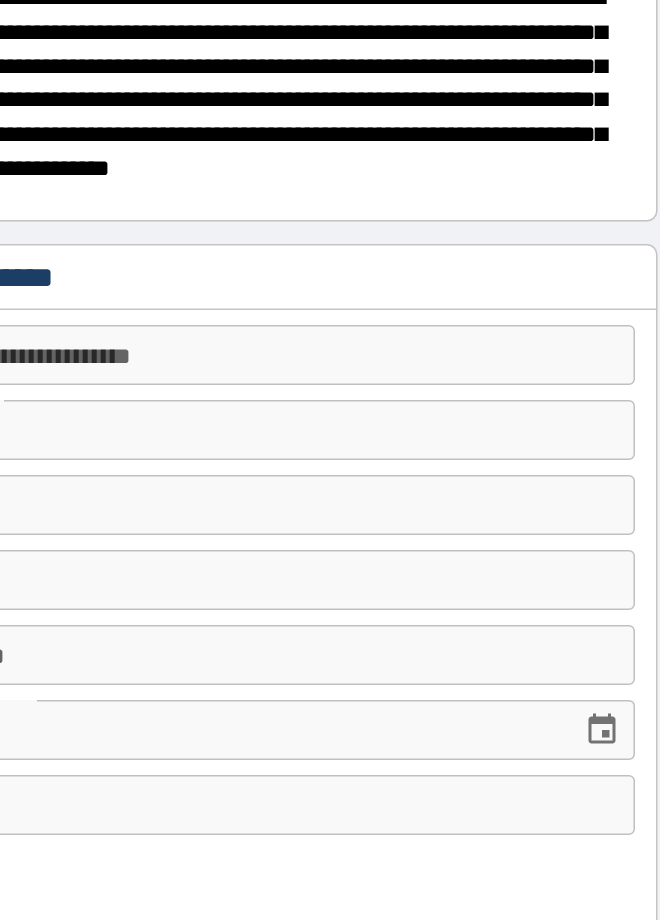 scroll, scrollTop: 92, scrollLeft: 0, axis: vertical 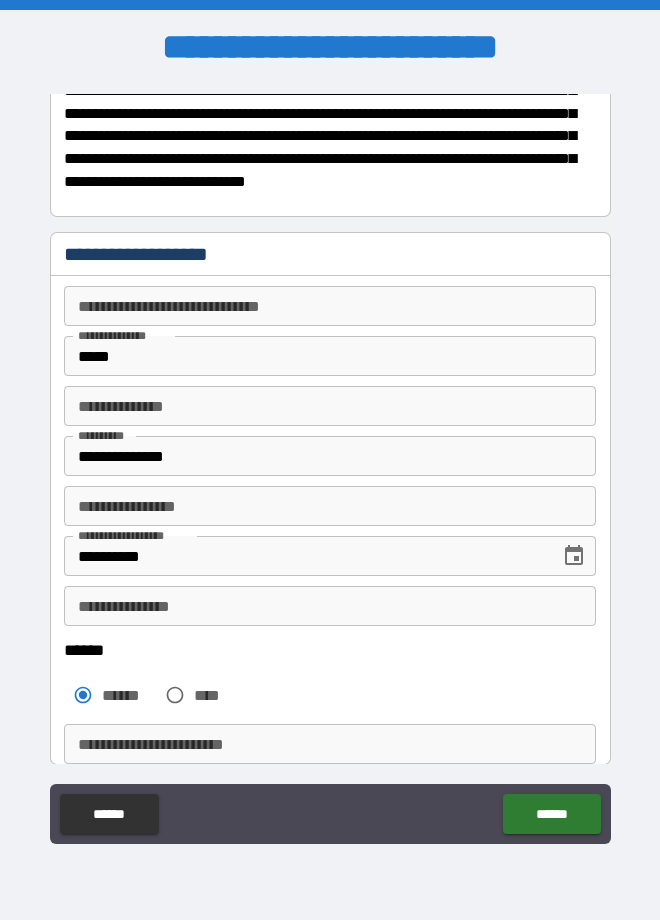 click on "**********" at bounding box center [329, 744] 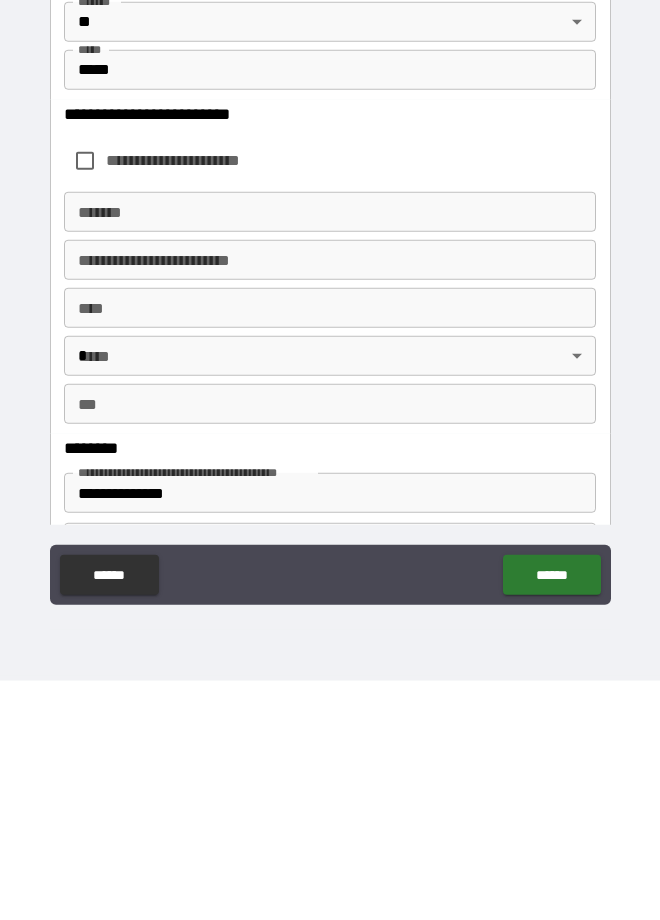 scroll, scrollTop: 877, scrollLeft: 0, axis: vertical 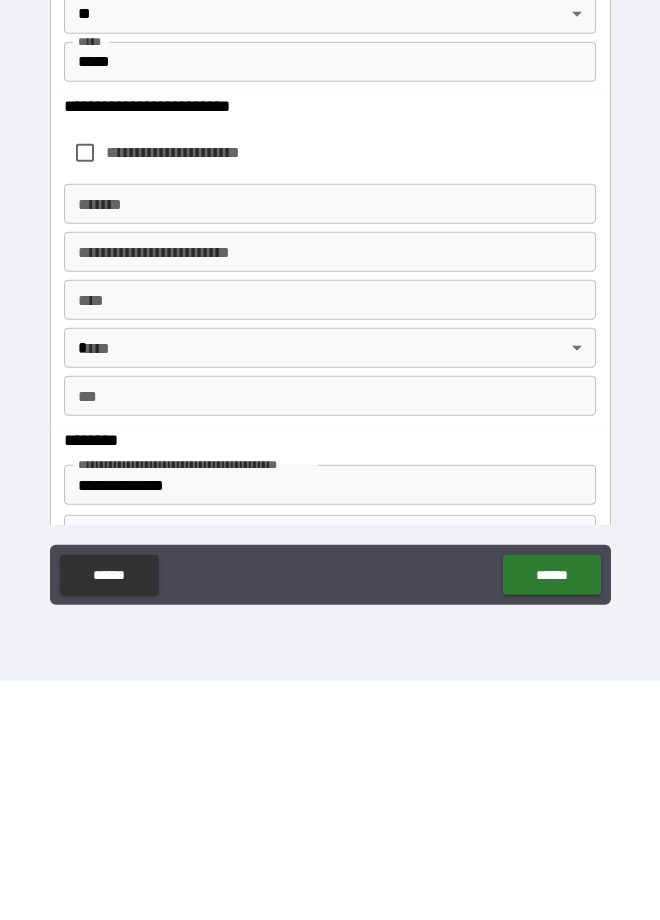 type on "**********" 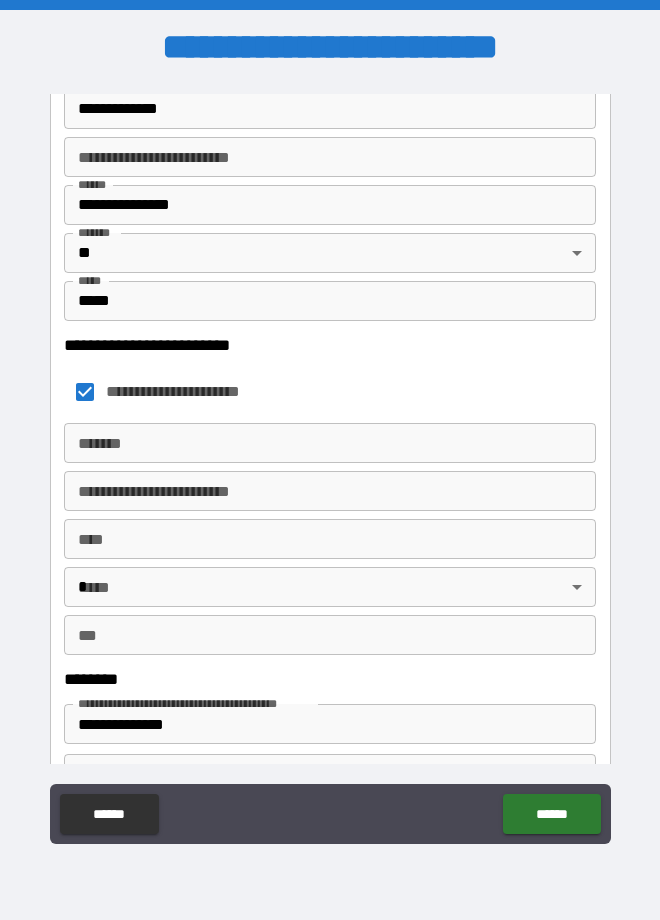 click on "**********" at bounding box center [330, 157] 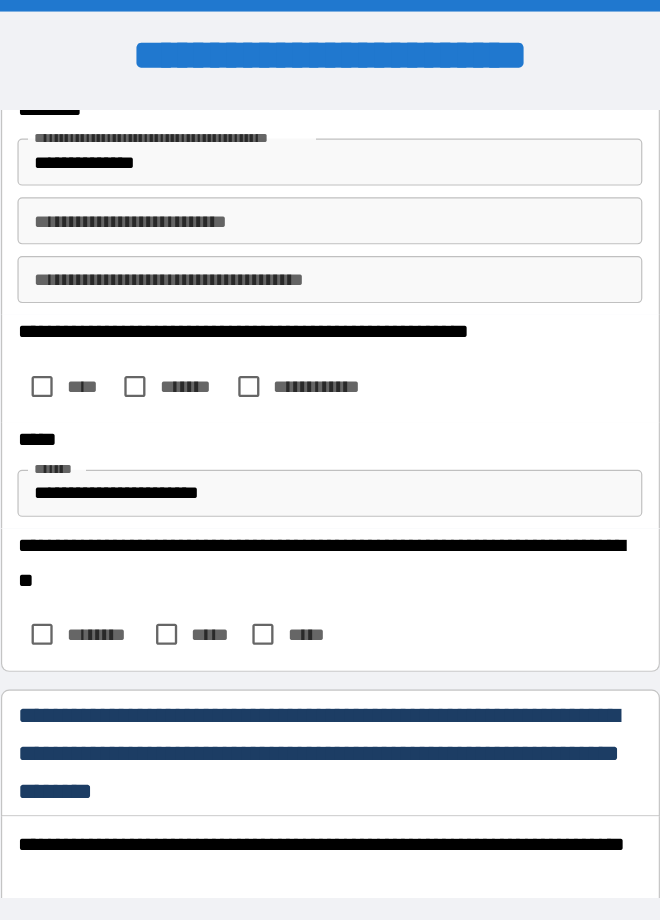 scroll, scrollTop: 1479, scrollLeft: 0, axis: vertical 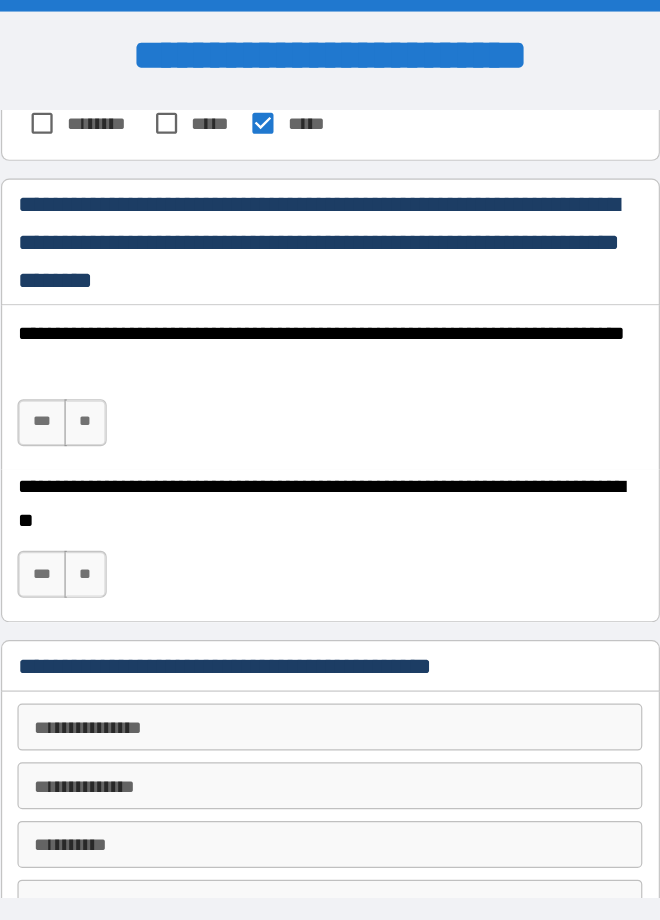 click on "***" at bounding box center (84, 360) 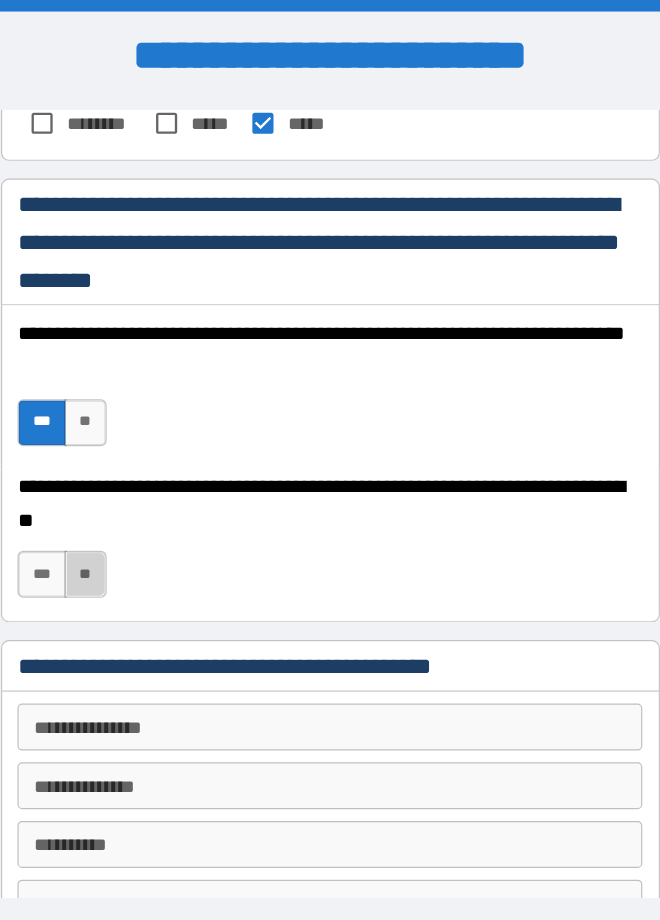 click on "**" at bounding box center [122, 489] 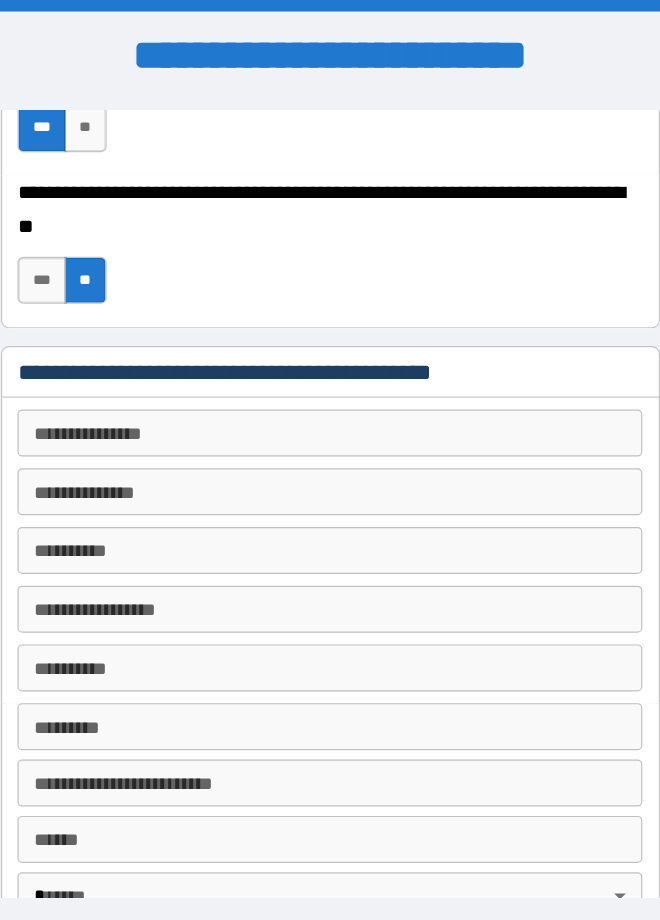 scroll, scrollTop: 2150, scrollLeft: 0, axis: vertical 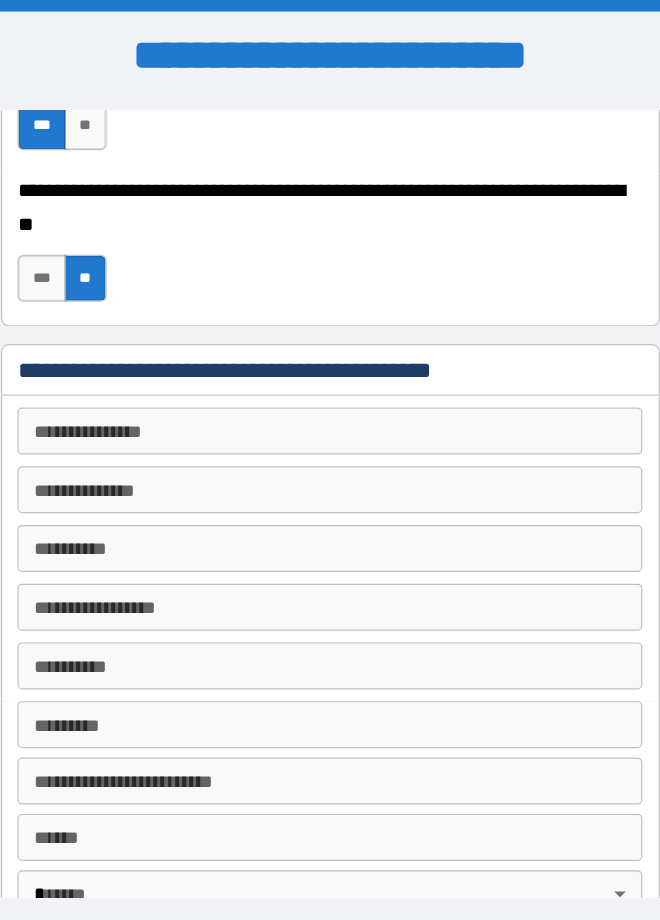 click on "**********" at bounding box center (329, 367) 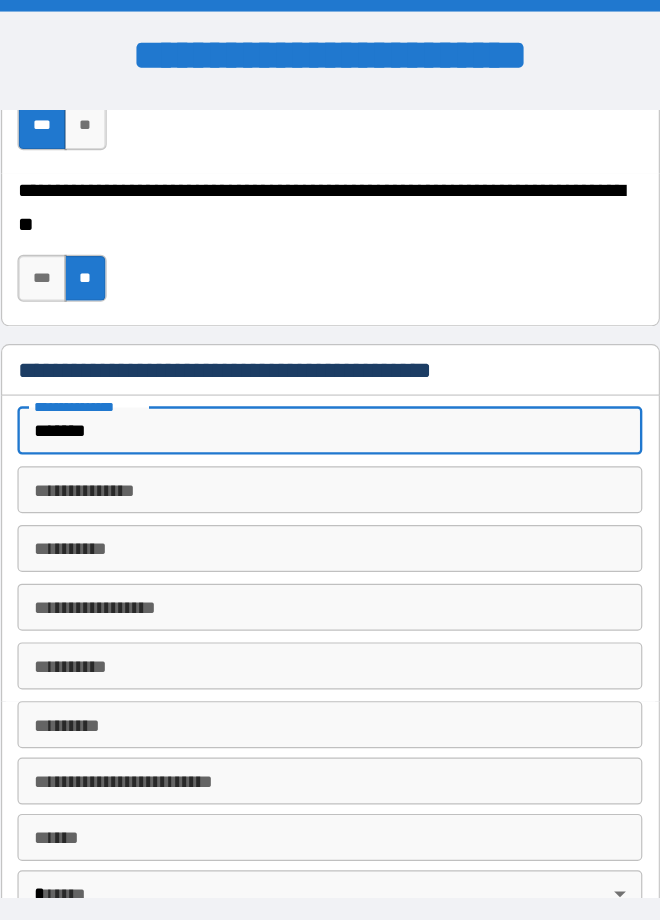 scroll, scrollTop: 2280, scrollLeft: 0, axis: vertical 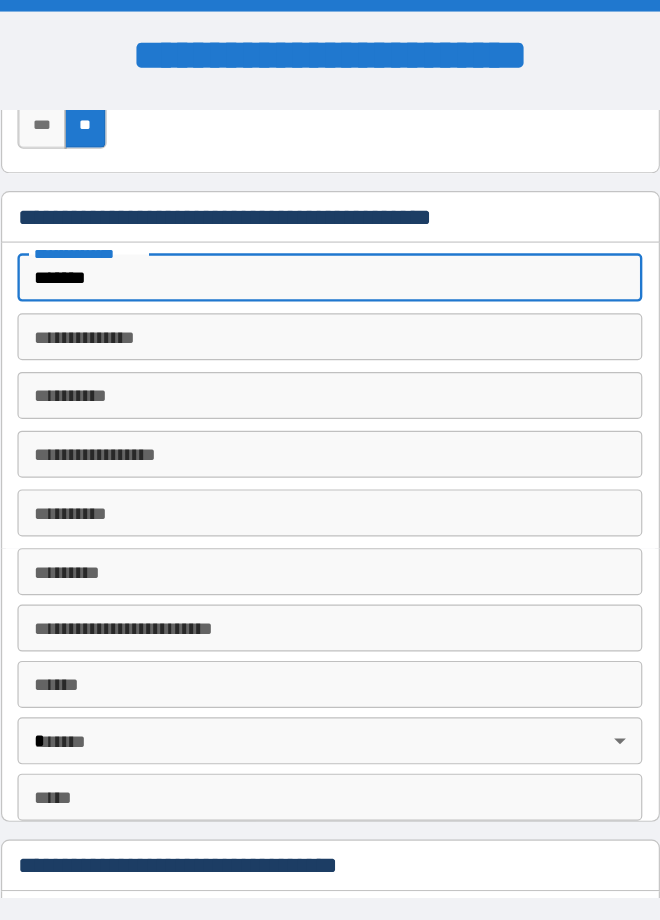 type on "*******" 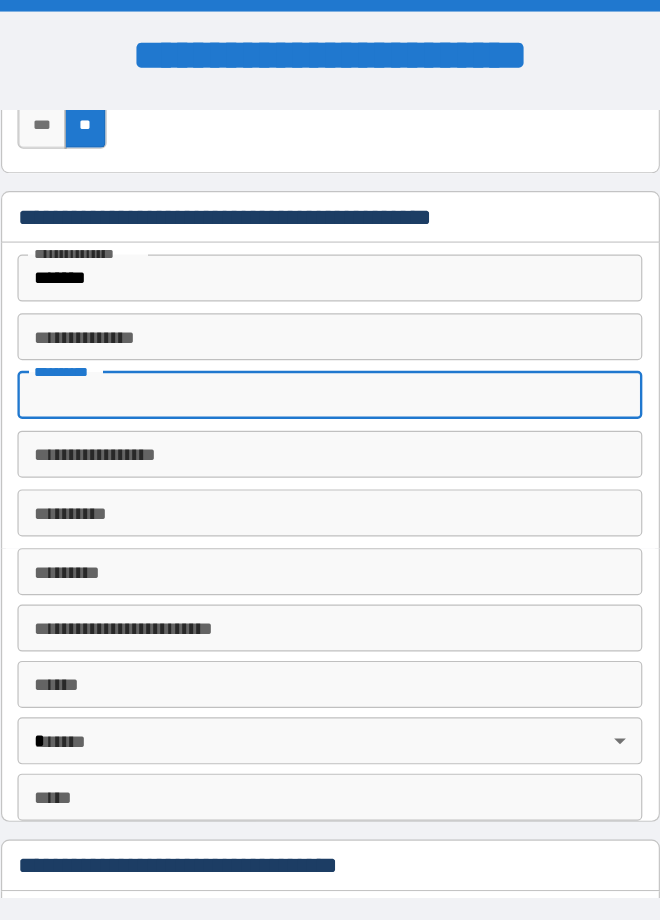 type on "*" 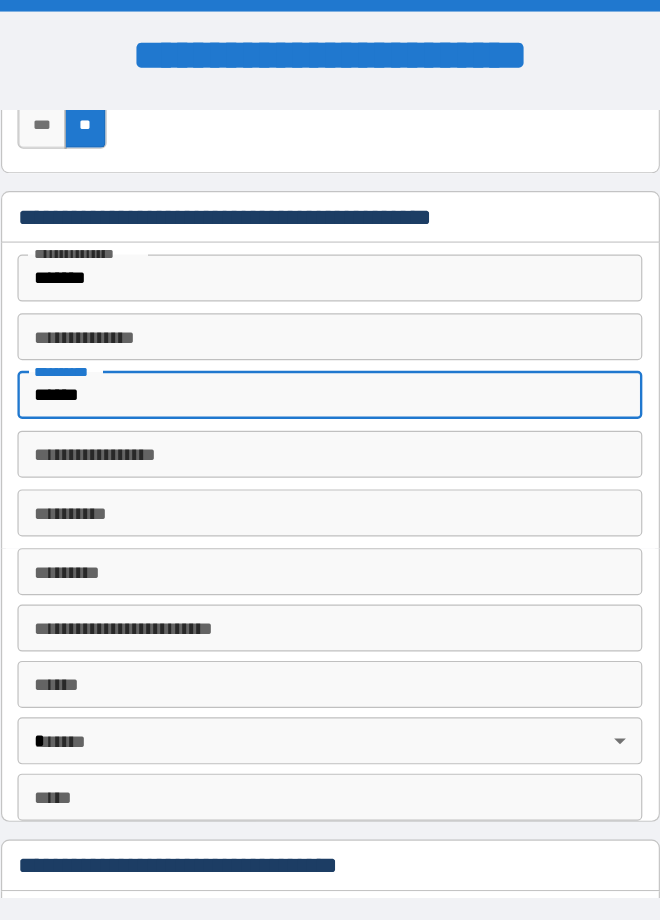 type on "******" 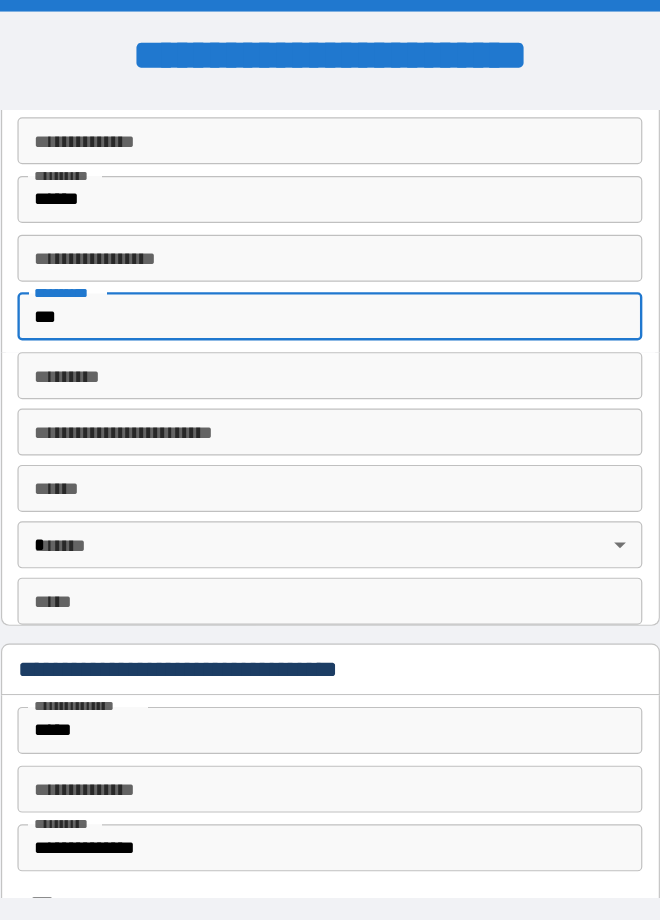 scroll, scrollTop: 2450, scrollLeft: 0, axis: vertical 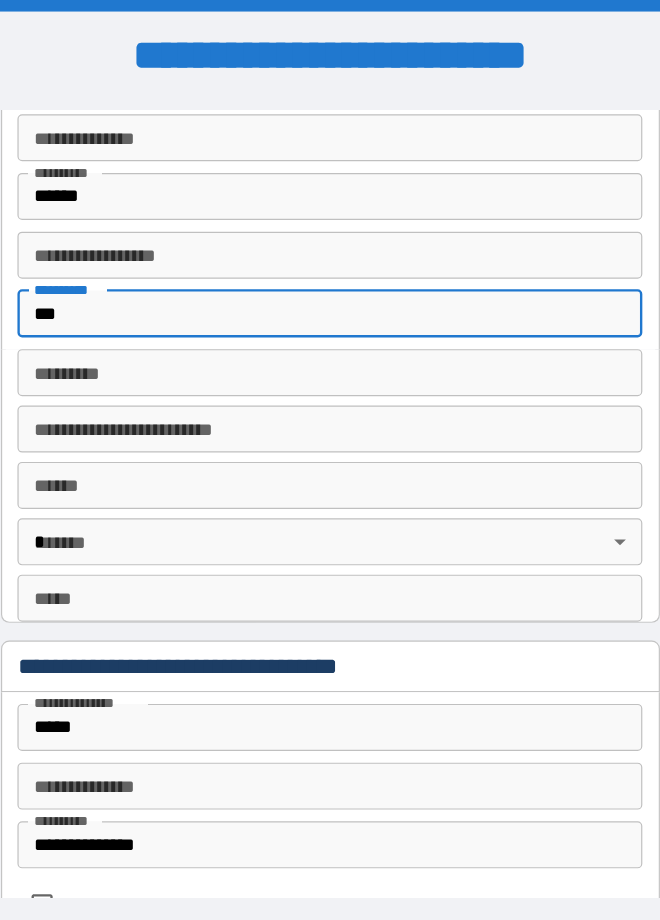 type on "***" 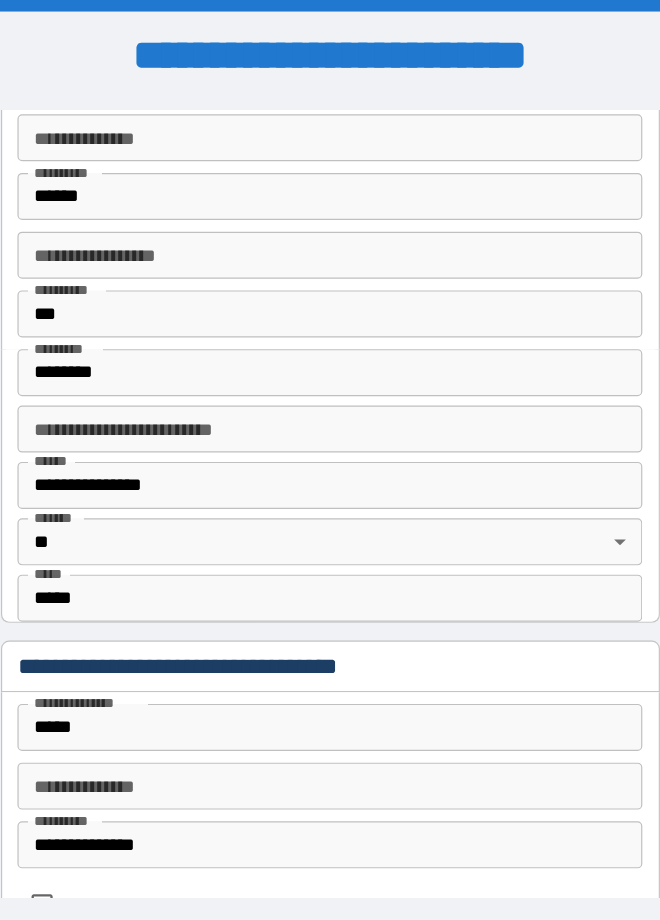 type on "**********" 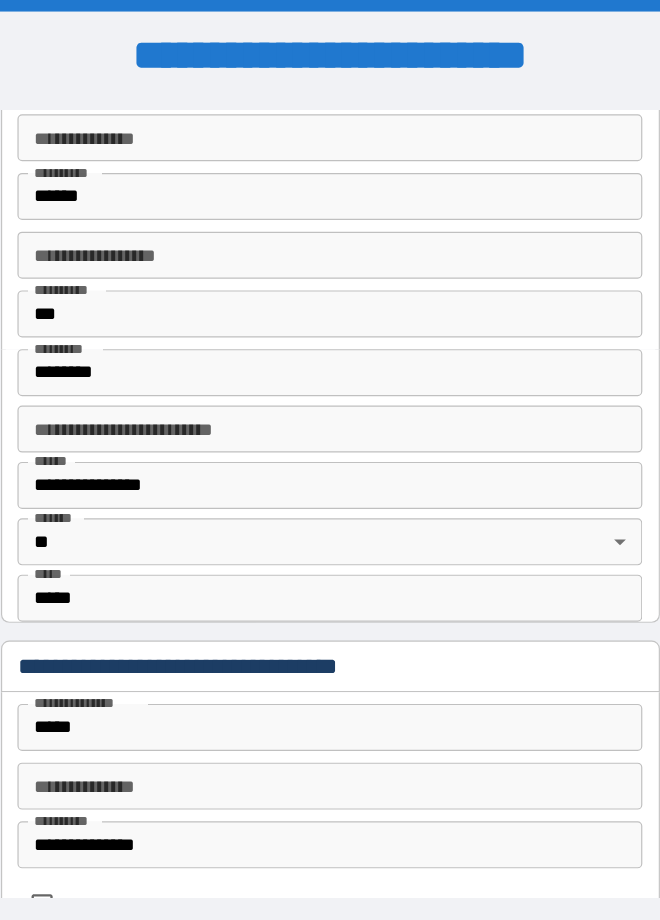 type on "**********" 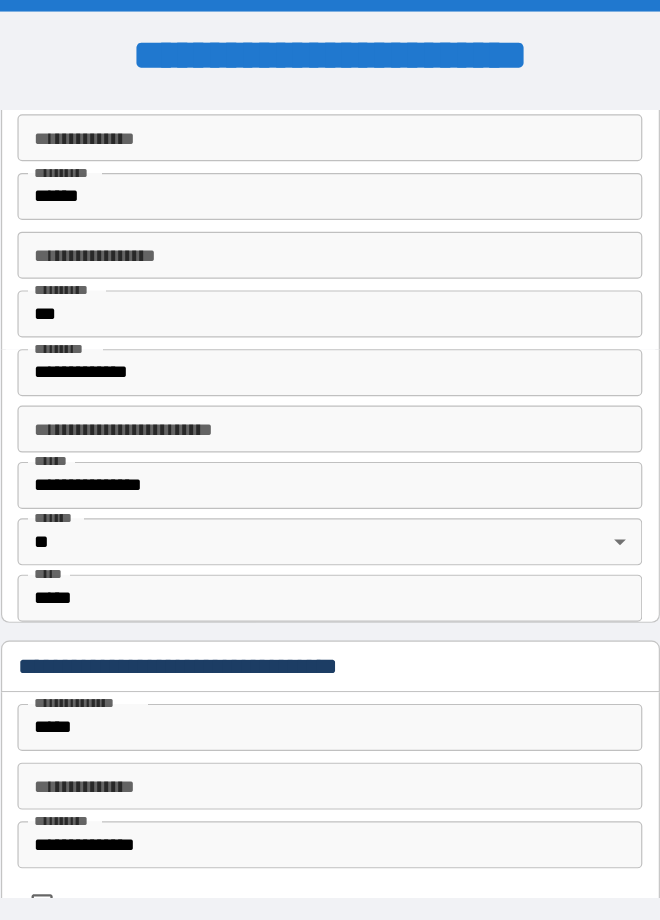 click on "**********" at bounding box center (329, 217) 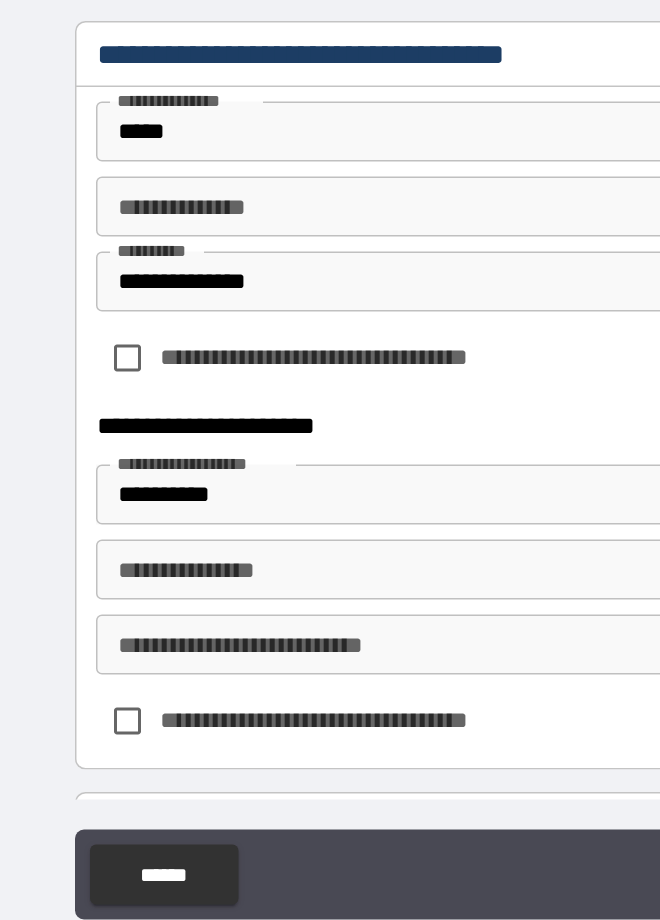 scroll, scrollTop: 2753, scrollLeft: 0, axis: vertical 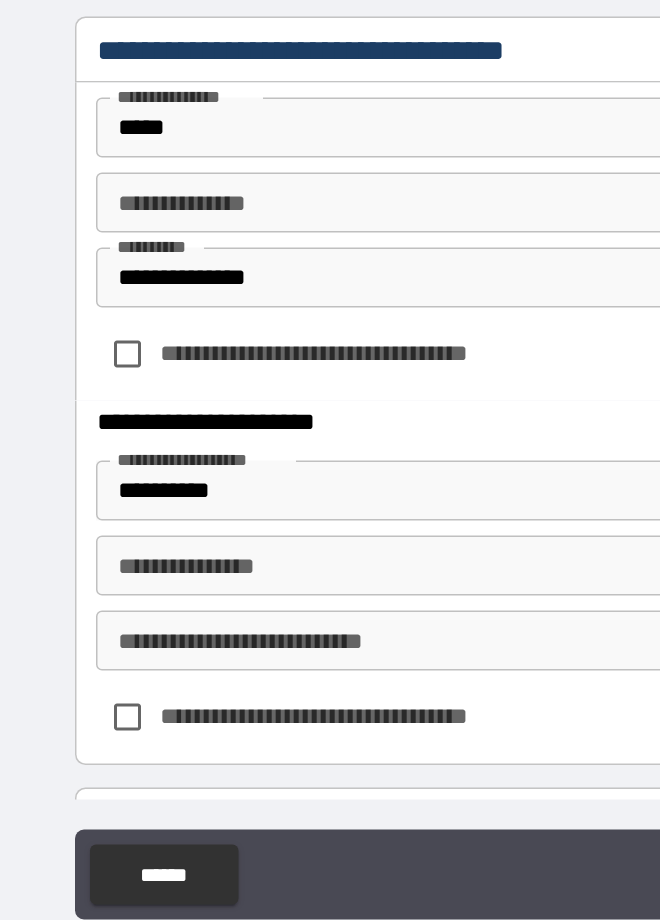 type on "**********" 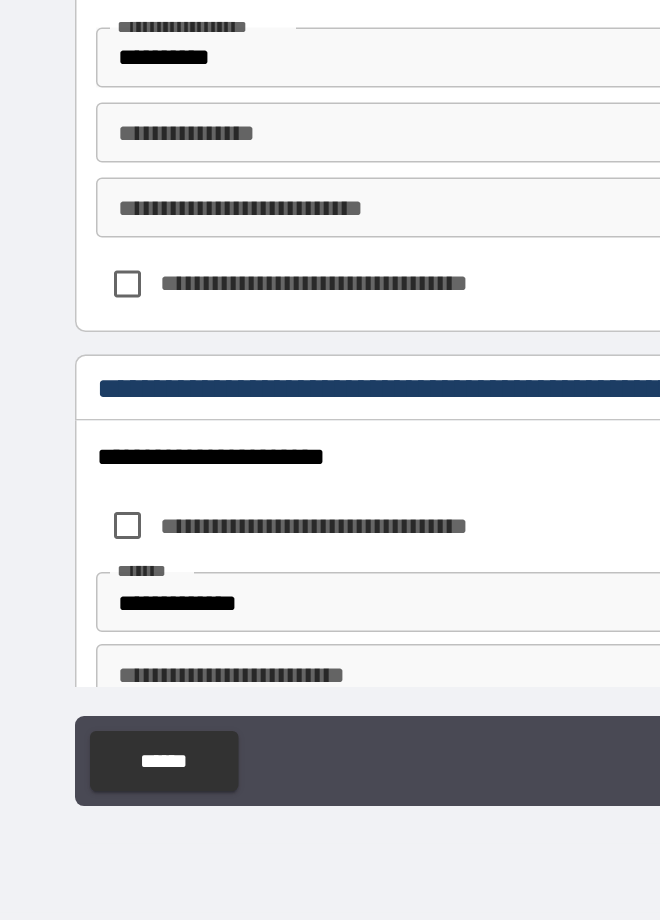 scroll, scrollTop: 2978, scrollLeft: 0, axis: vertical 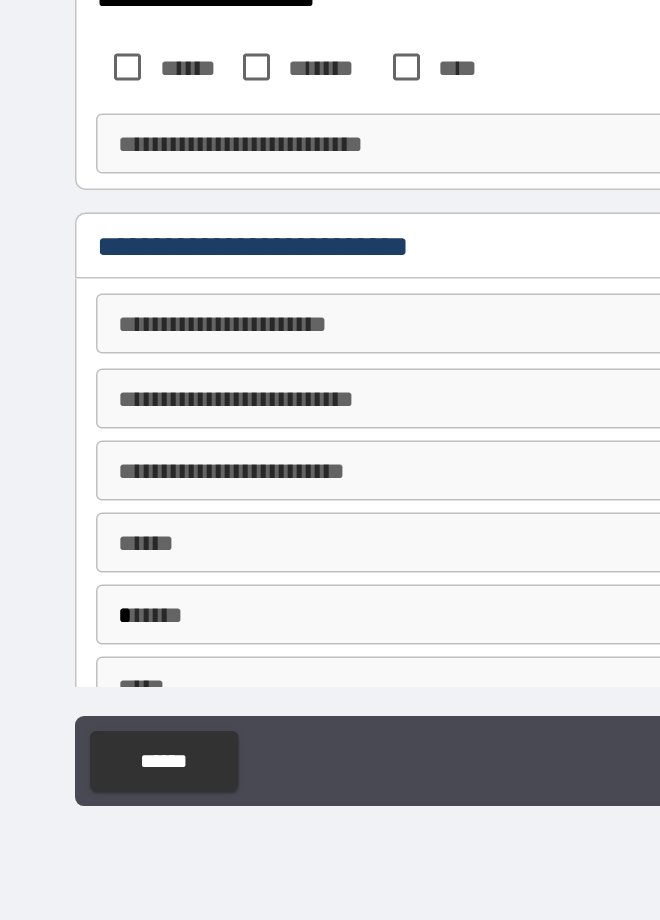 click on "**********" at bounding box center [329, 522] 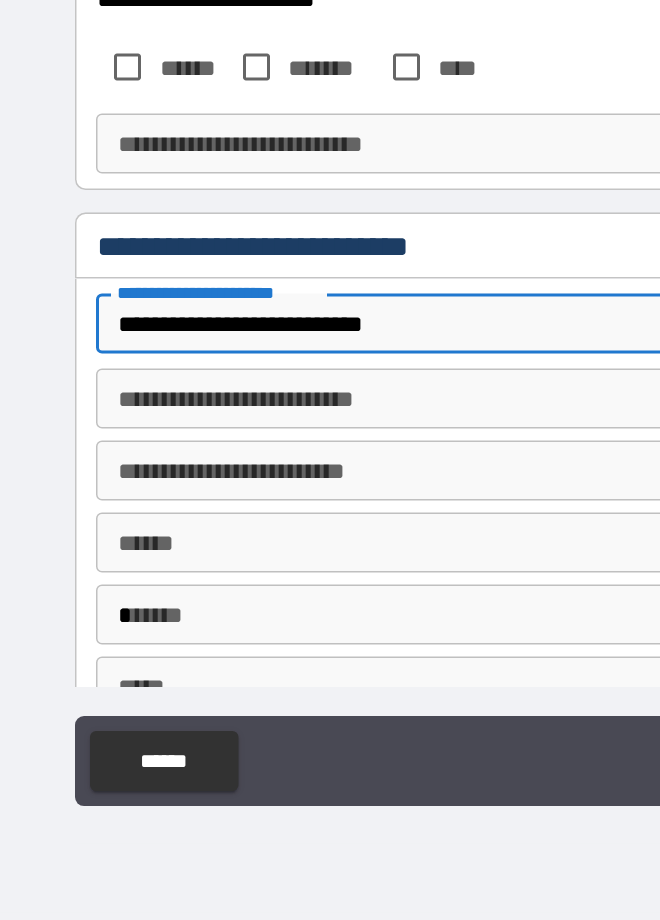 type on "**********" 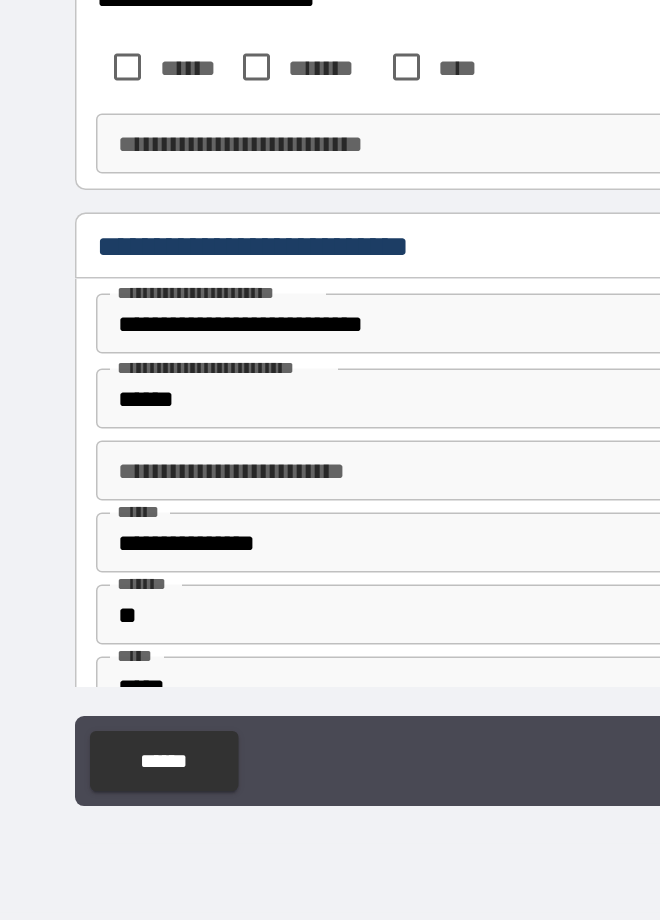 type on "**********" 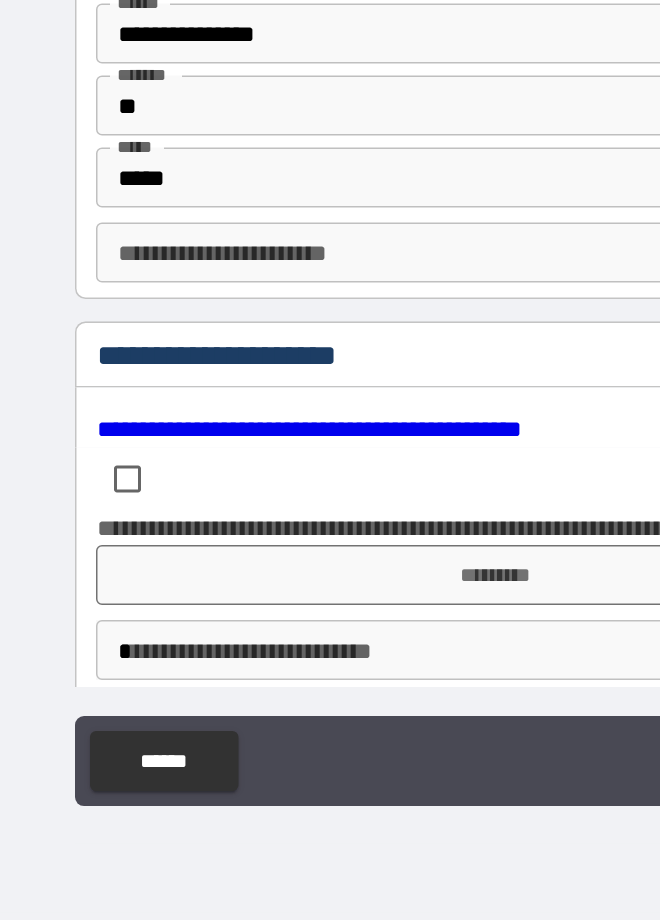 scroll, scrollTop: 4494, scrollLeft: 0, axis: vertical 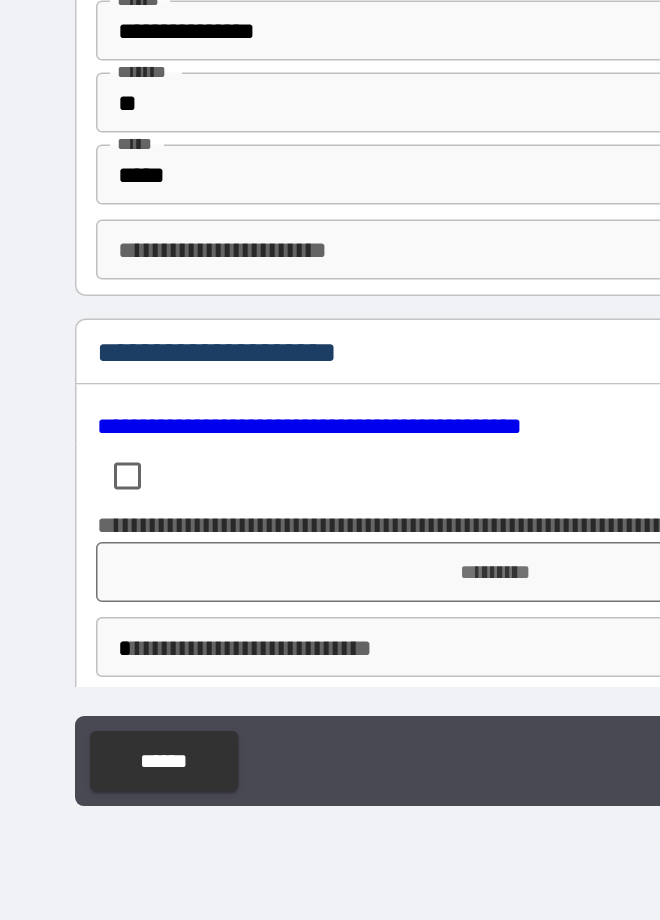 click on "**********" at bounding box center (330, 460) 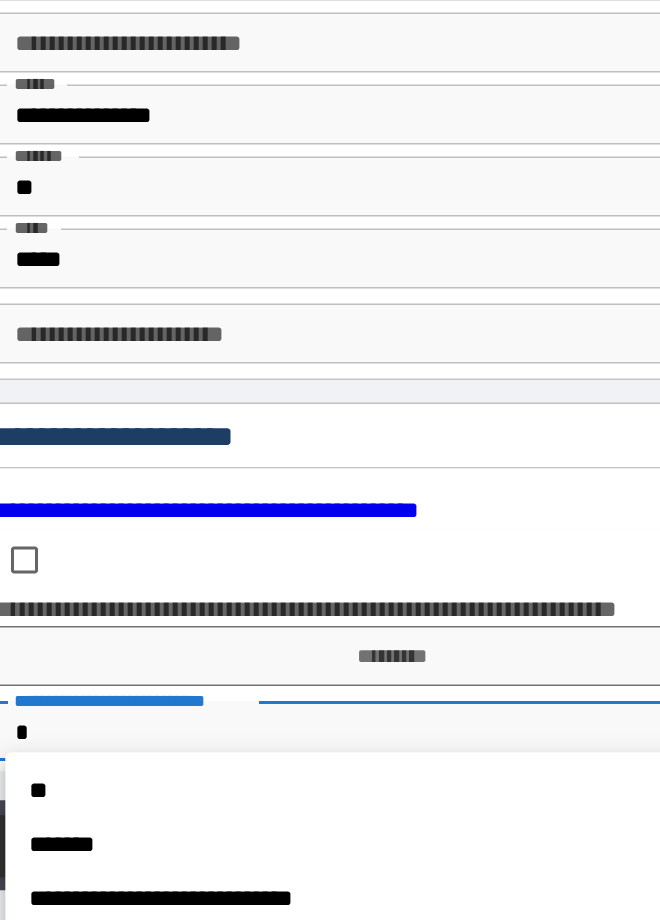 click on "**" at bounding box center (338, 778) 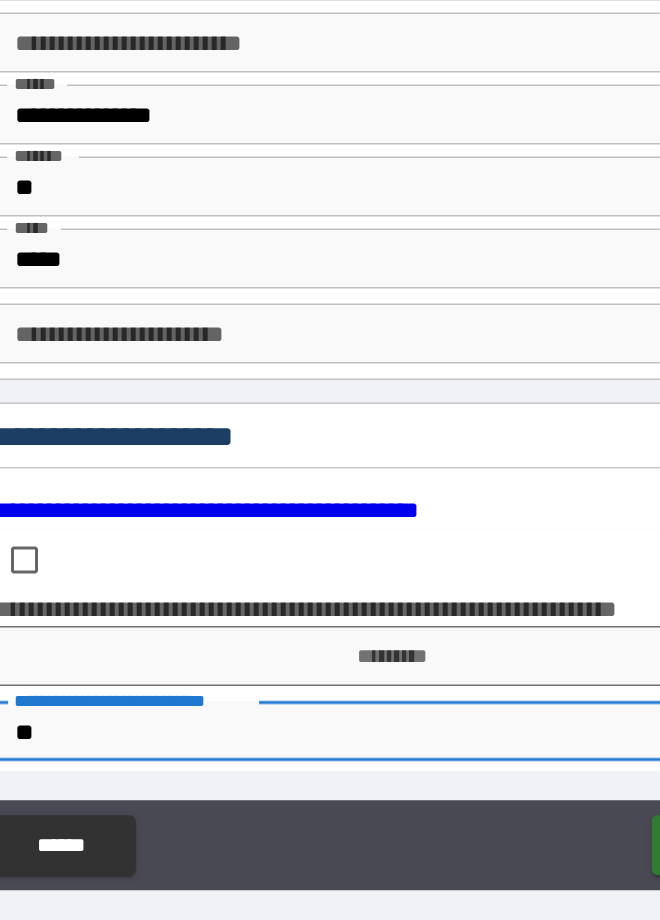 click at bounding box center [330, 460] 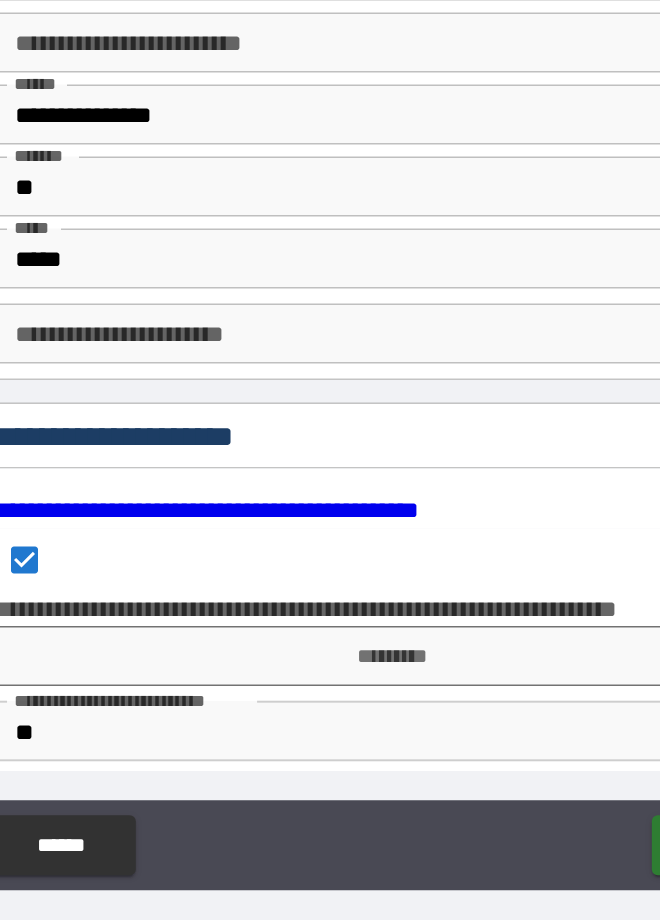 click on "*********" at bounding box center [330, 688] 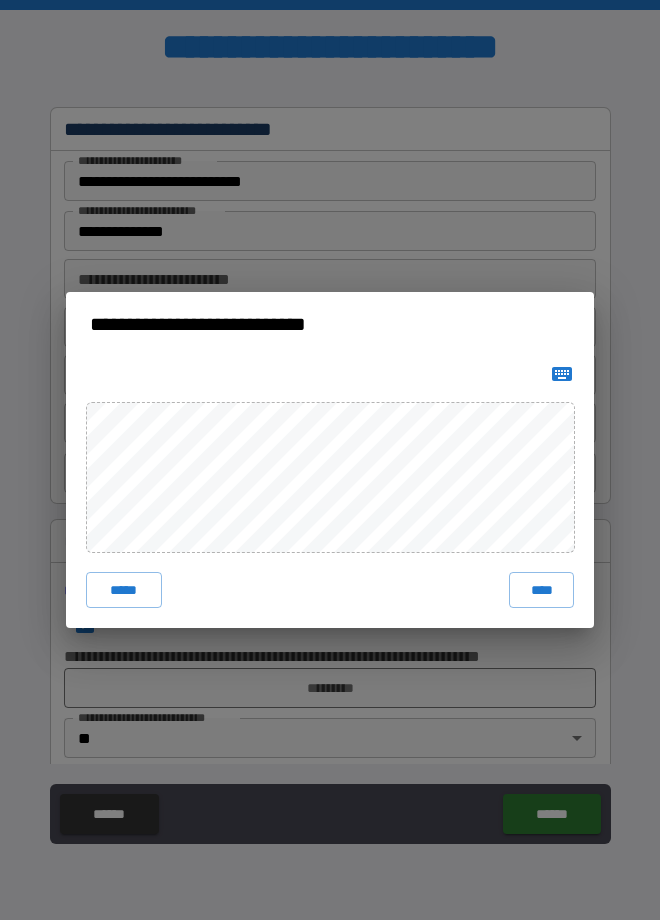 click on "****" at bounding box center (541, 590) 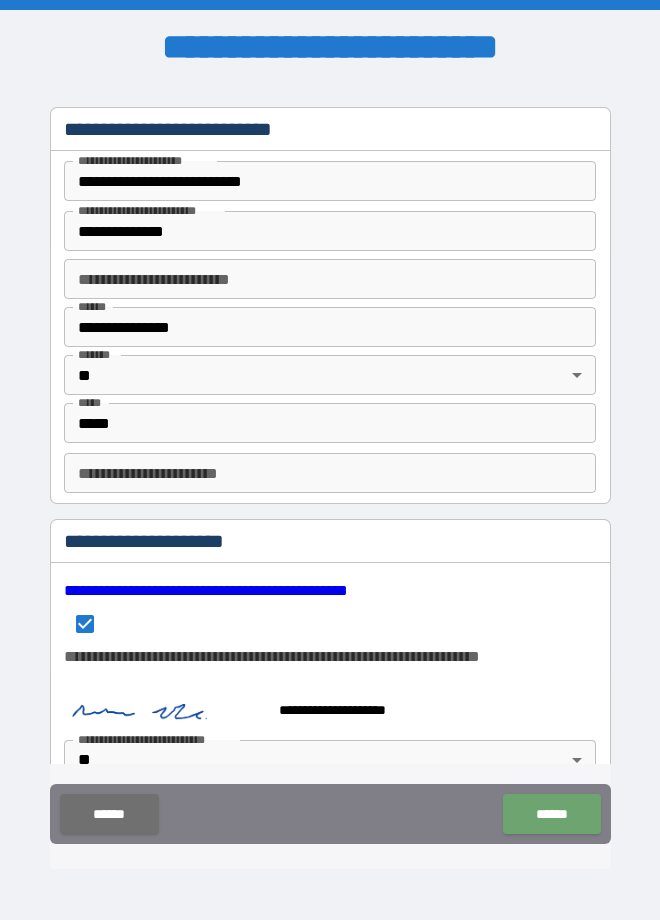 click on "******" at bounding box center (551, 814) 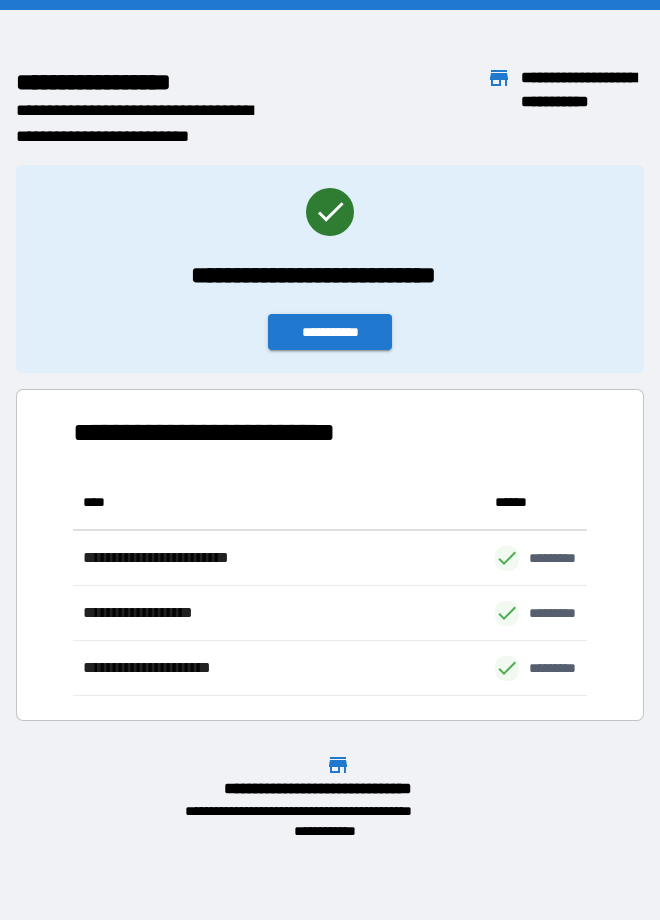scroll, scrollTop: 221, scrollLeft: 515, axis: both 